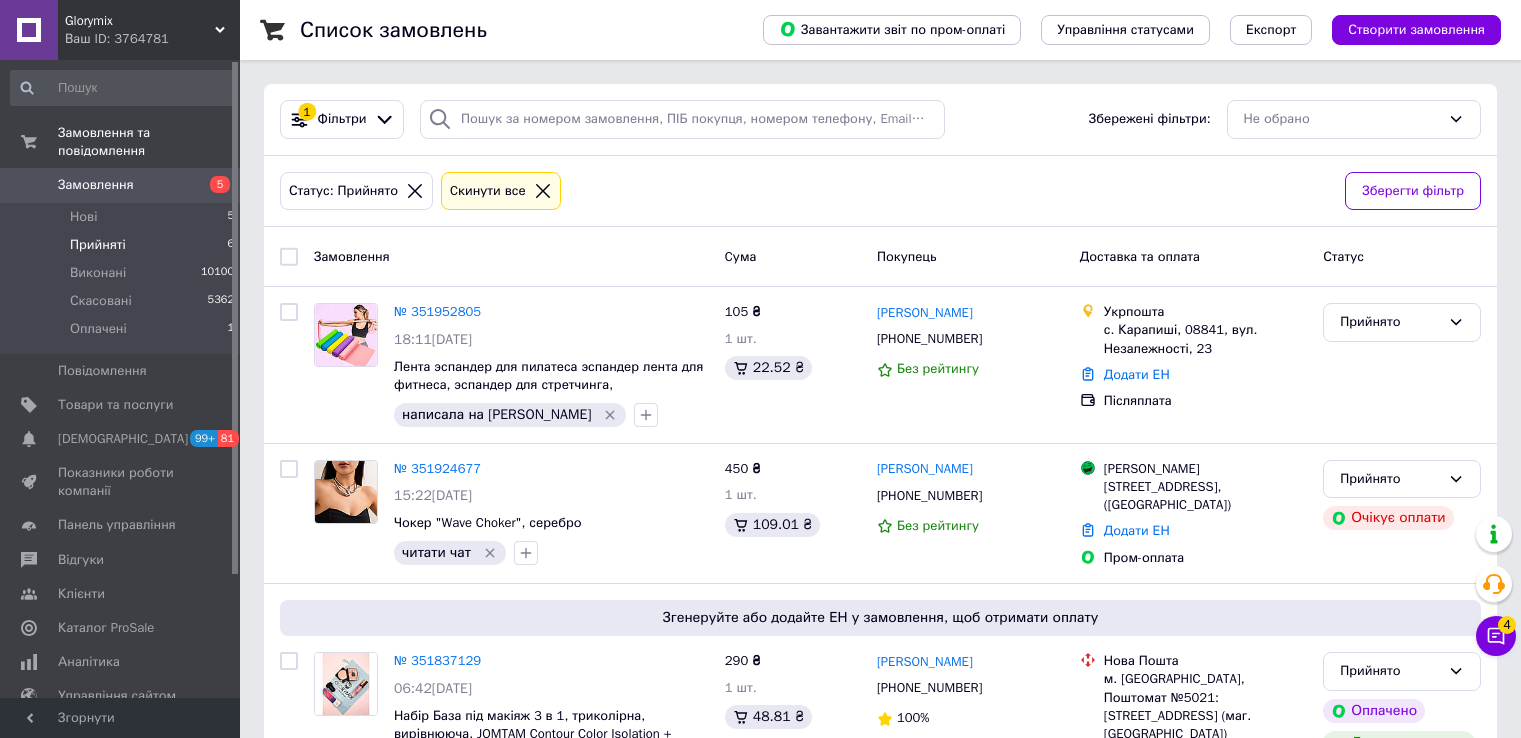 scroll, scrollTop: 0, scrollLeft: 0, axis: both 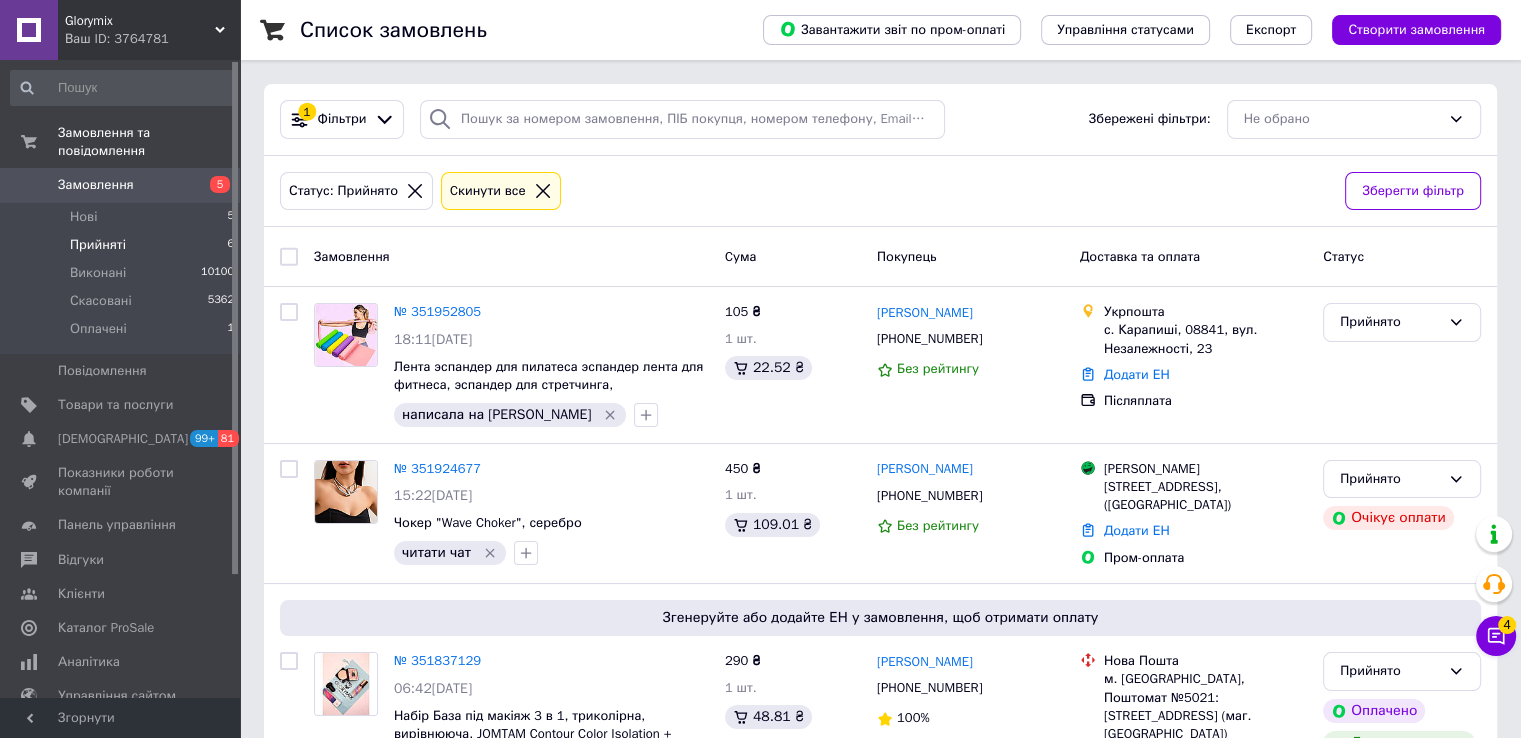 click 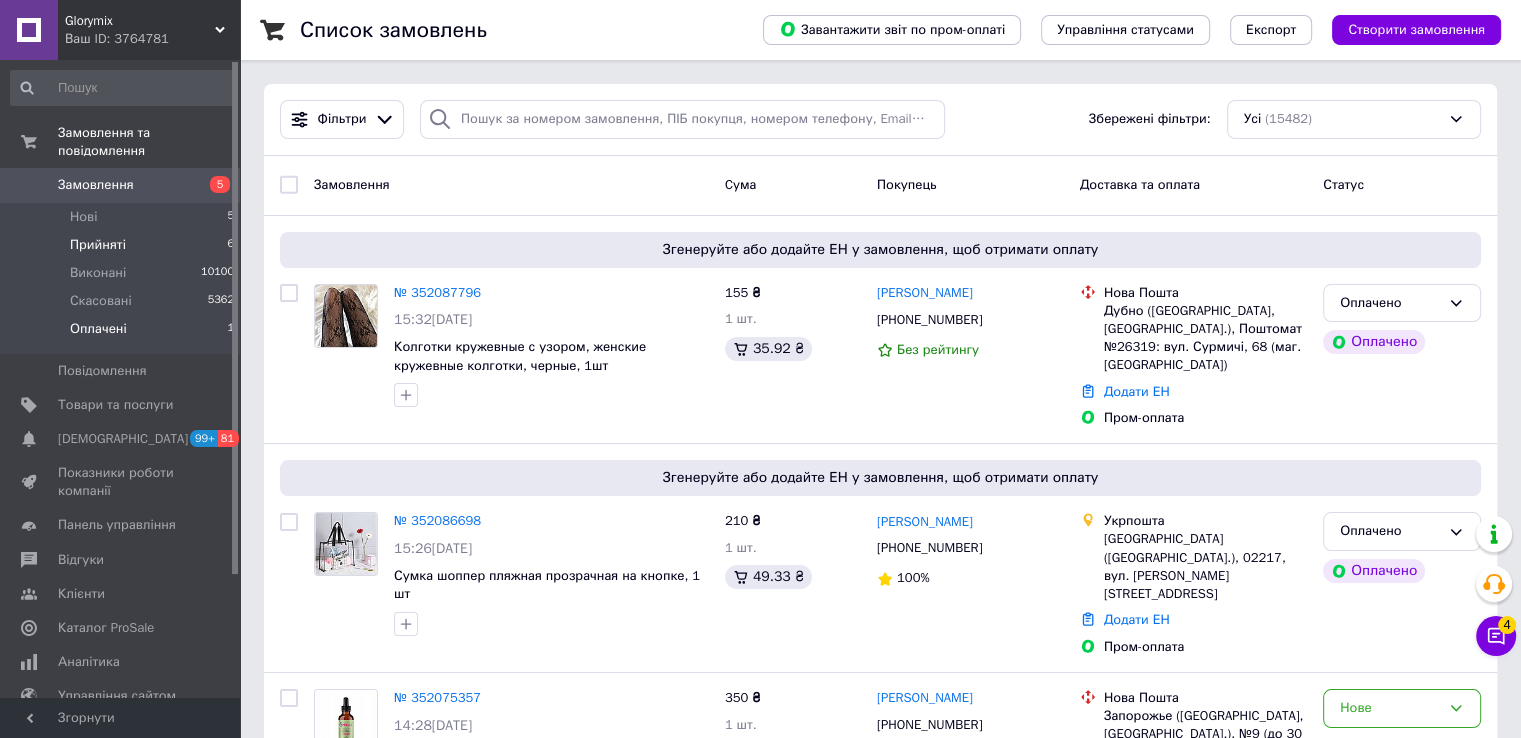 click on "Оплачені 1" at bounding box center (123, 334) 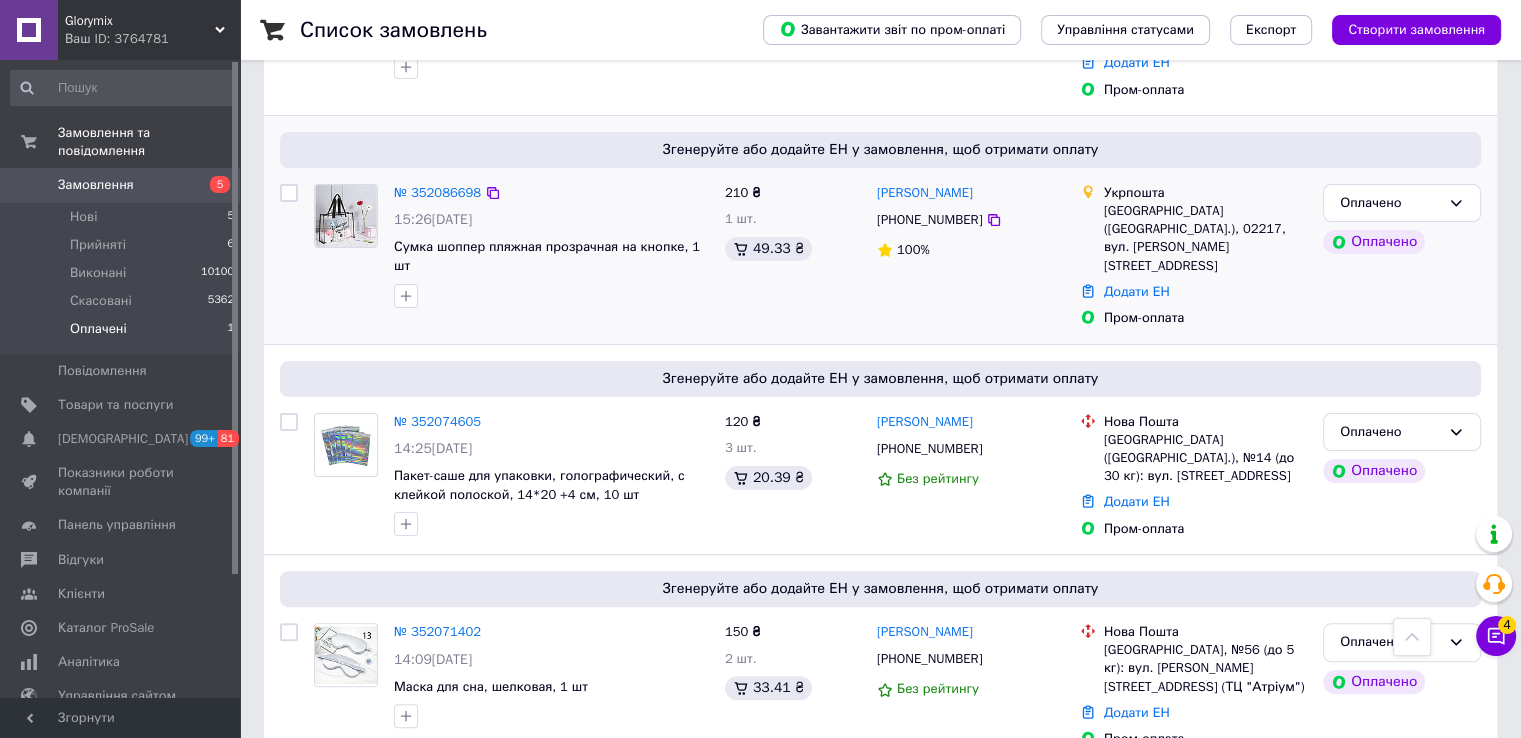 scroll, scrollTop: 620, scrollLeft: 0, axis: vertical 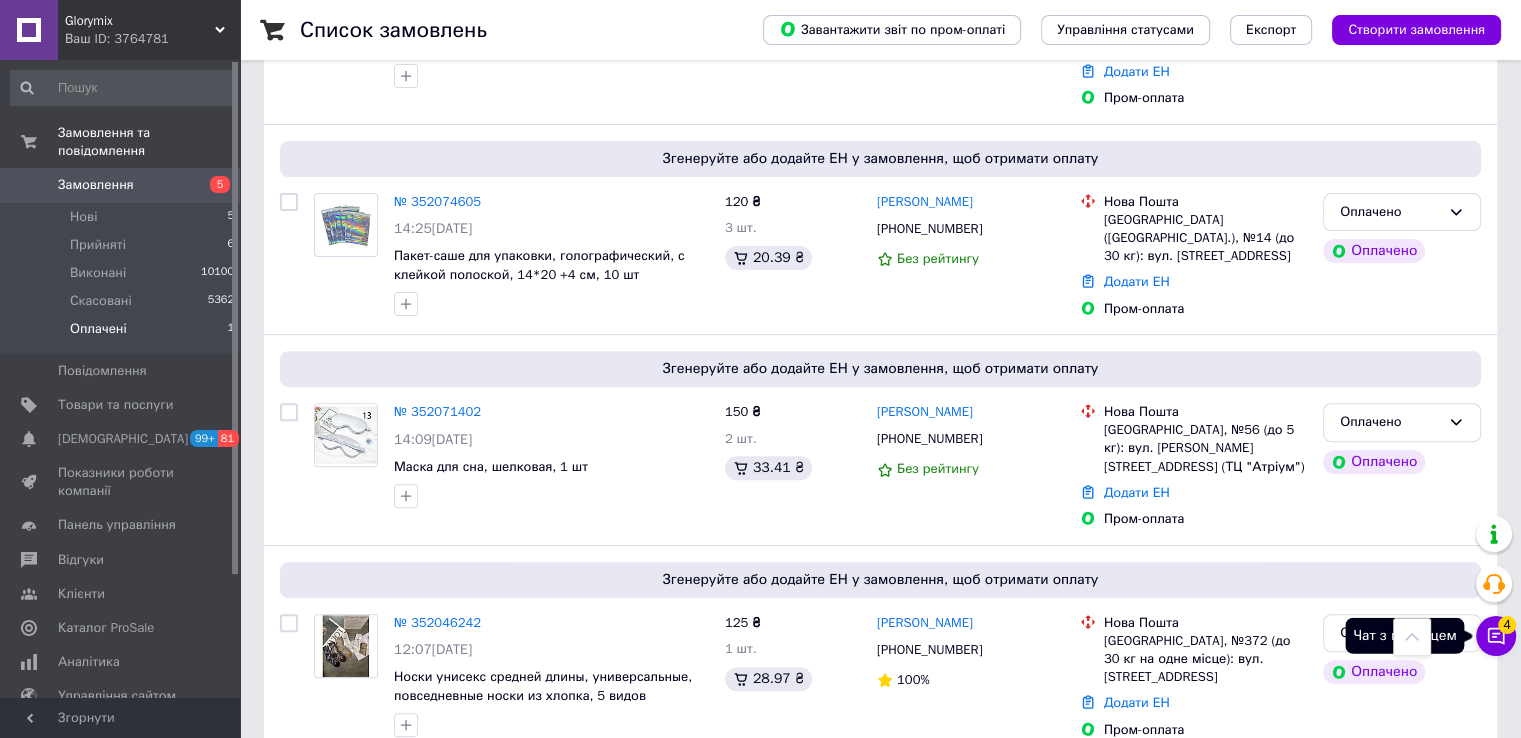 click on "Чат з покупцем 4" at bounding box center [1496, 636] 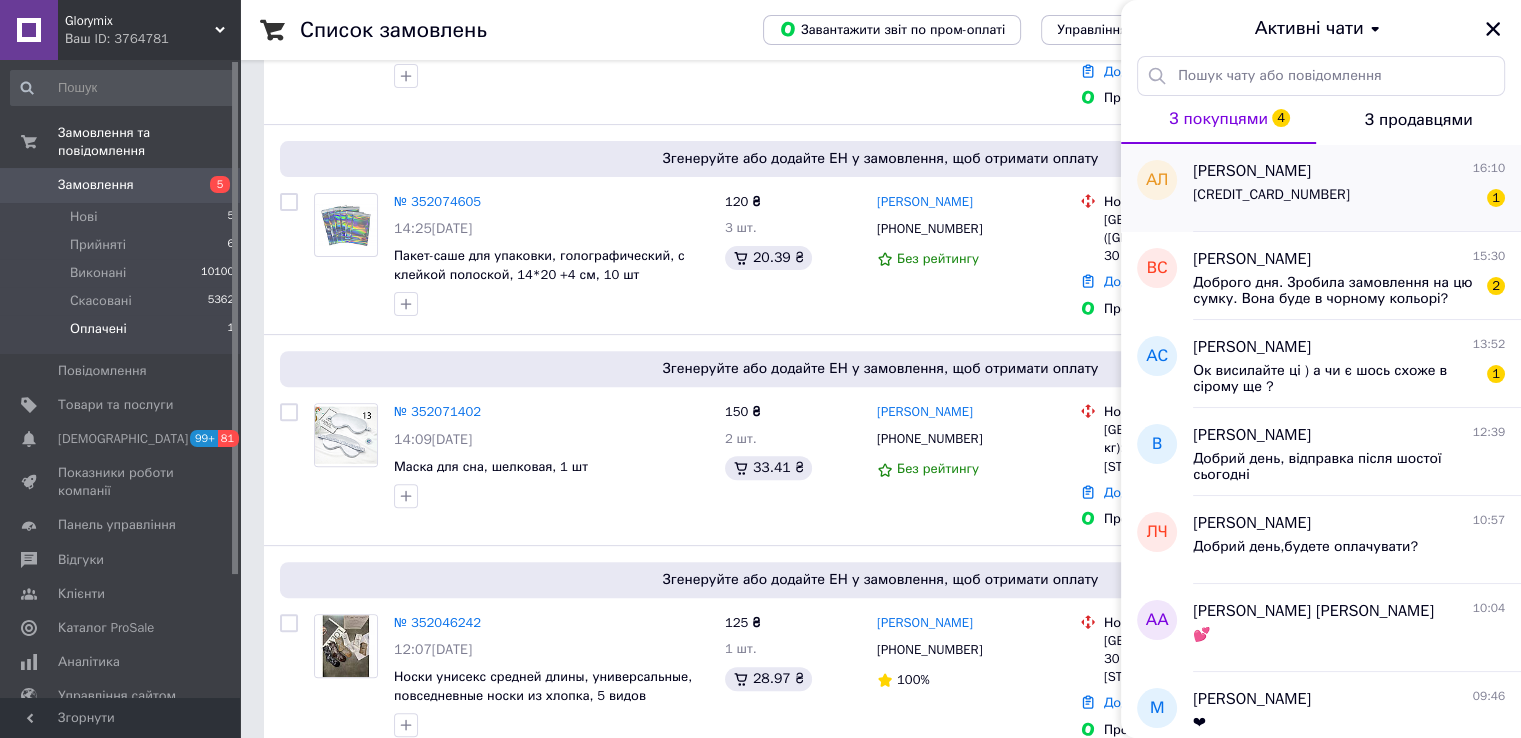 click on "4441 1144 6414 3187 1" at bounding box center [1349, 199] 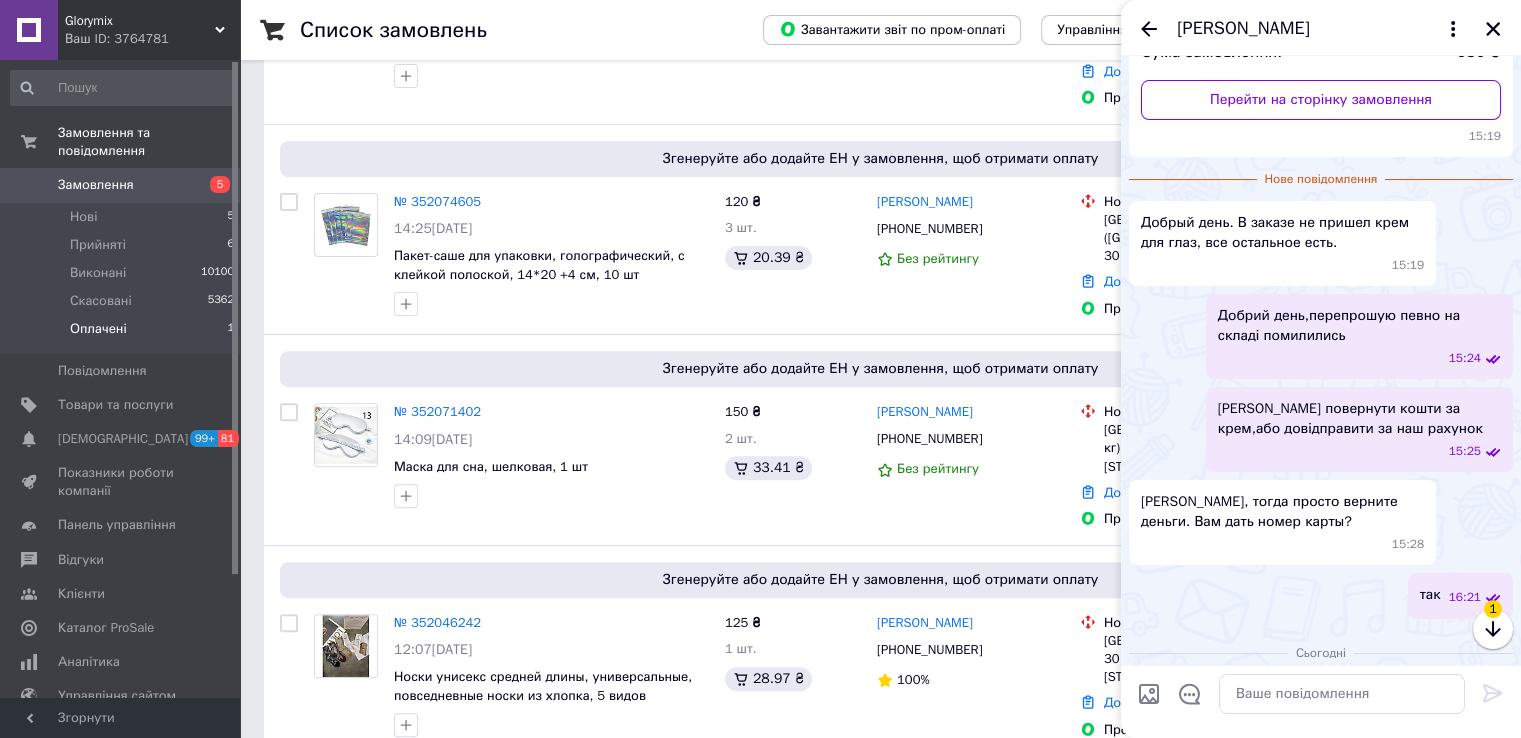 scroll, scrollTop: 352, scrollLeft: 0, axis: vertical 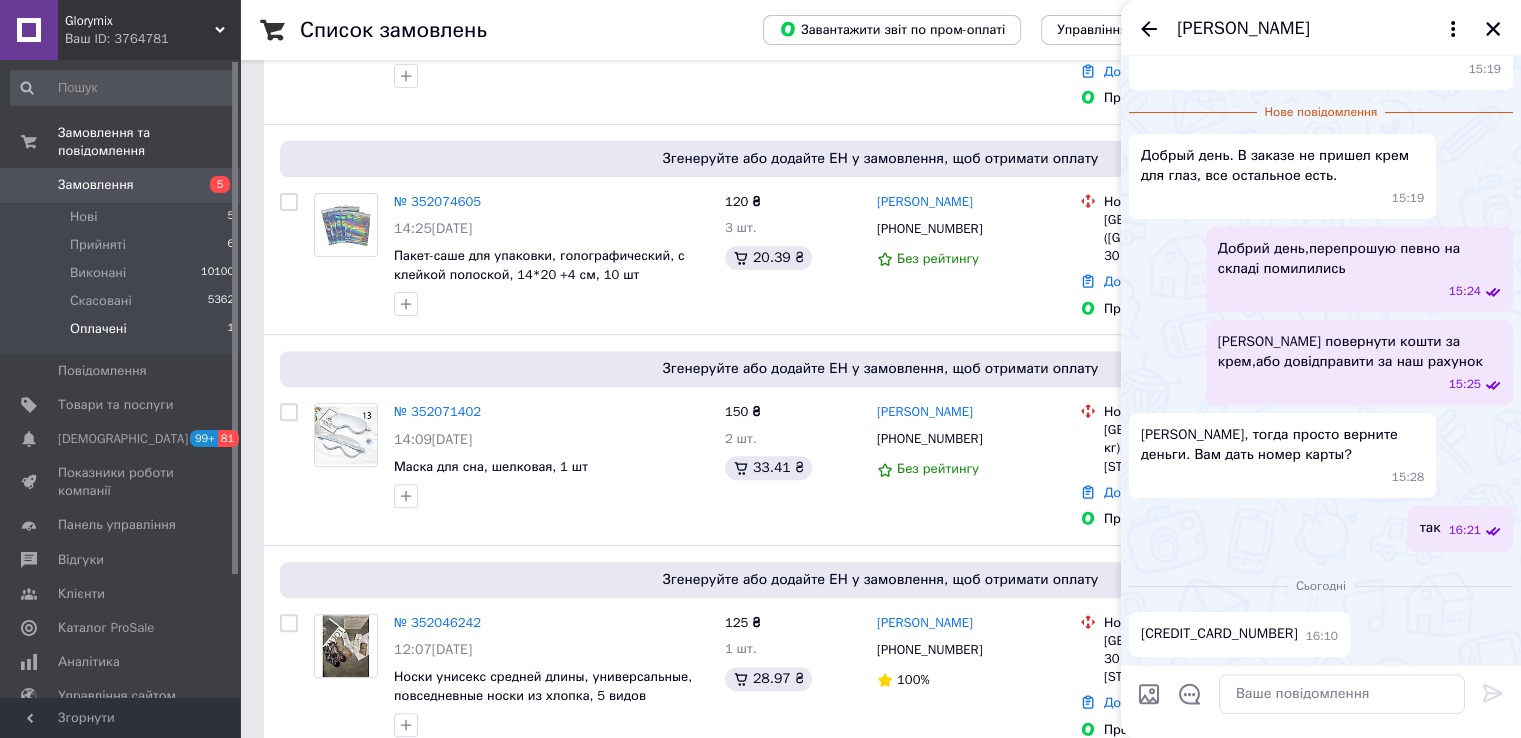 click on "[PERSON_NAME]" at bounding box center [1321, 28] 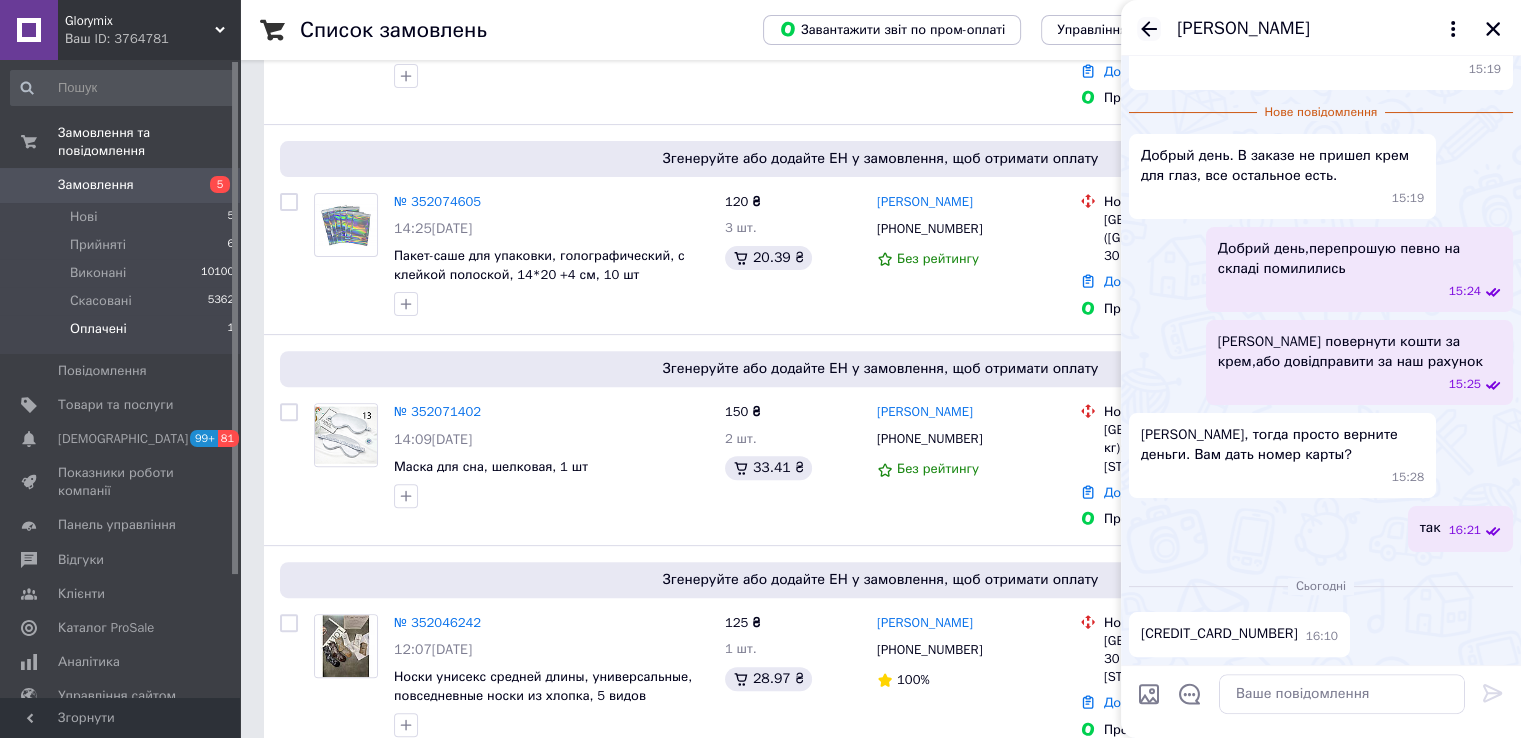 click 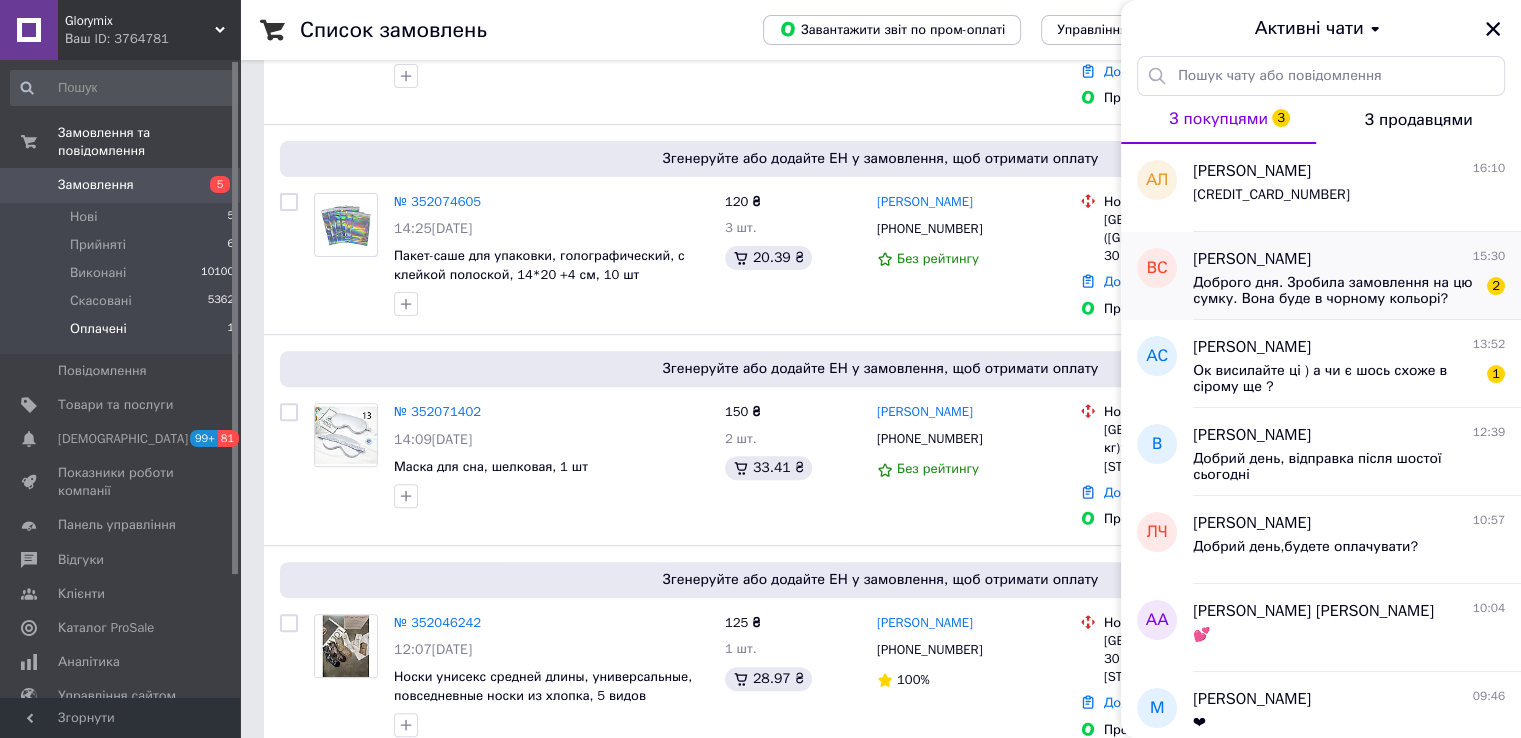 click on "Доброго дня. Зробила замовлення на цю сумку. Вона буде в чорному кольорі?" at bounding box center (1335, 291) 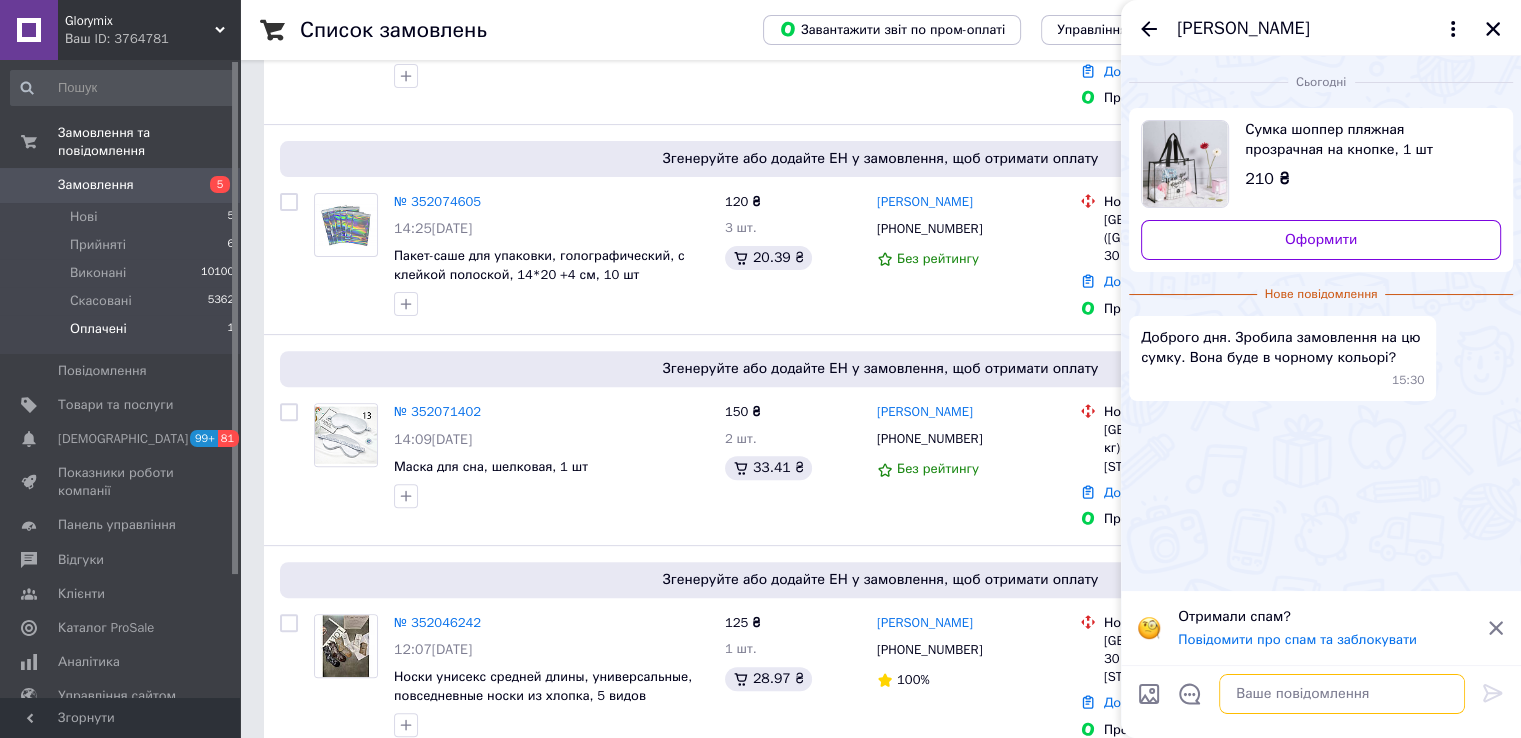 click at bounding box center (1342, 694) 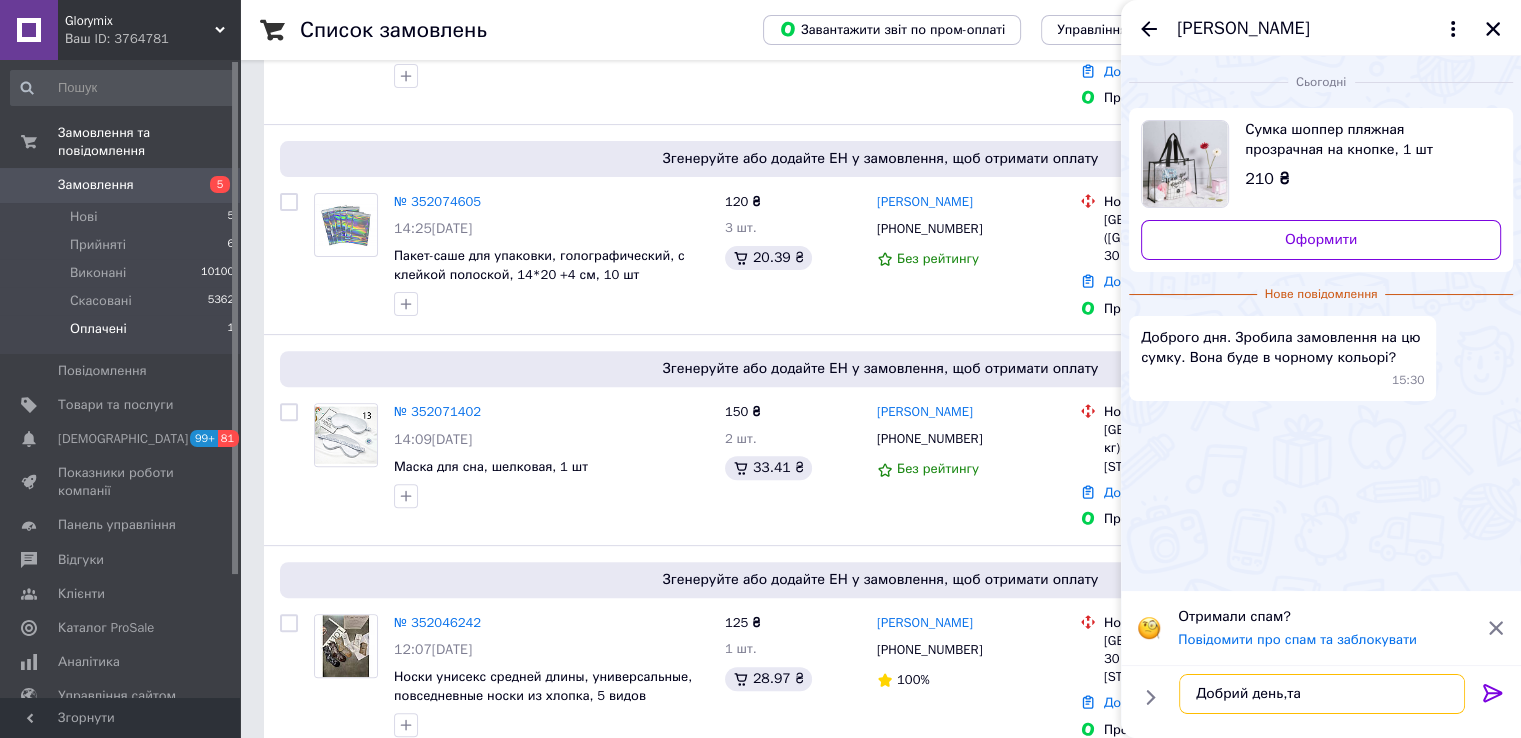 type on "Добрий день,так" 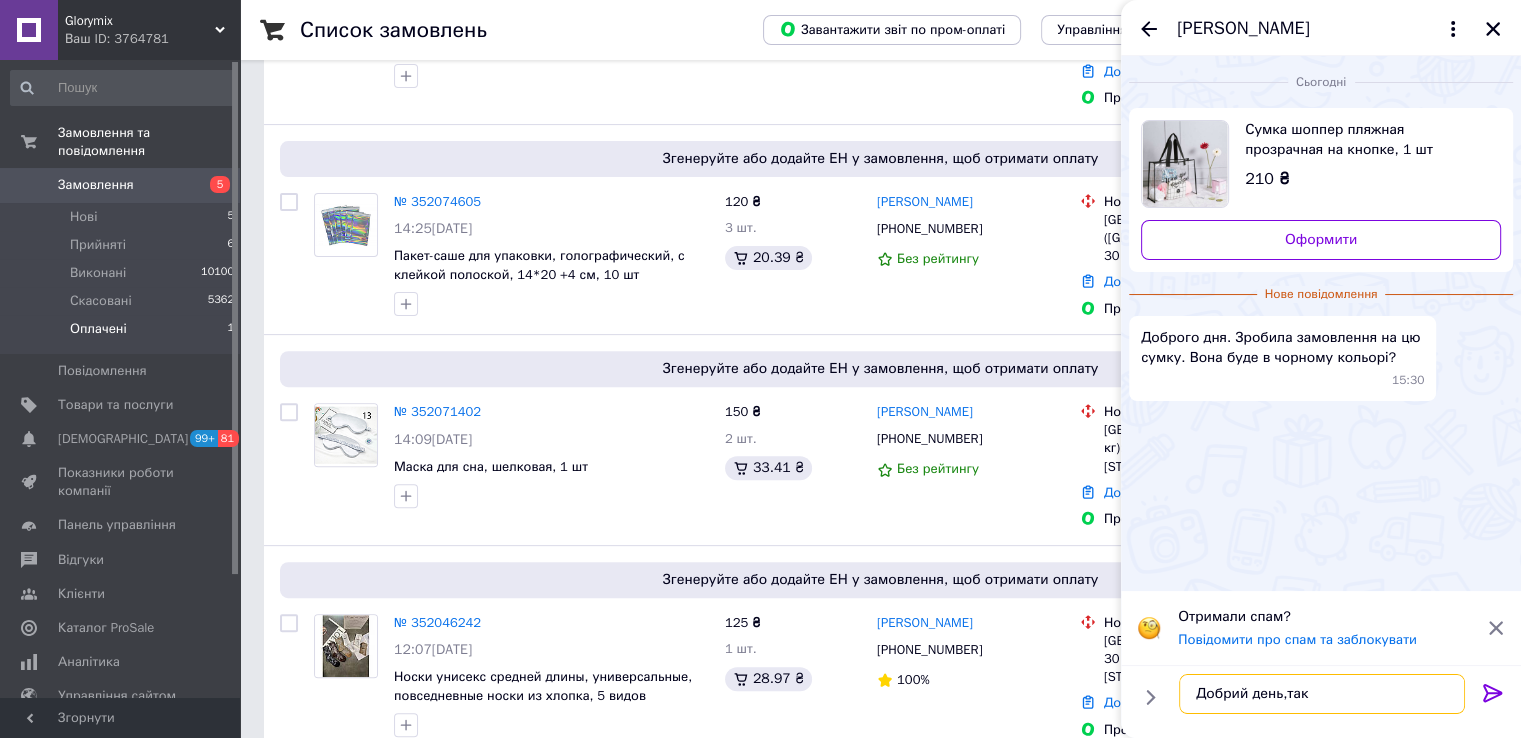 type 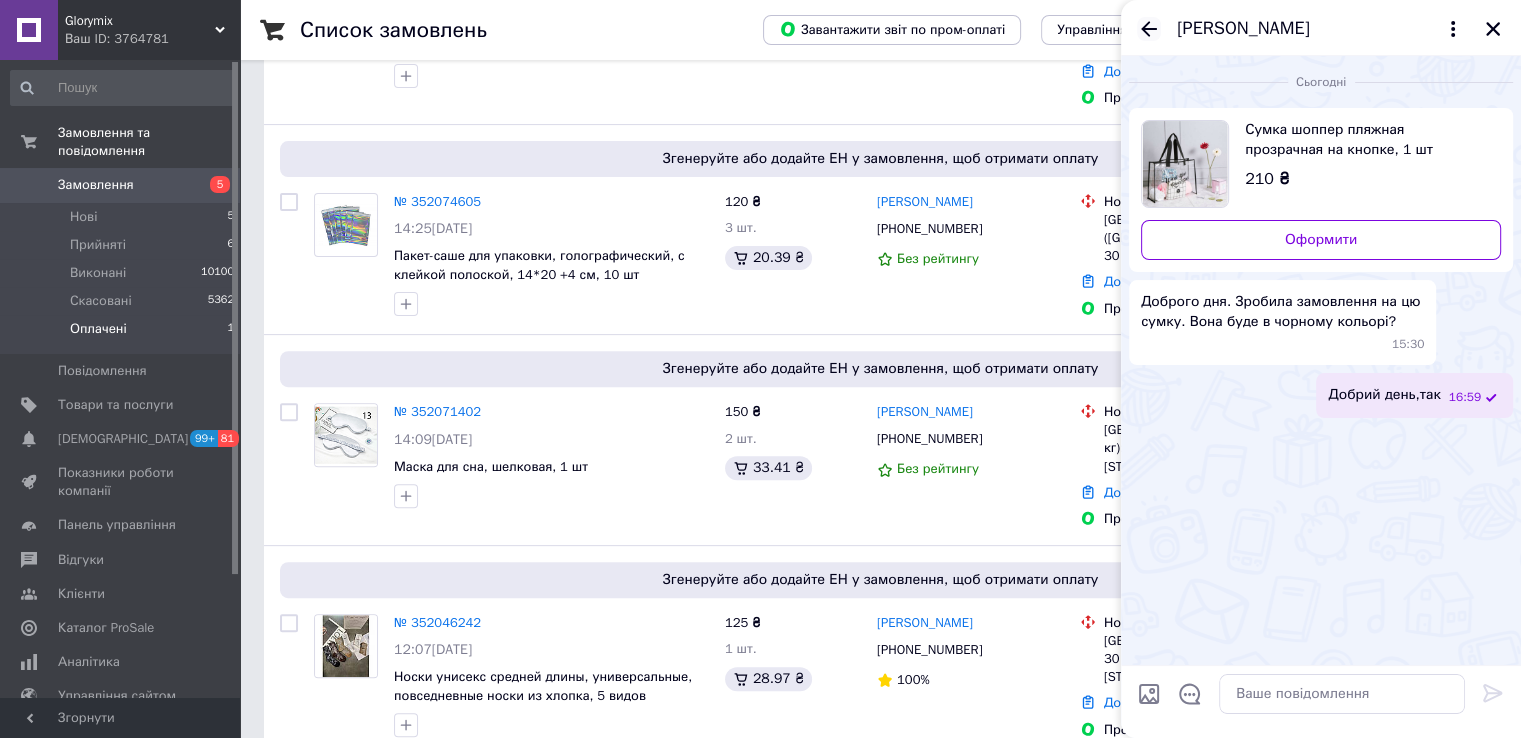 click 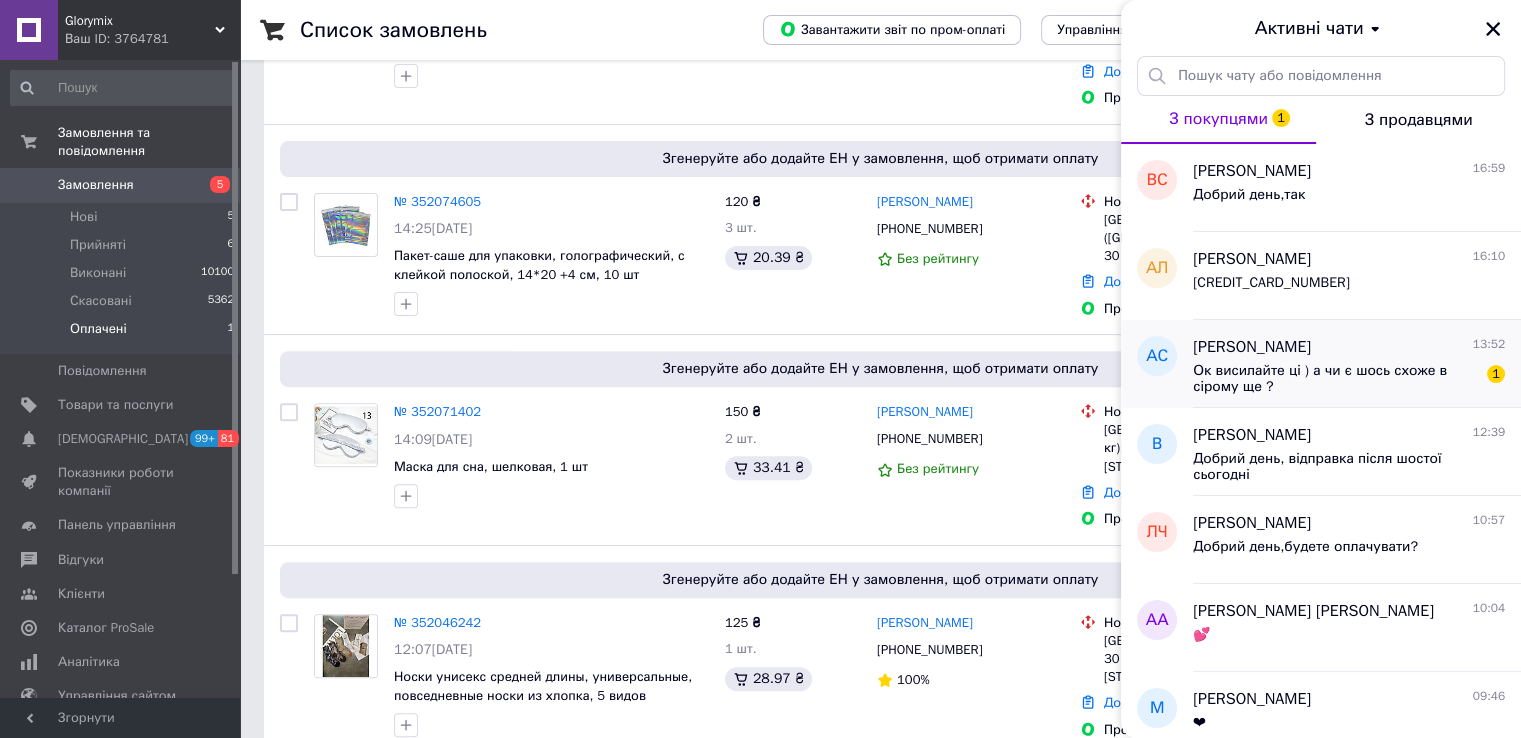 click on "Ок висилайте ці ) а чи є шось схоже в сірому  ще ?" at bounding box center [1335, 379] 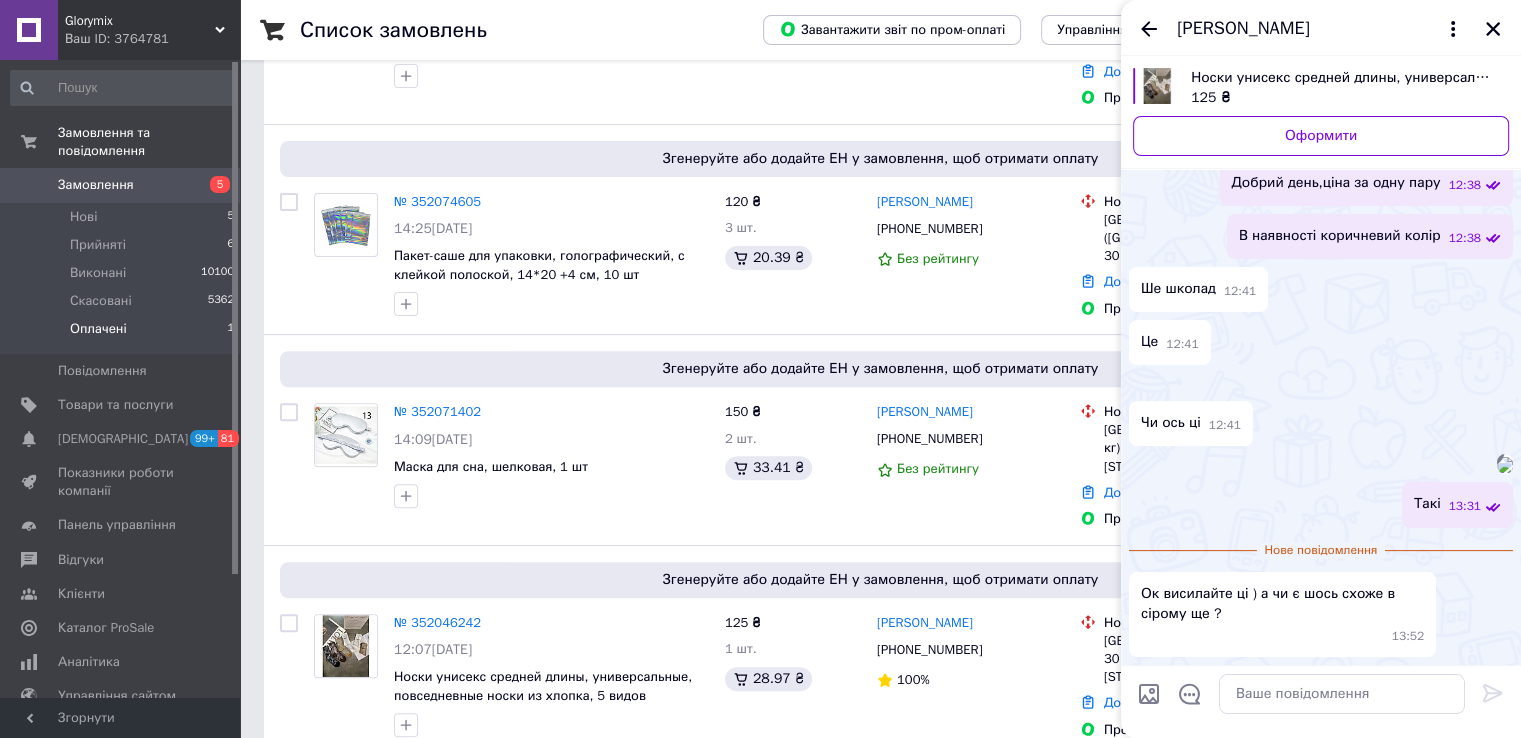 scroll, scrollTop: 1102, scrollLeft: 0, axis: vertical 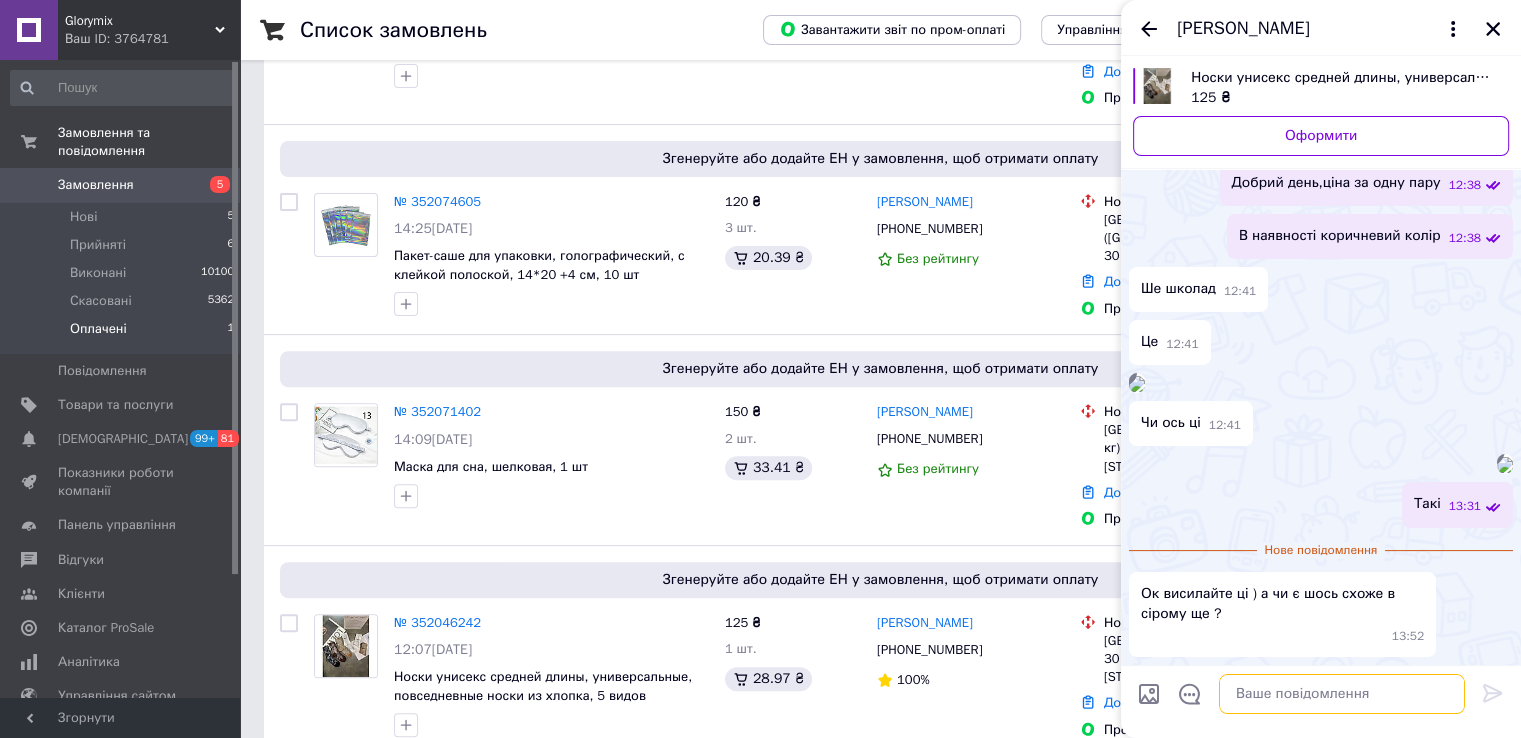 click at bounding box center [1342, 694] 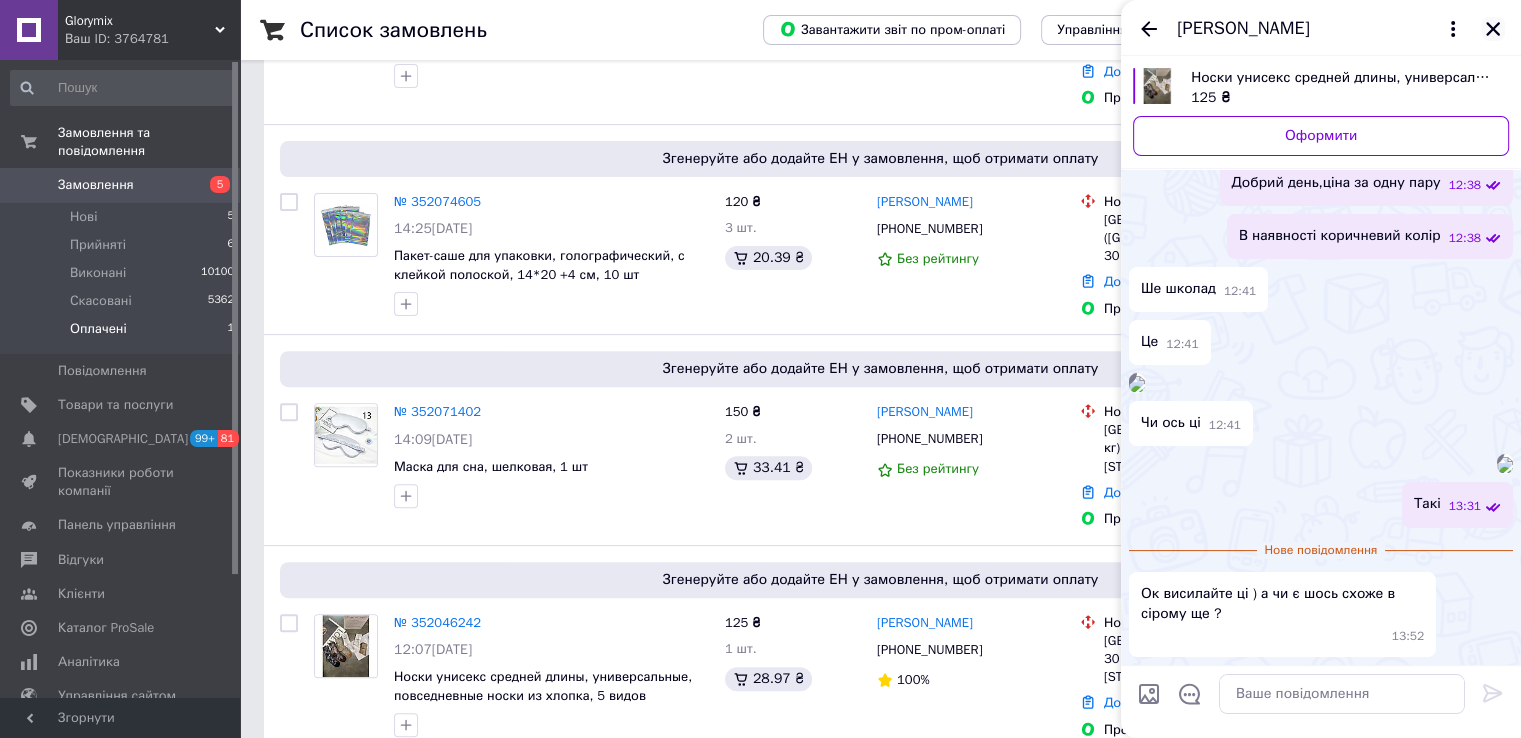 click 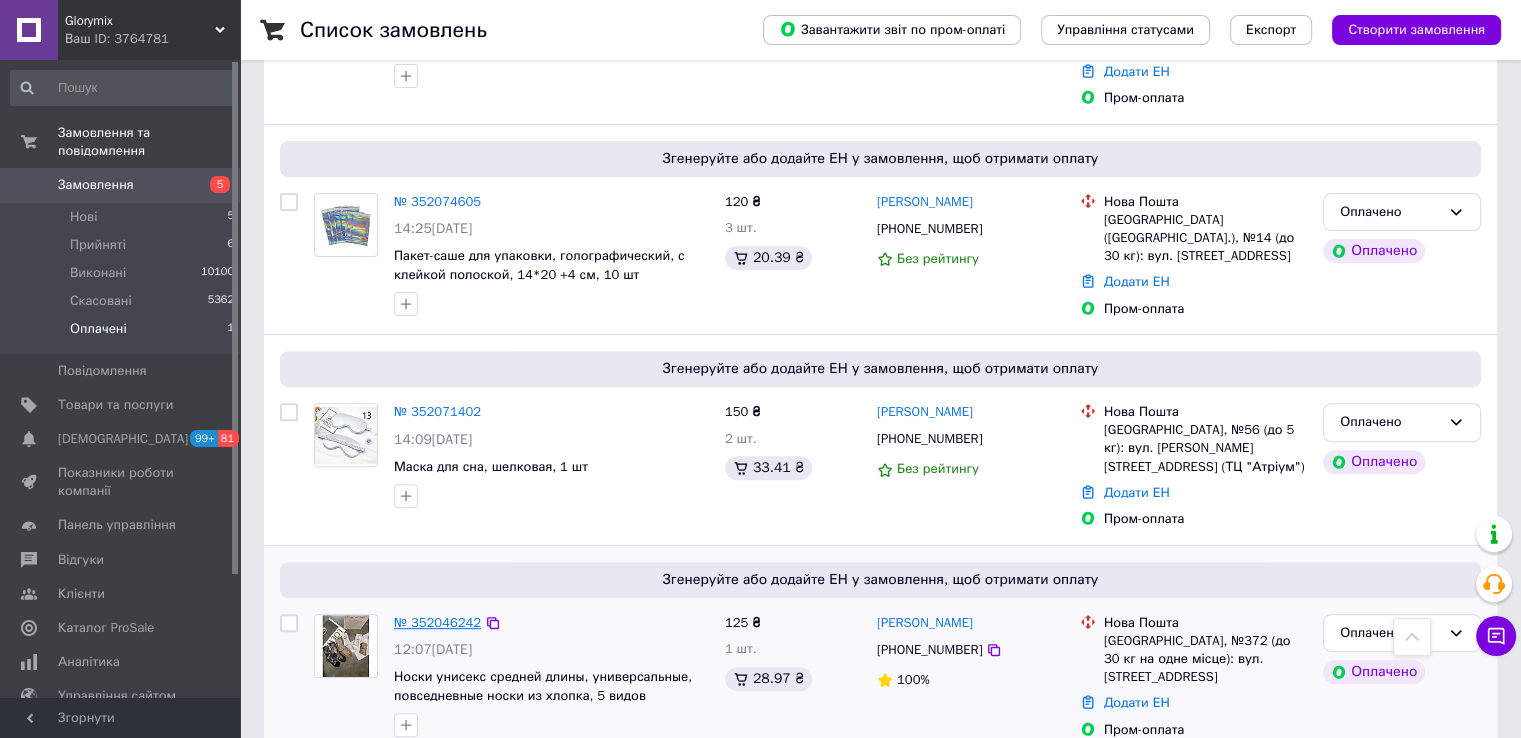 click on "№ 352046242" at bounding box center [437, 622] 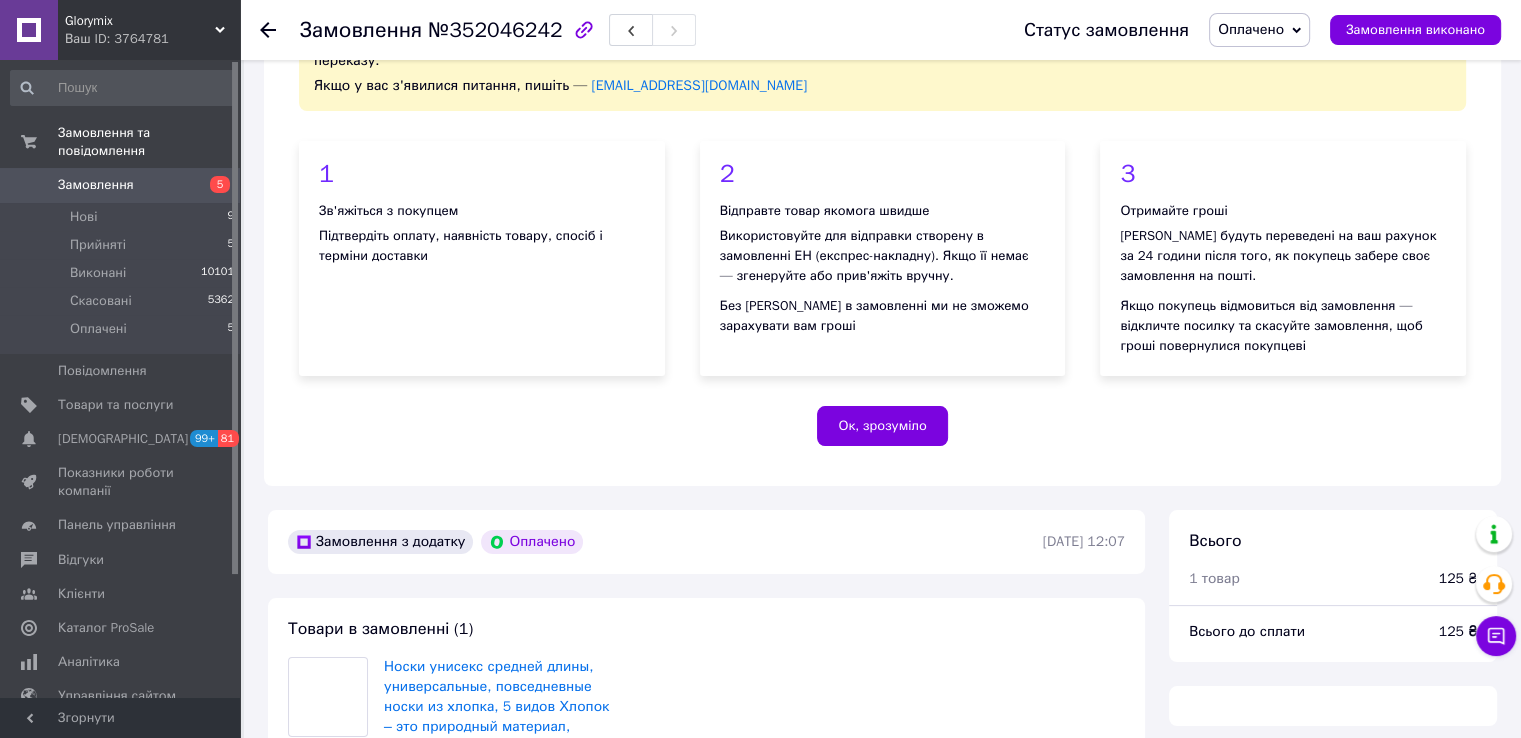 scroll, scrollTop: 786, scrollLeft: 0, axis: vertical 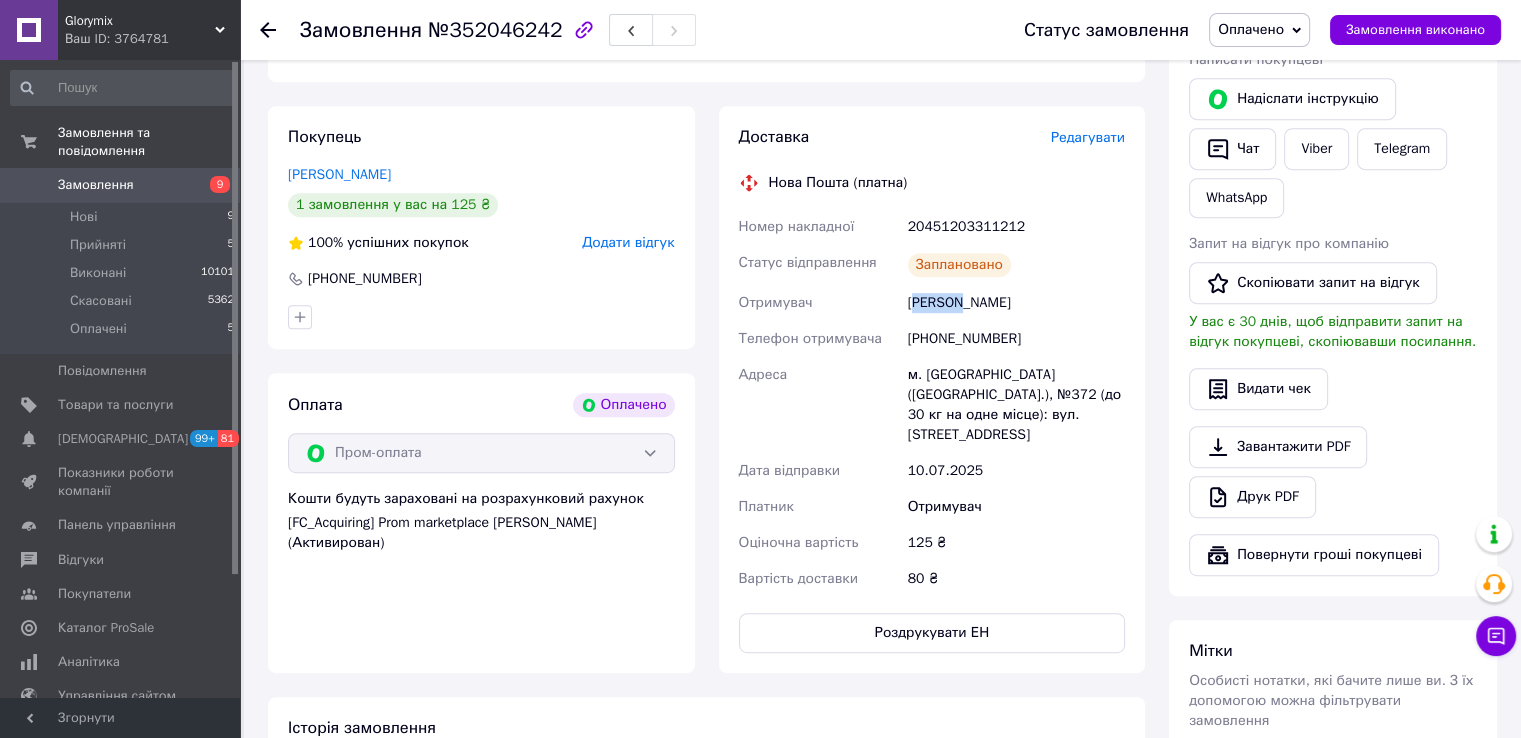 drag, startPoint x: 912, startPoint y: 301, endPoint x: 948, endPoint y: 311, distance: 37.363083 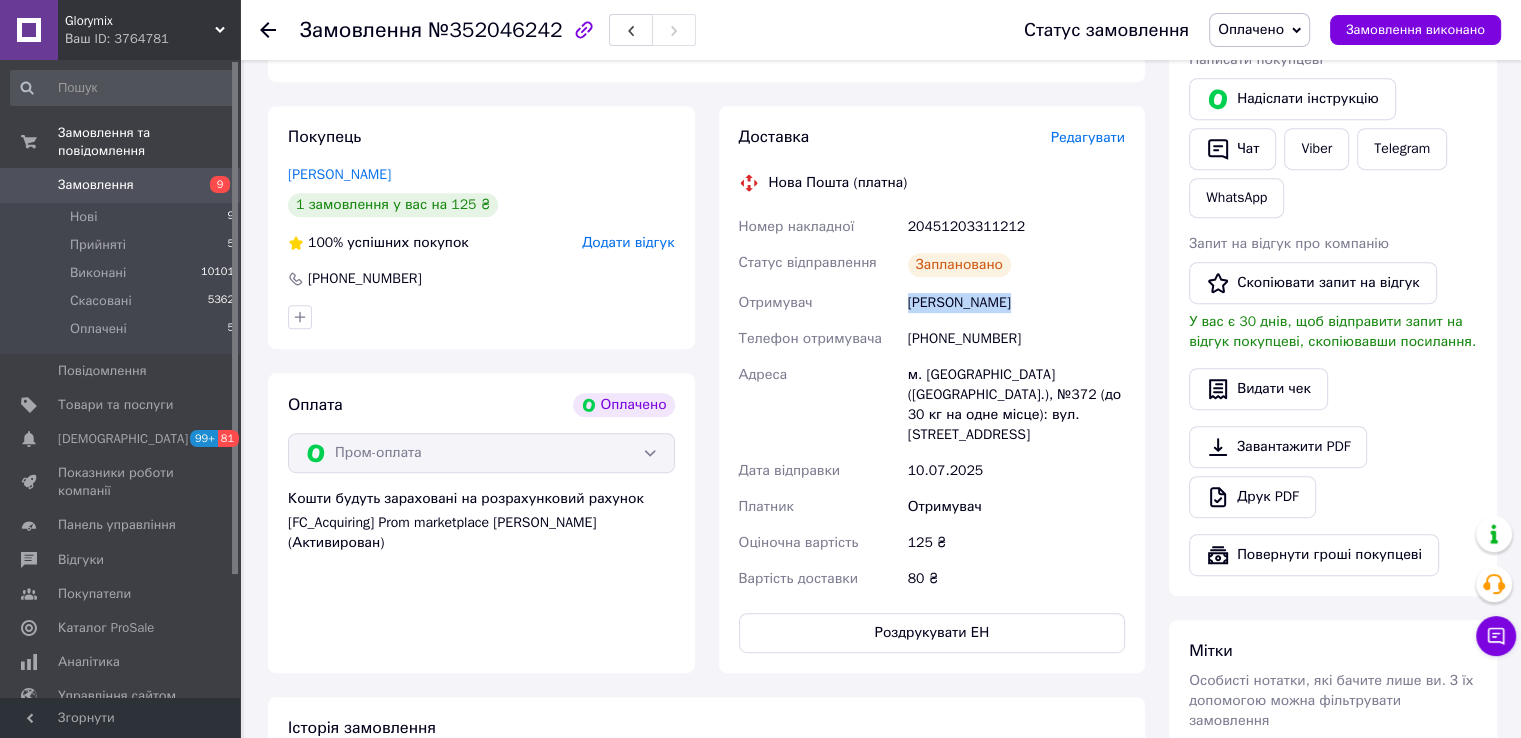 drag, startPoint x: 896, startPoint y: 317, endPoint x: 999, endPoint y: 314, distance: 103.04368 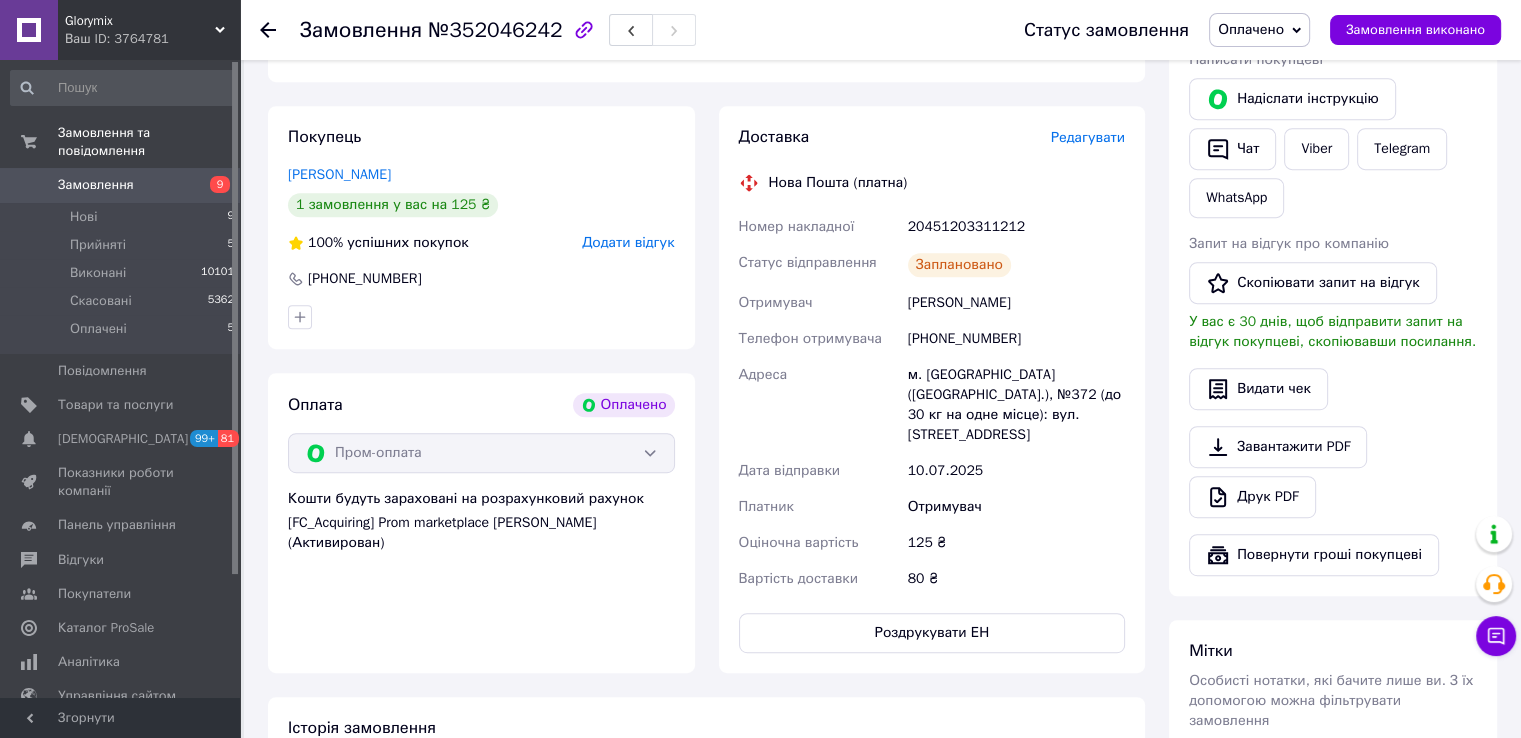 click on "[PHONE_NUMBER]" at bounding box center [1016, 339] 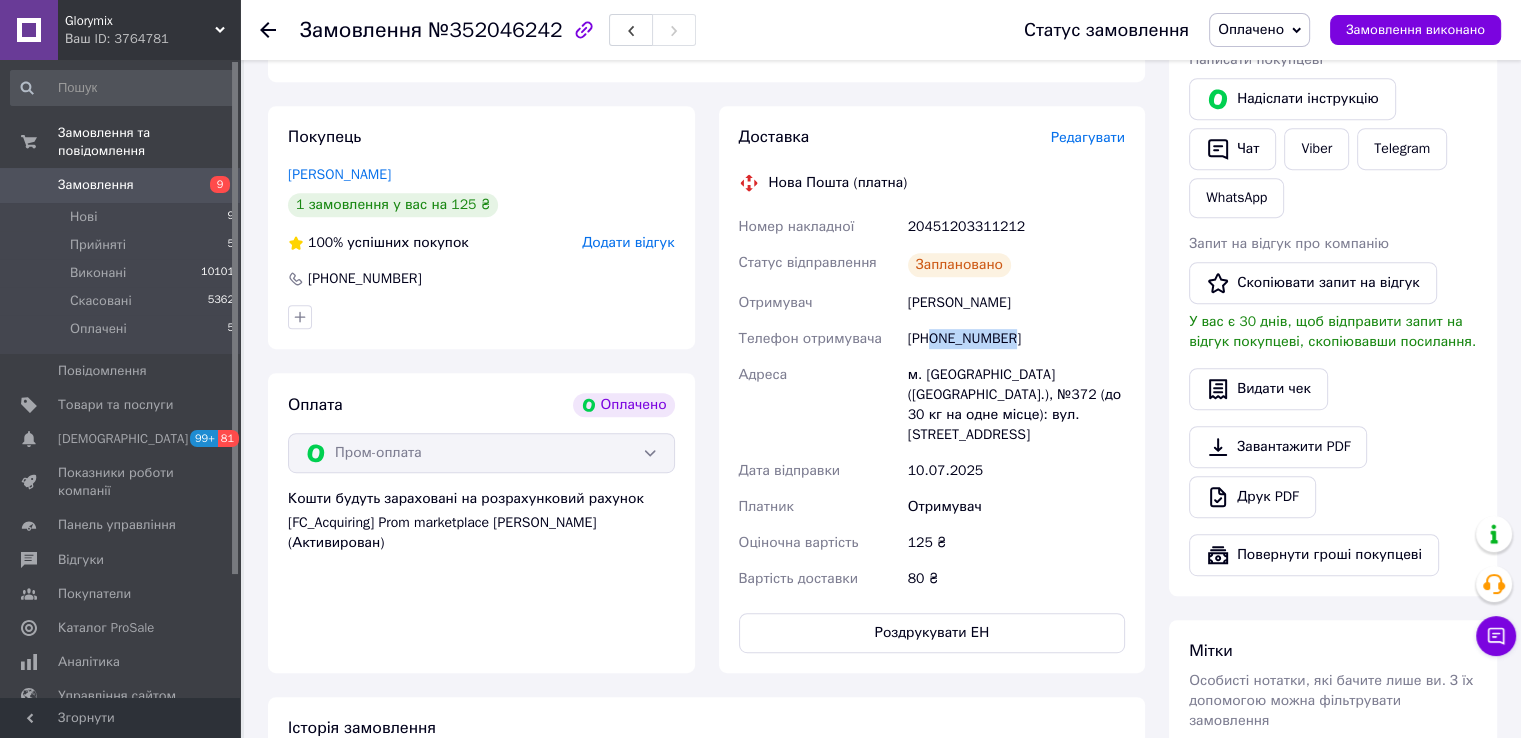 drag, startPoint x: 934, startPoint y: 349, endPoint x: 982, endPoint y: 350, distance: 48.010414 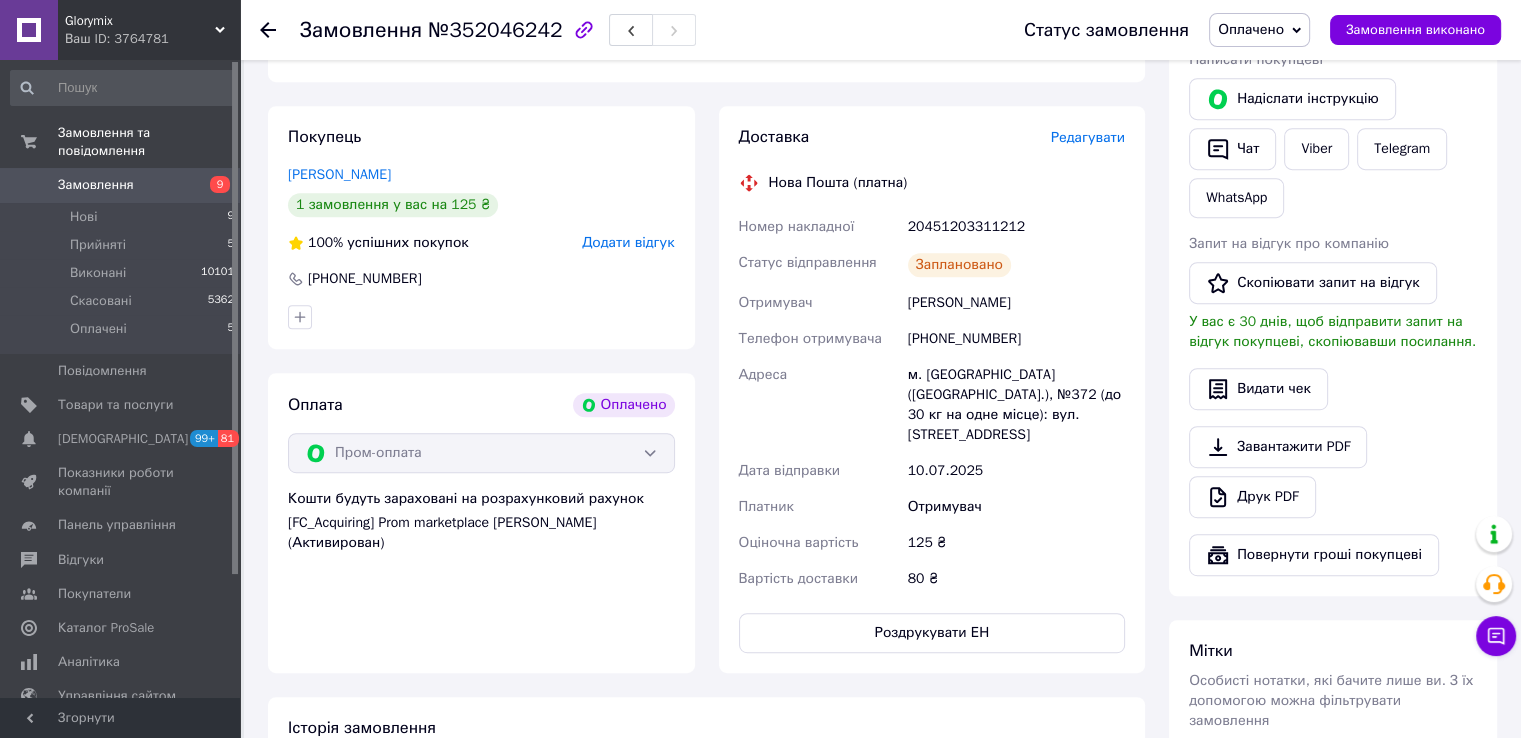 click on "Замовлення №352046242" at bounding box center (498, 30) 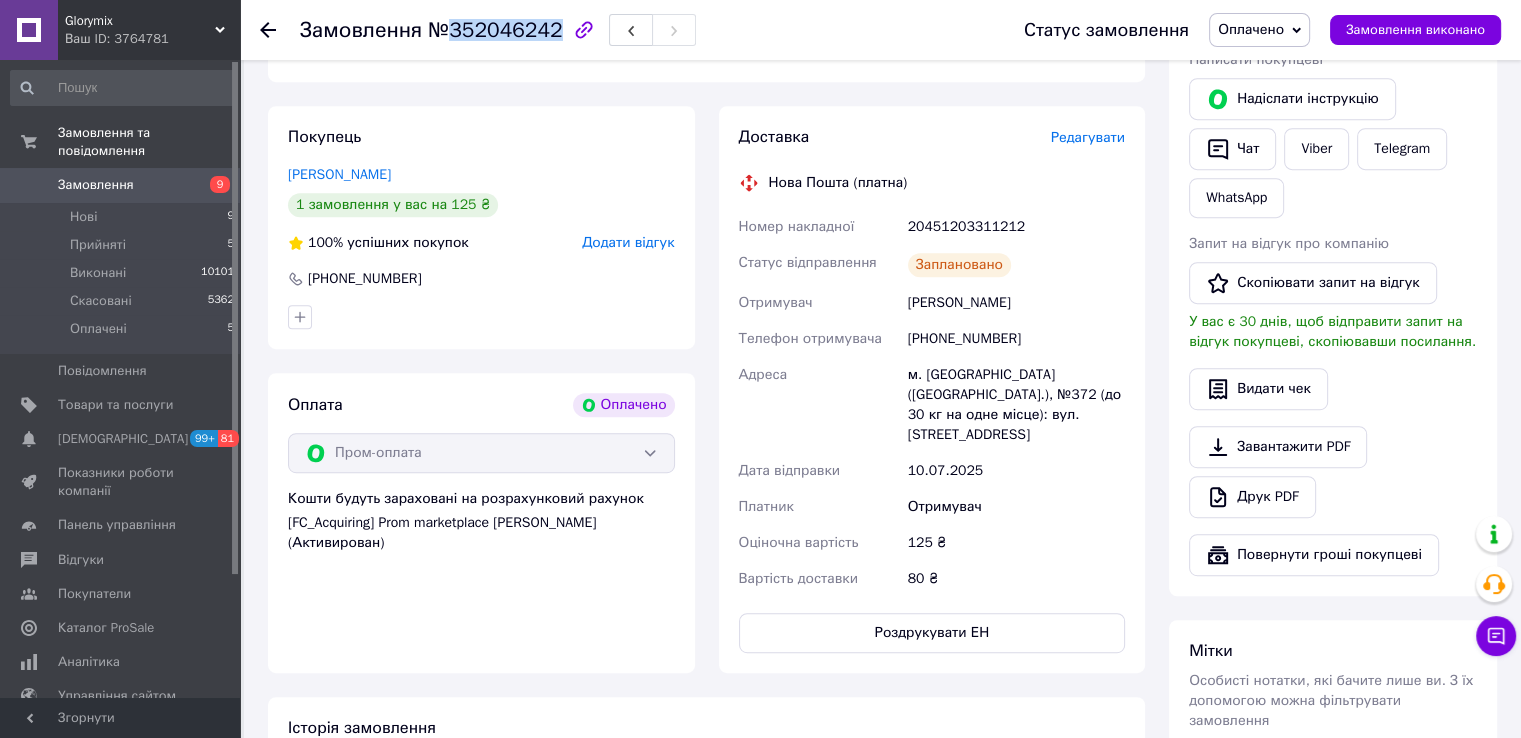 click on "№352046242" at bounding box center (495, 30) 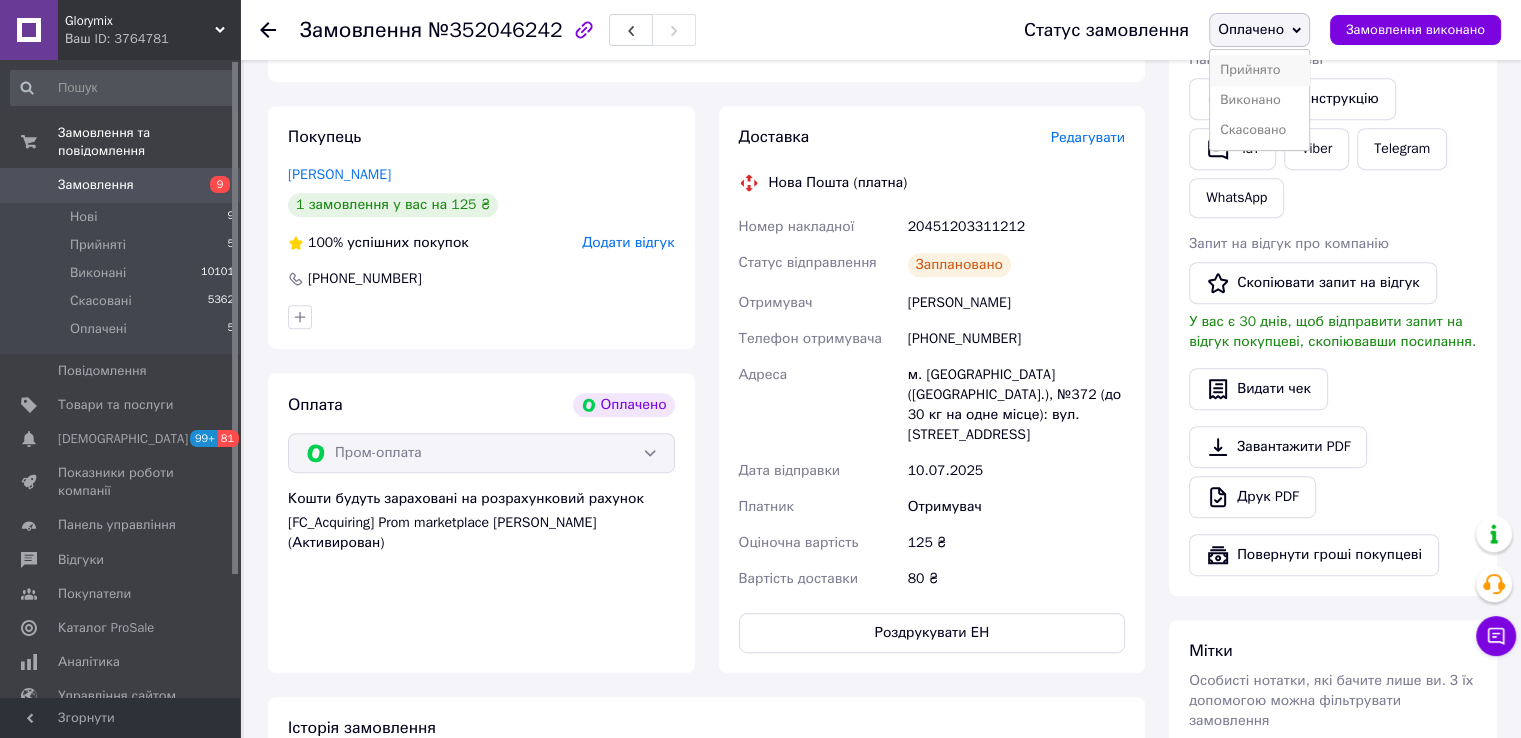 click on "Прийнято" at bounding box center (1259, 70) 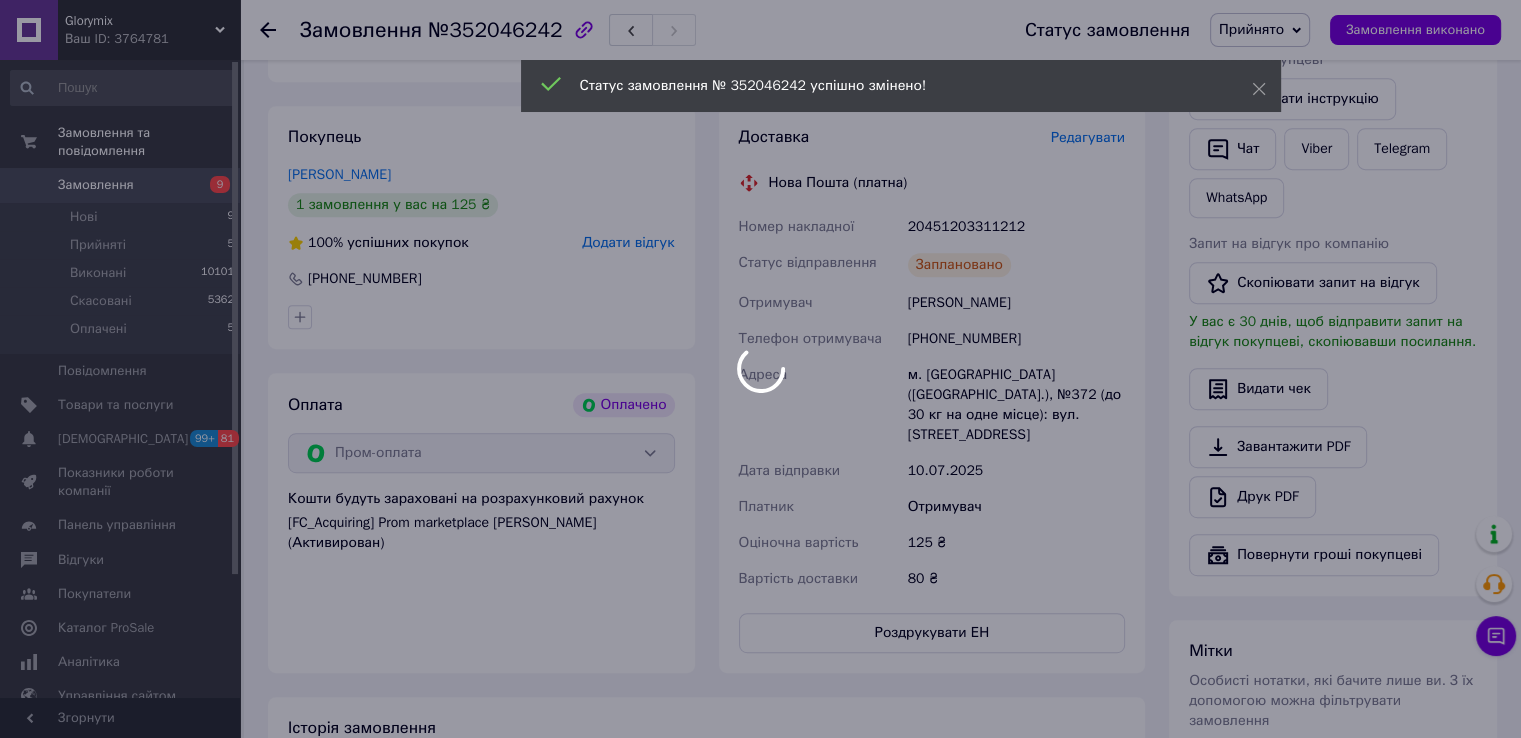 drag, startPoint x: 1254, startPoint y: 89, endPoint x: 1268, endPoint y: 37, distance: 53.851646 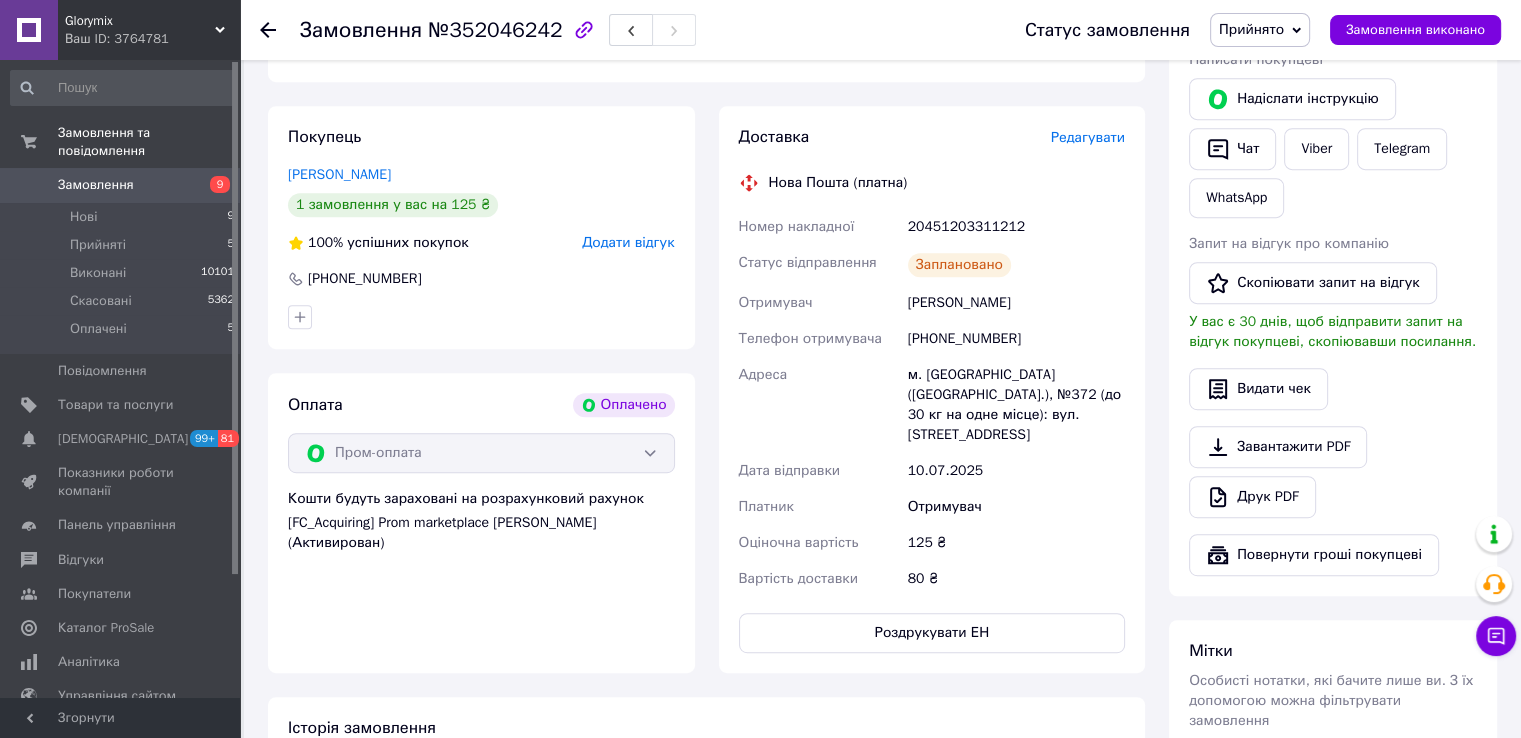 click on "Прийнято" at bounding box center [1251, 29] 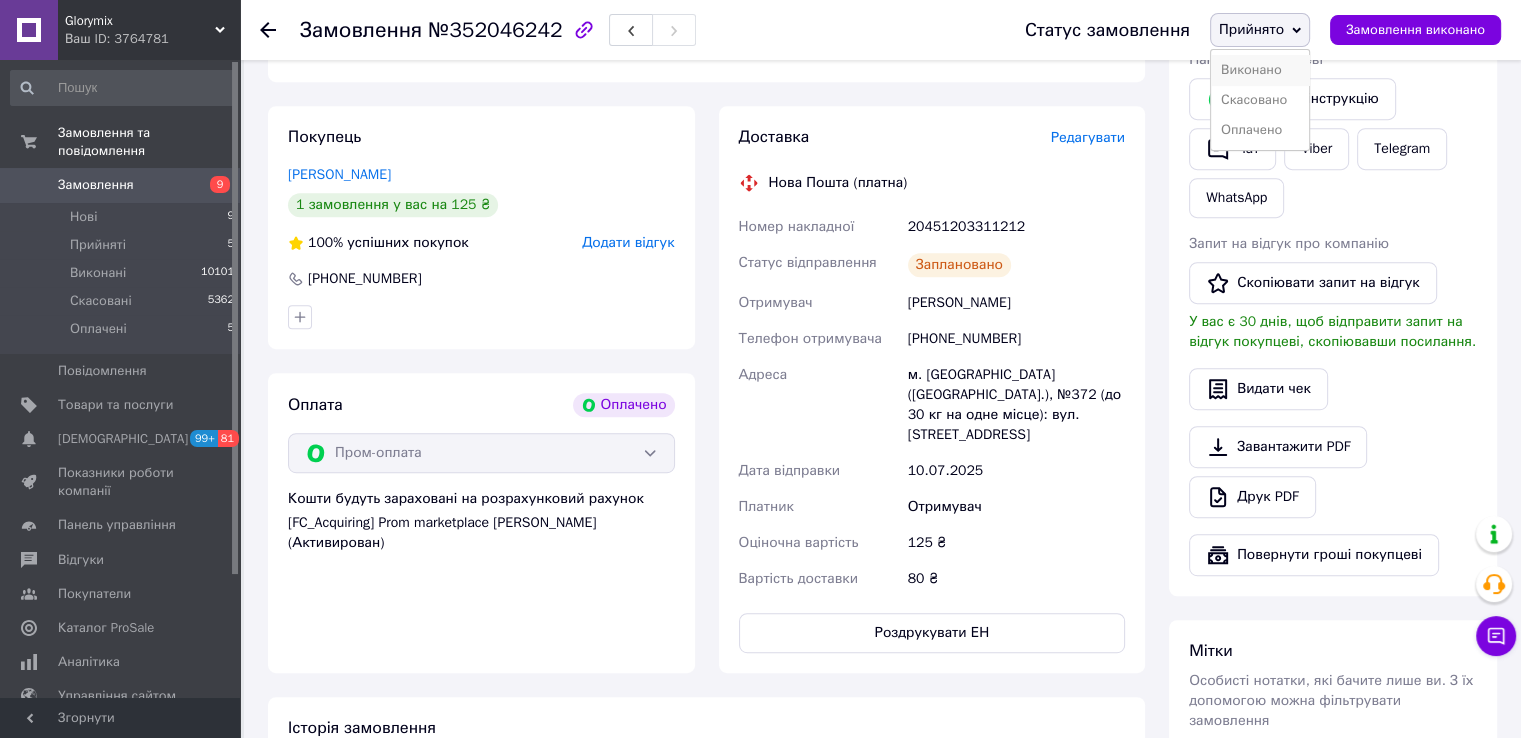 click on "Виконано" at bounding box center (1260, 70) 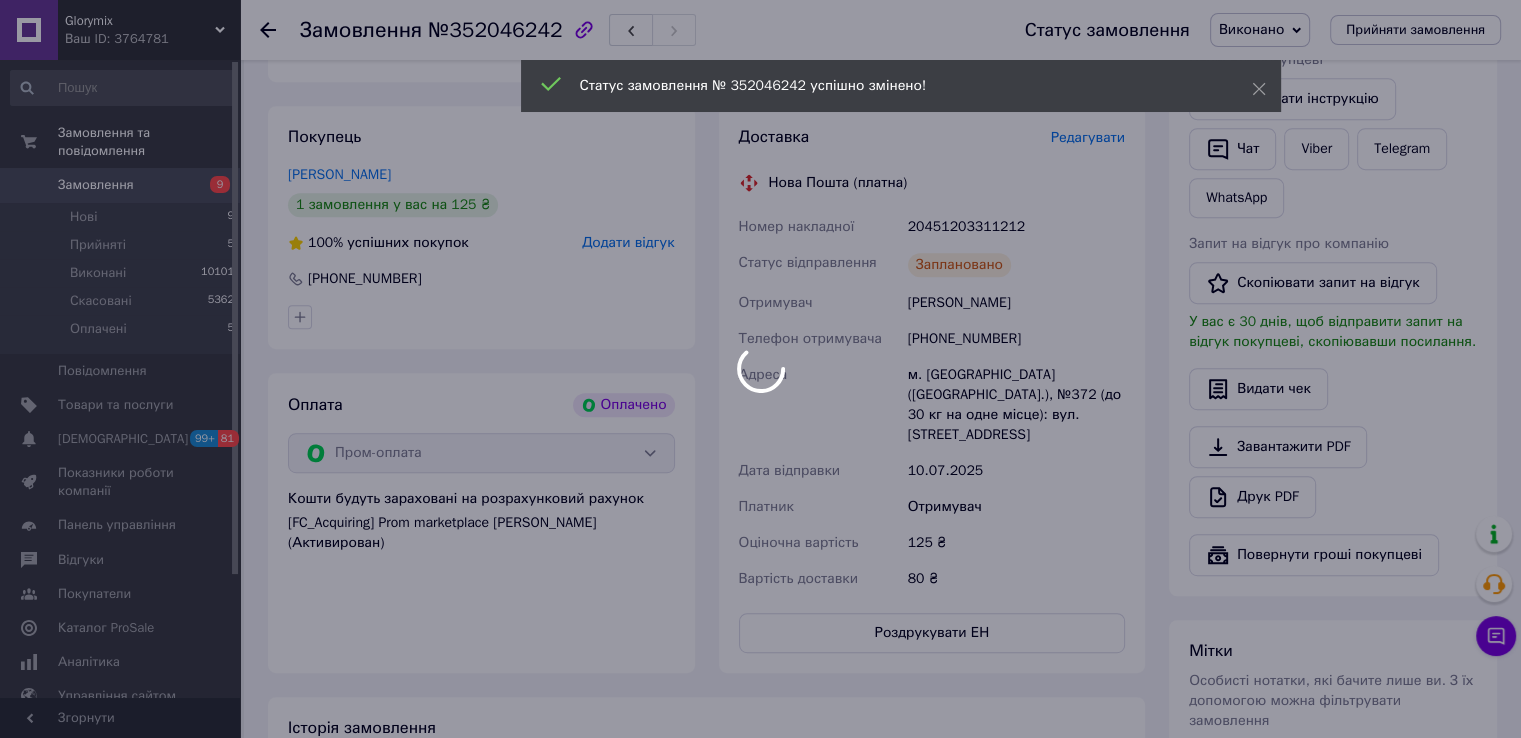 click on "Glorymix Ваш ID: 3764781 Сайт Glorymix Кабінет покупця Перевірити стан системи Сторінка на порталі Довідка Вийти Замовлення та повідомлення Замовлення 9 Нові 9 Прийняті 5 Виконані 10101 Скасовані 5362 Оплачені 5 Повідомлення 0 Товари та послуги Сповіщення 99+ 81 Показники роботи компанії Панель управління Відгуки Покупатели Каталог ProSale Аналітика Управління сайтом Гаманець компанії [PERSON_NAME] Тарифи та рахунки Prom топ Згорнути
Замовлення №352046242 Статус замовлення Виконано Прийнято Скасовано Оплачено   1 2" at bounding box center (760, 87) 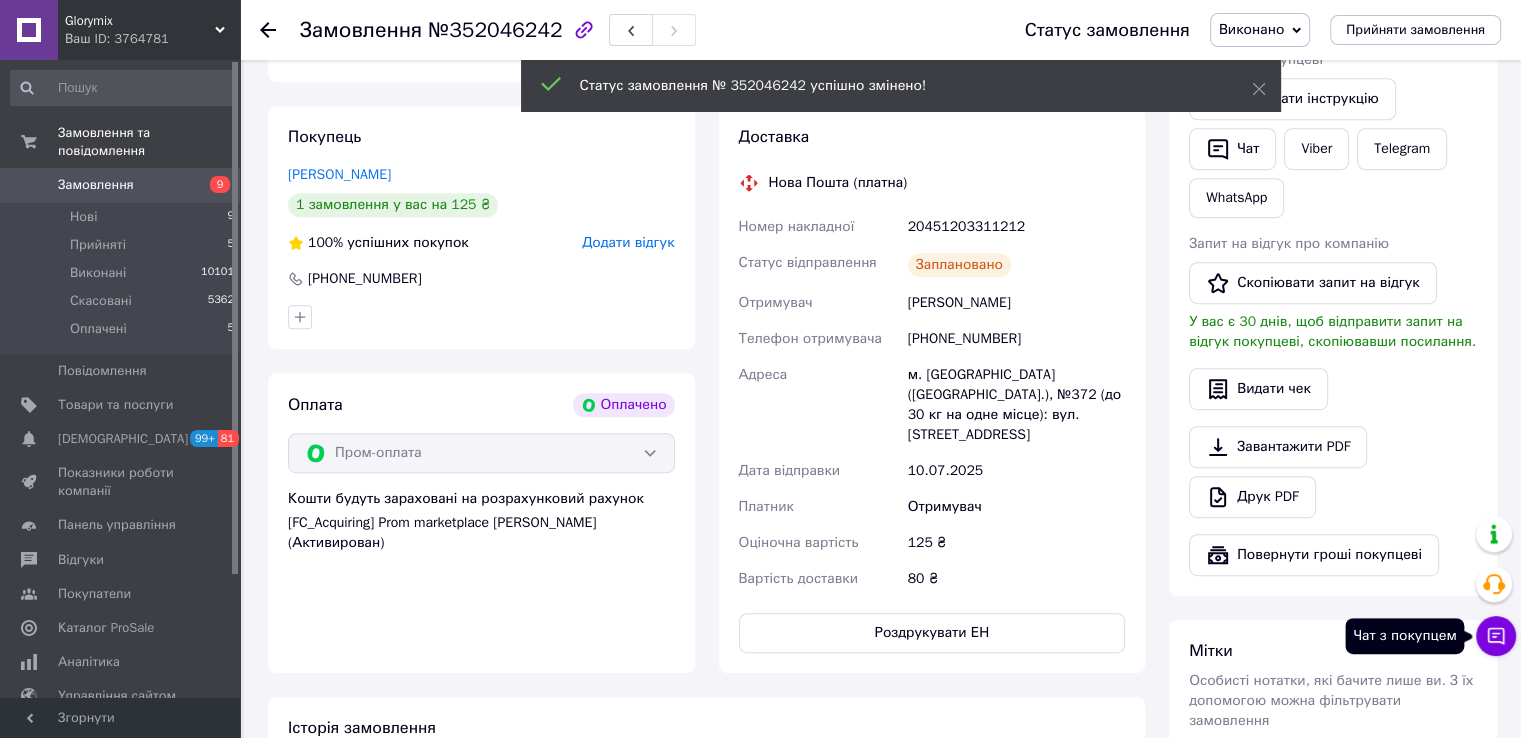 click 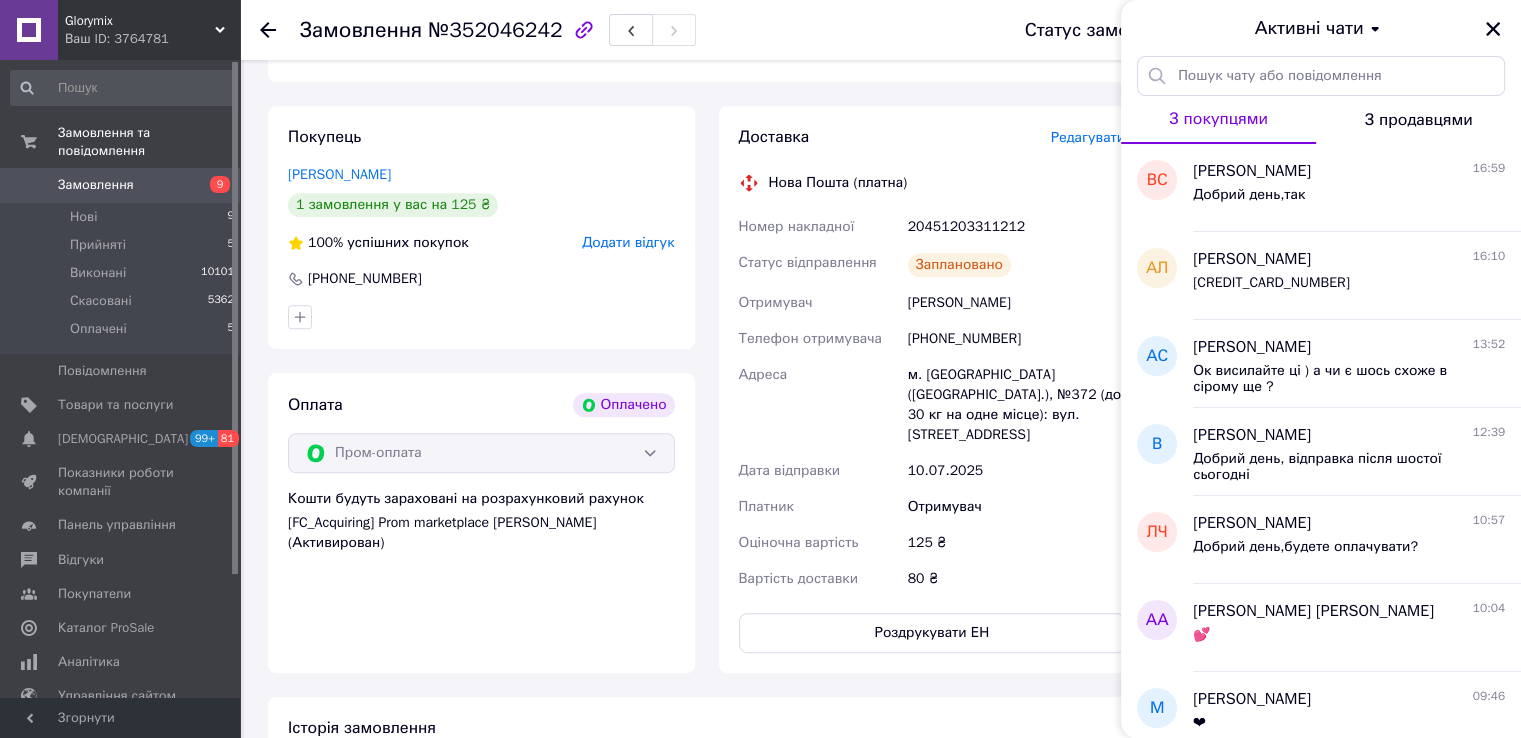 scroll, scrollTop: 300, scrollLeft: 0, axis: vertical 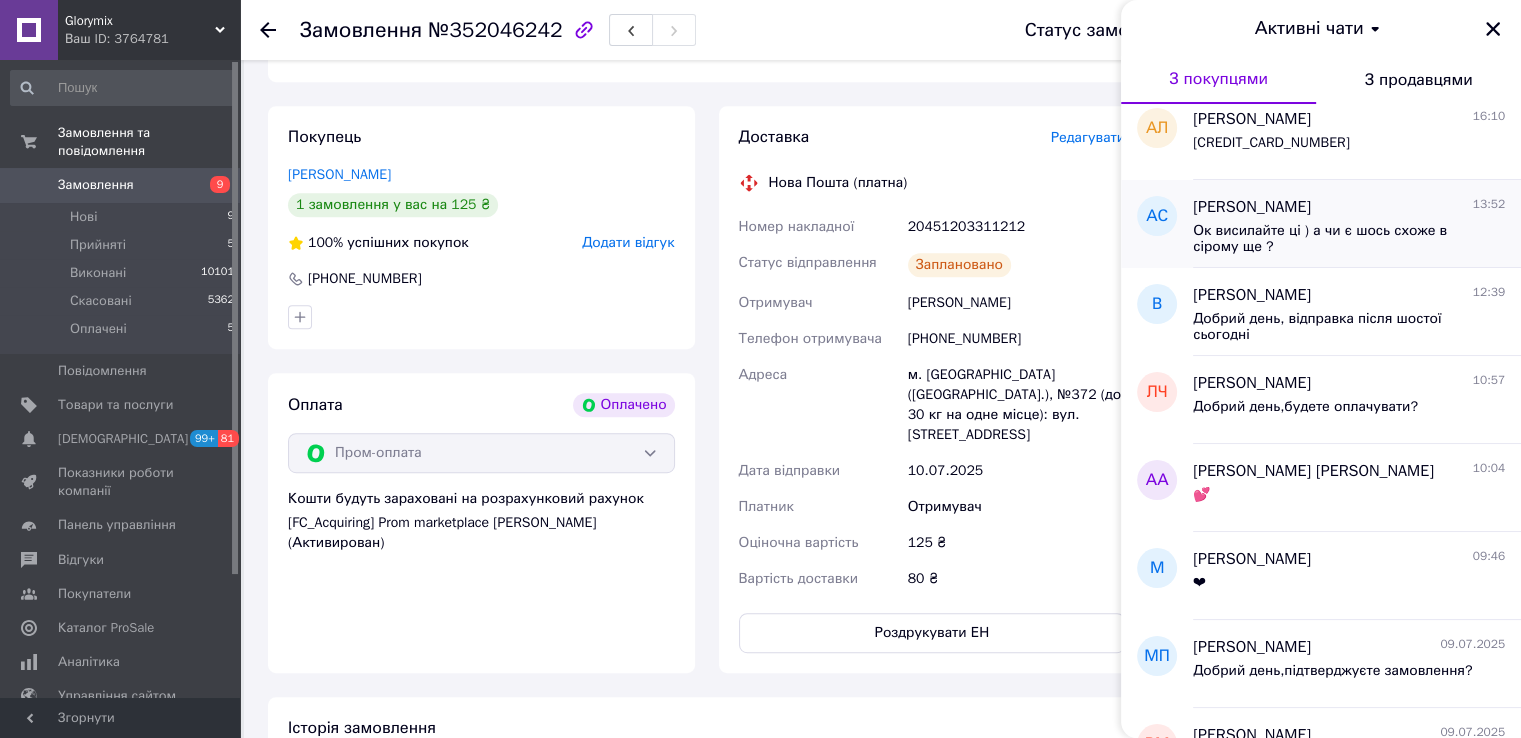 click on "Ок висилайте ці ) а чи є шось схоже в сірому  ще ?" at bounding box center [1335, 239] 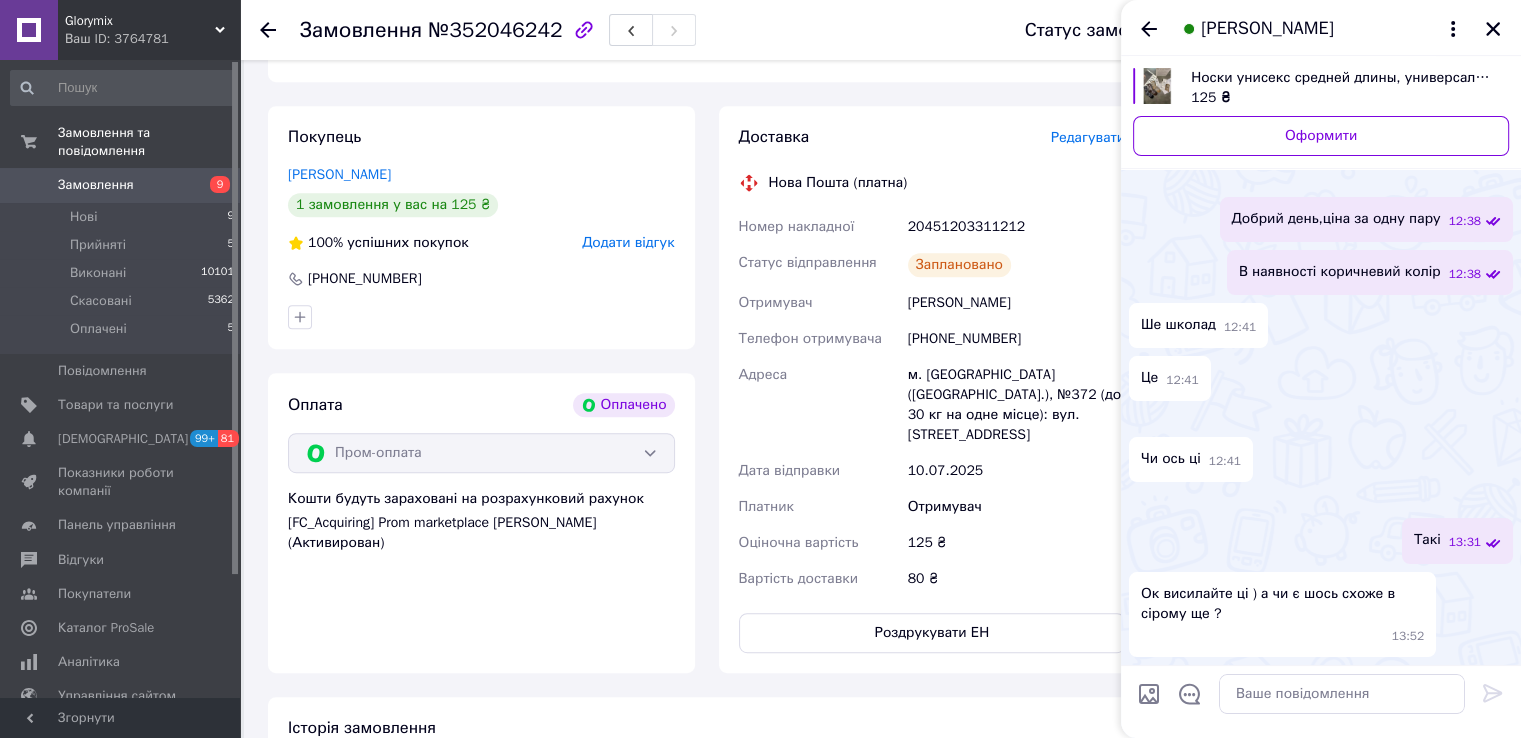 scroll, scrollTop: 1066, scrollLeft: 0, axis: vertical 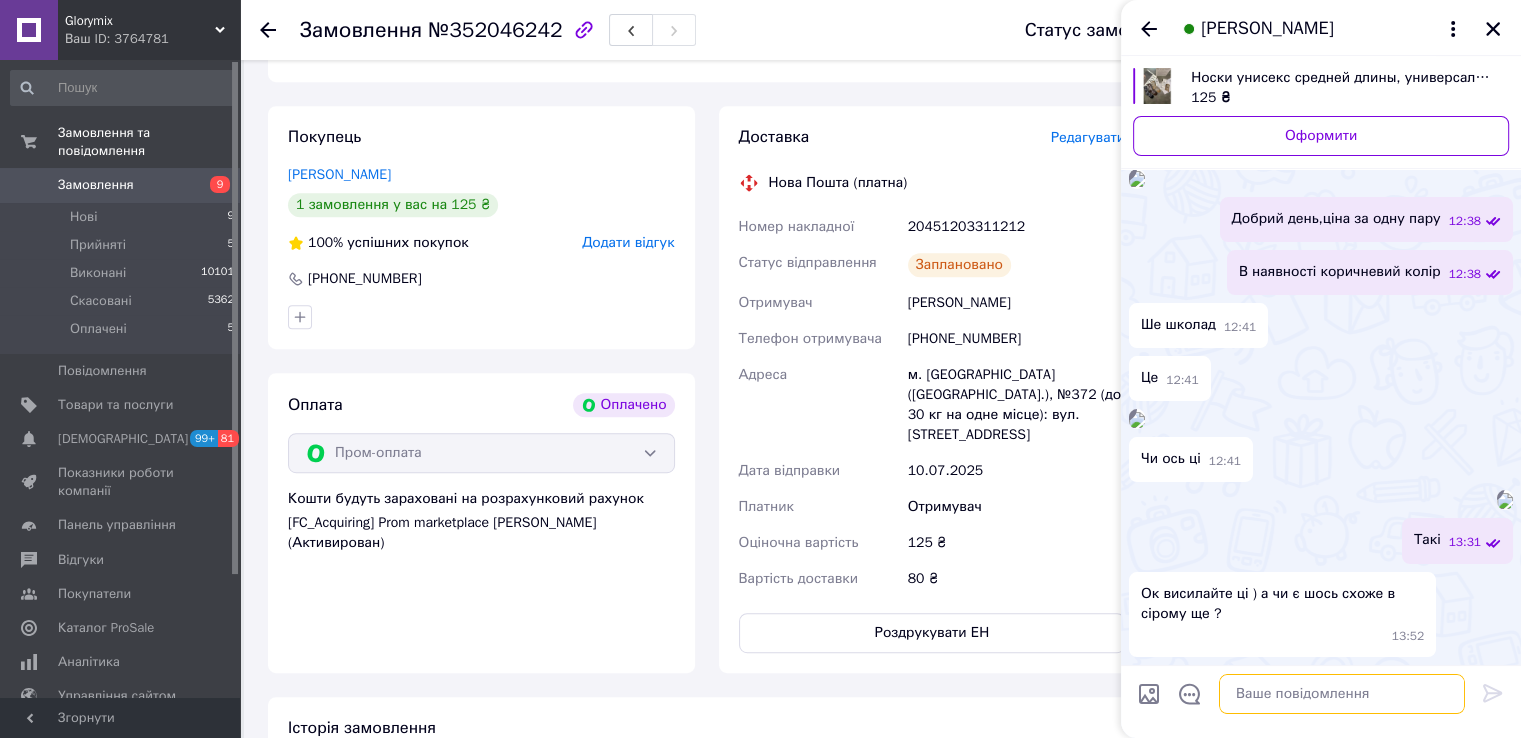 click at bounding box center (1342, 694) 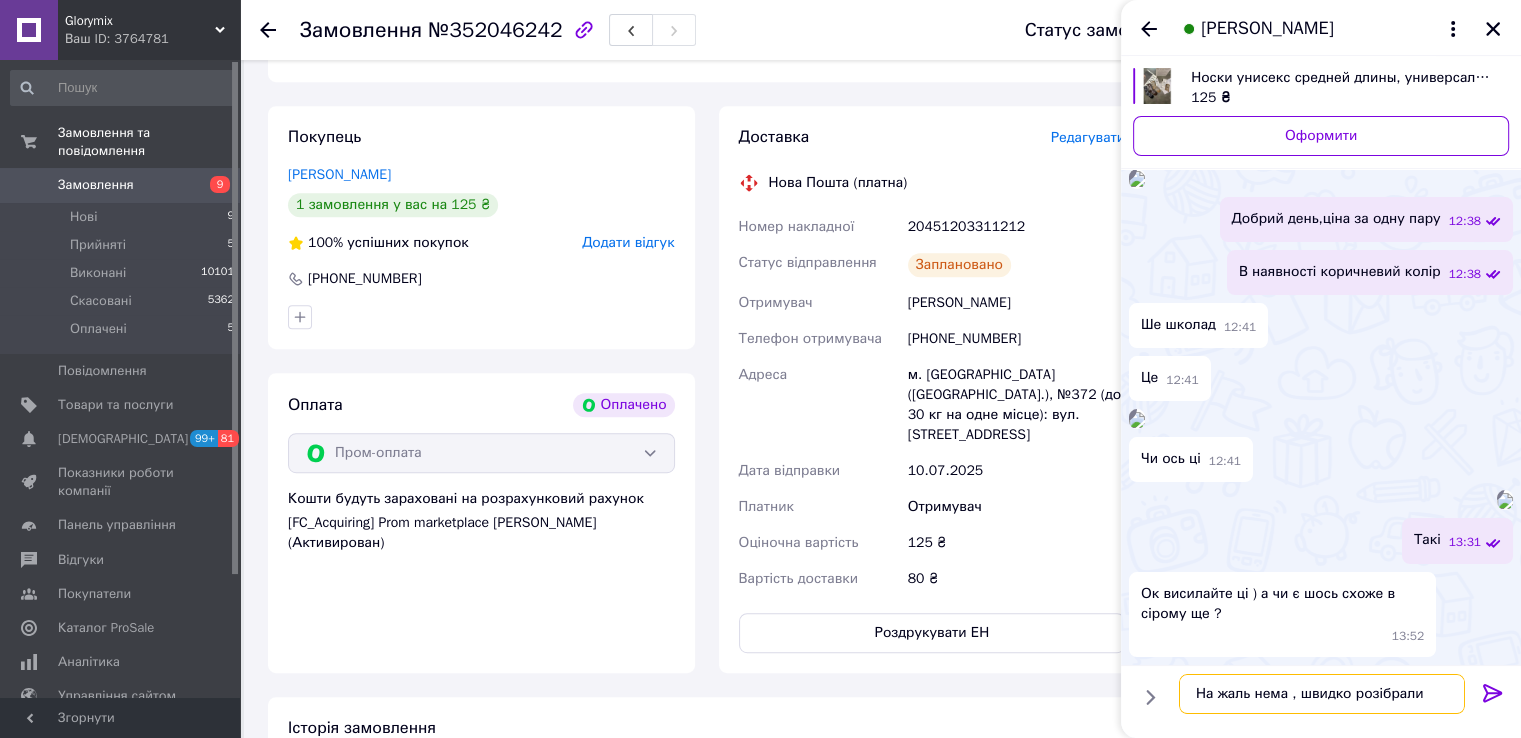 click on "На жаль нема , швидко розібрали" at bounding box center [1322, 694] 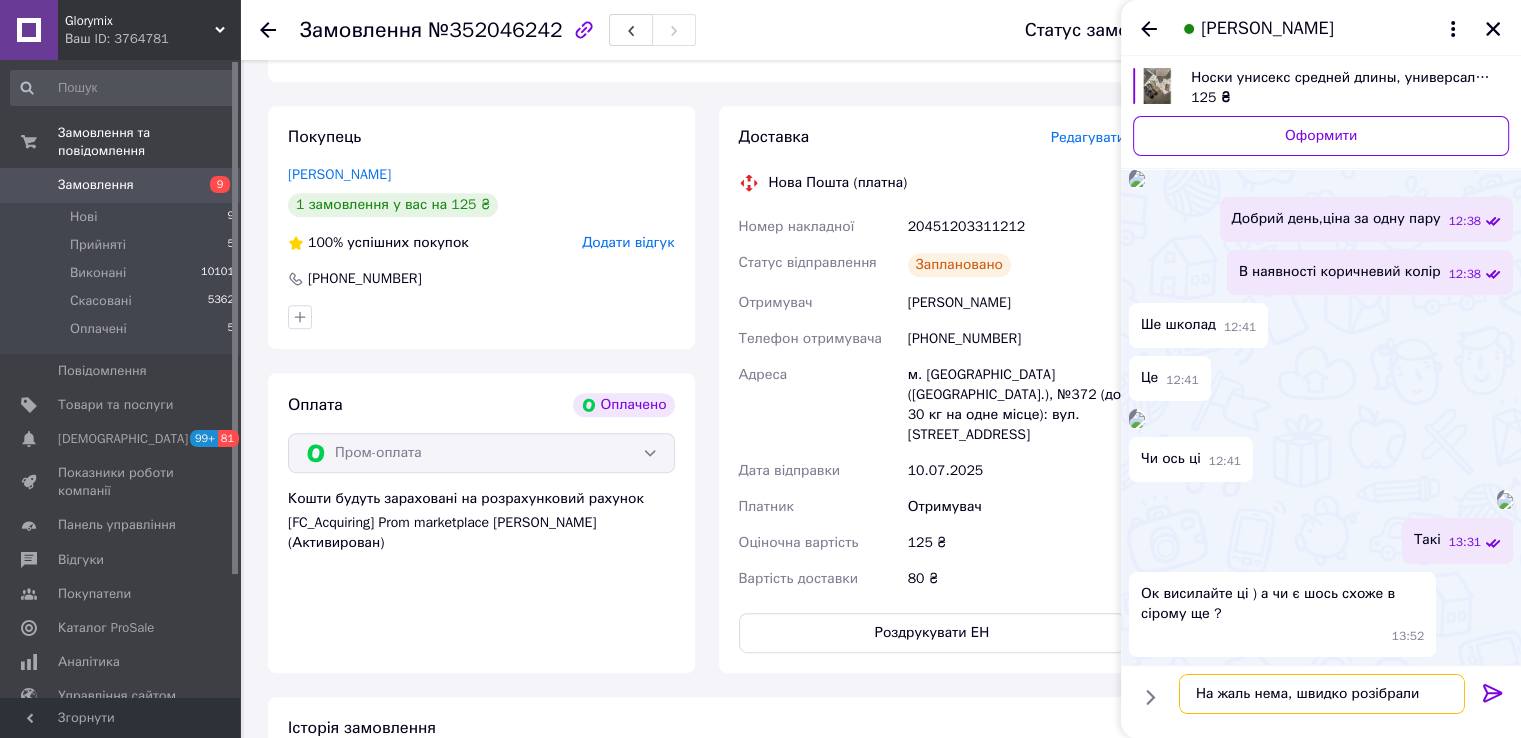 type on "На жаль нема, швидко розібрали" 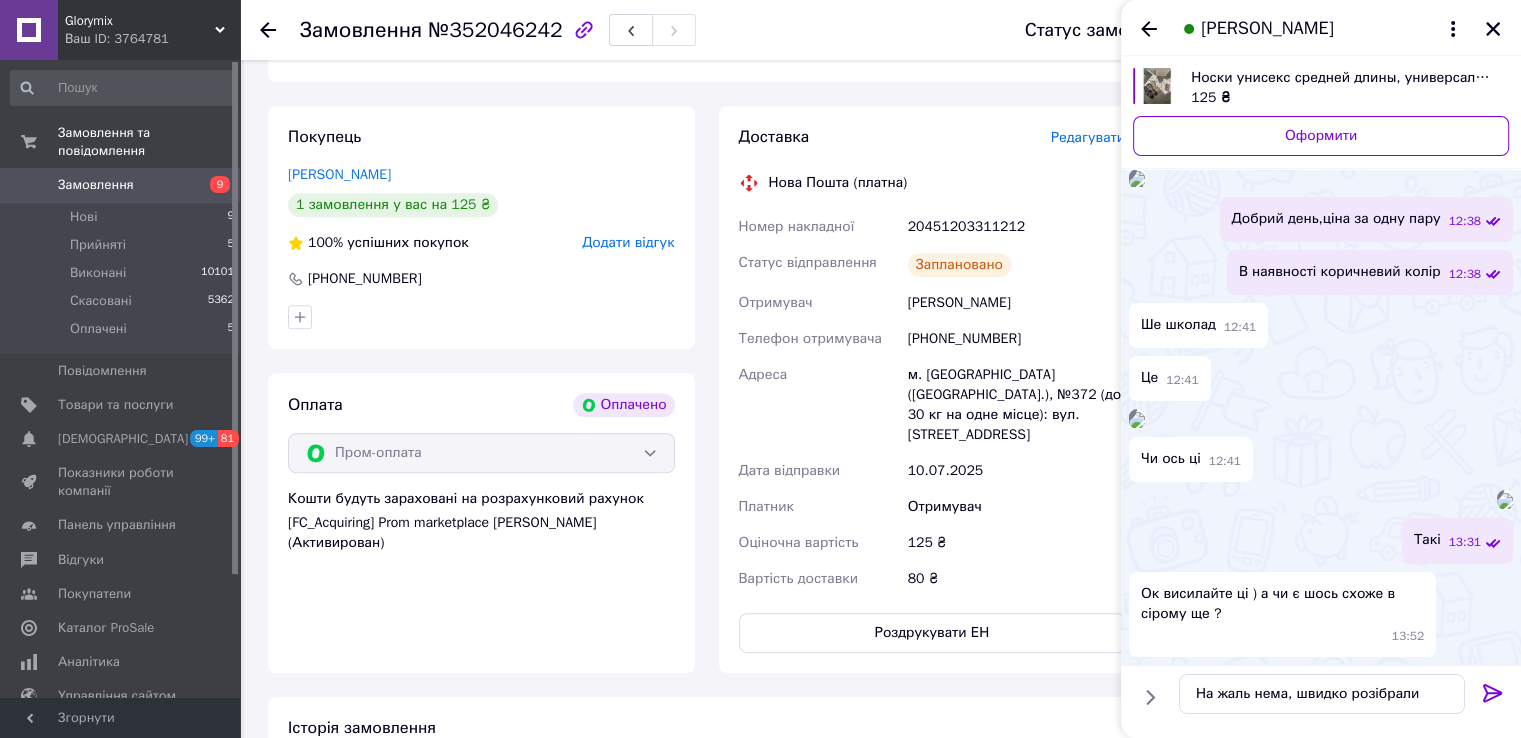 click 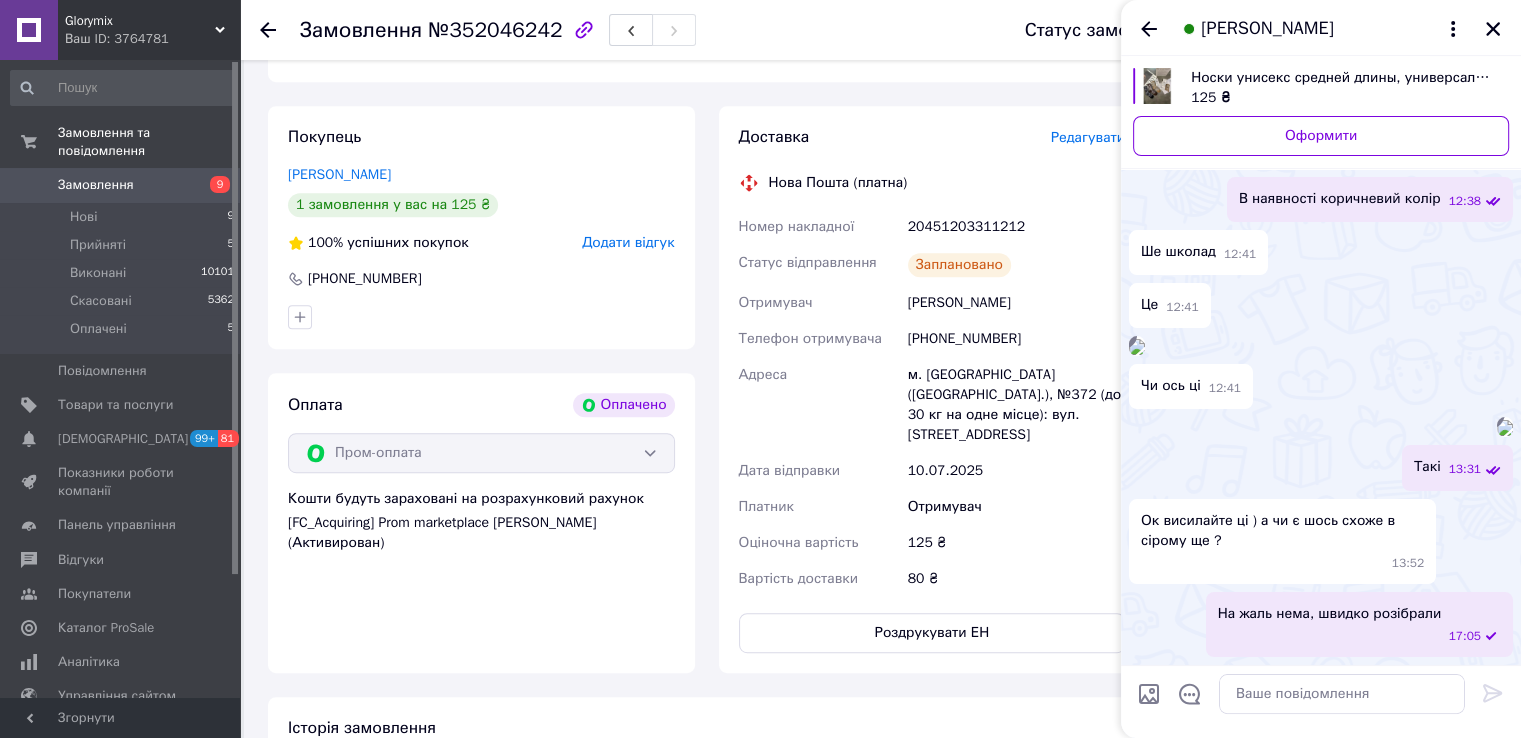 scroll, scrollTop: 1119, scrollLeft: 0, axis: vertical 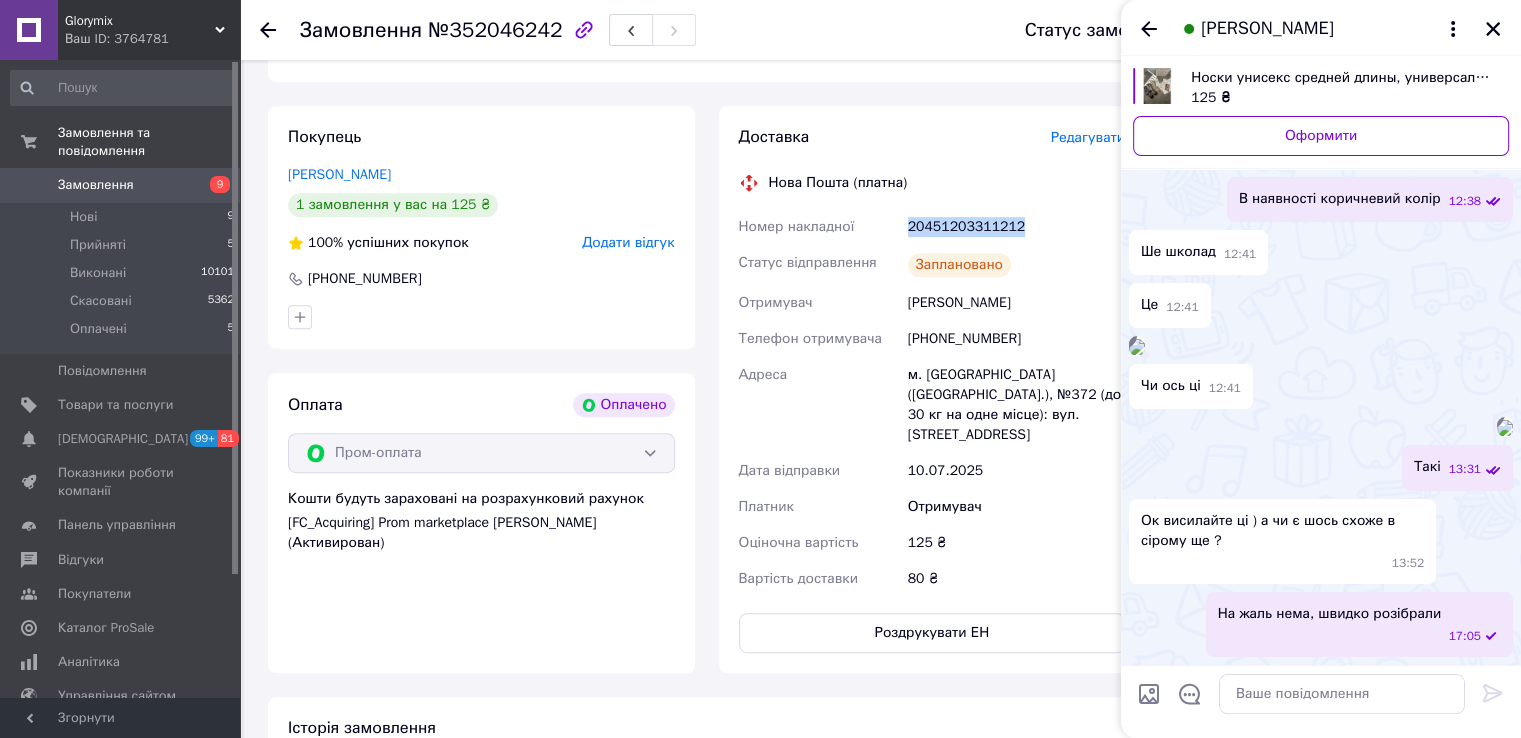 click on "20451203311212" at bounding box center (1016, 227) 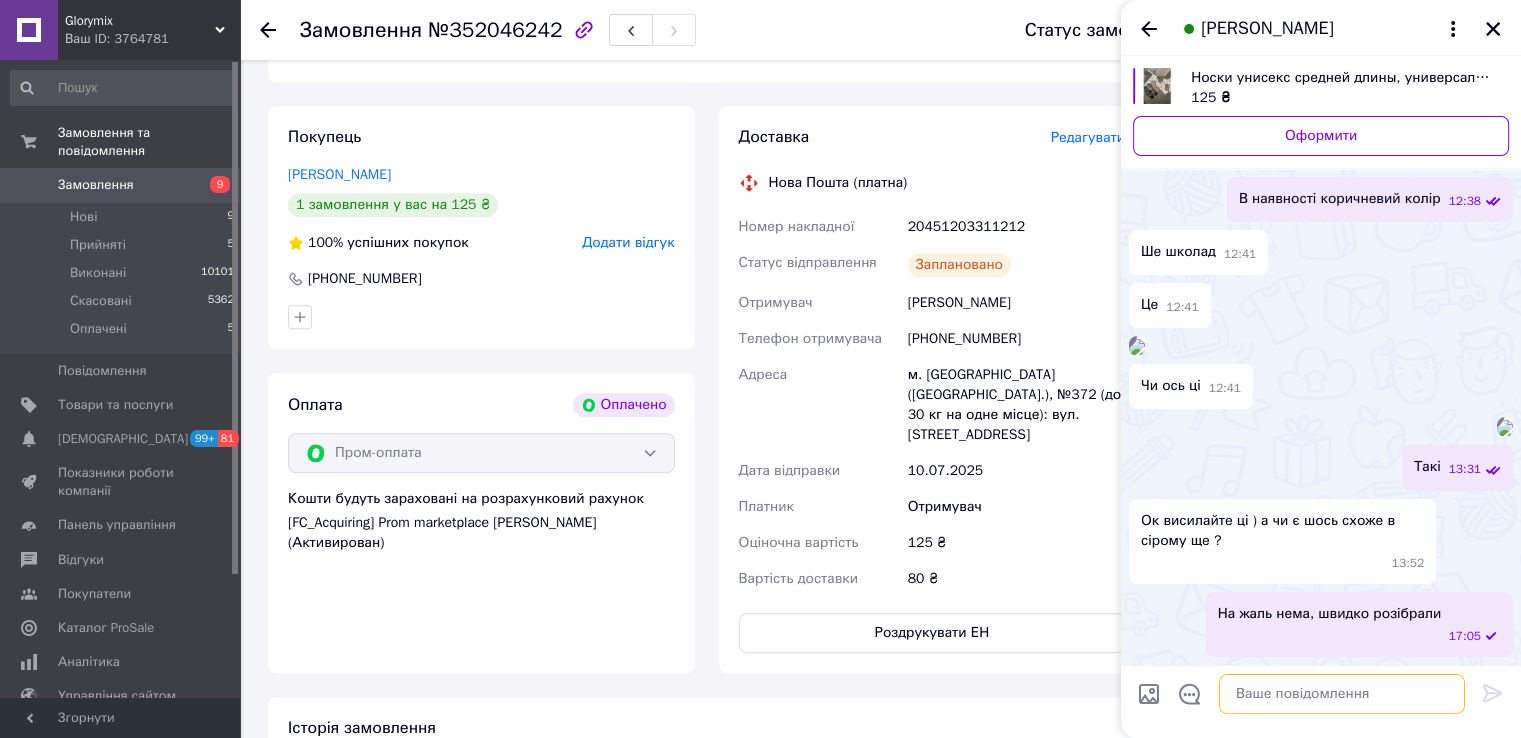 paste on "20451203311212" 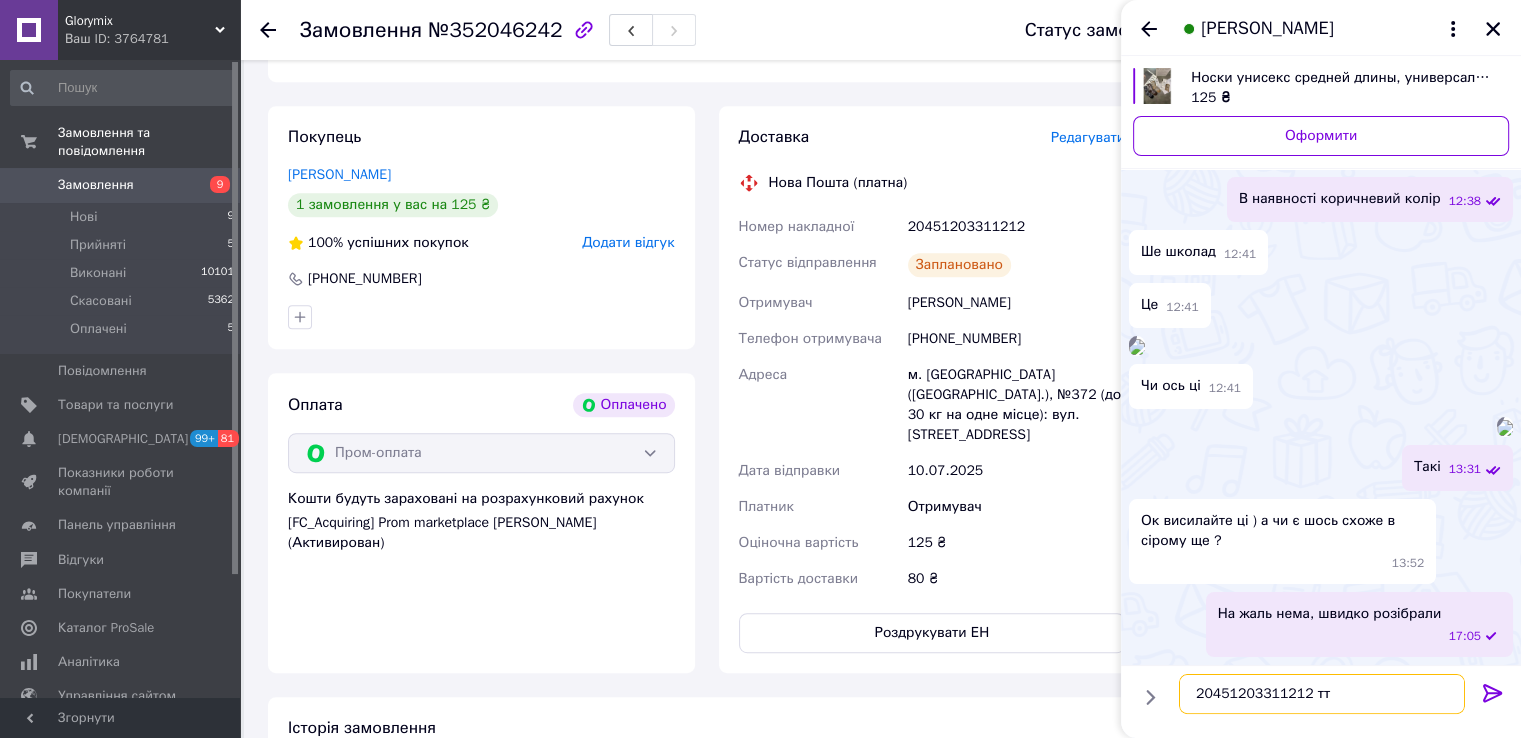 type on "20451203311212 ттн" 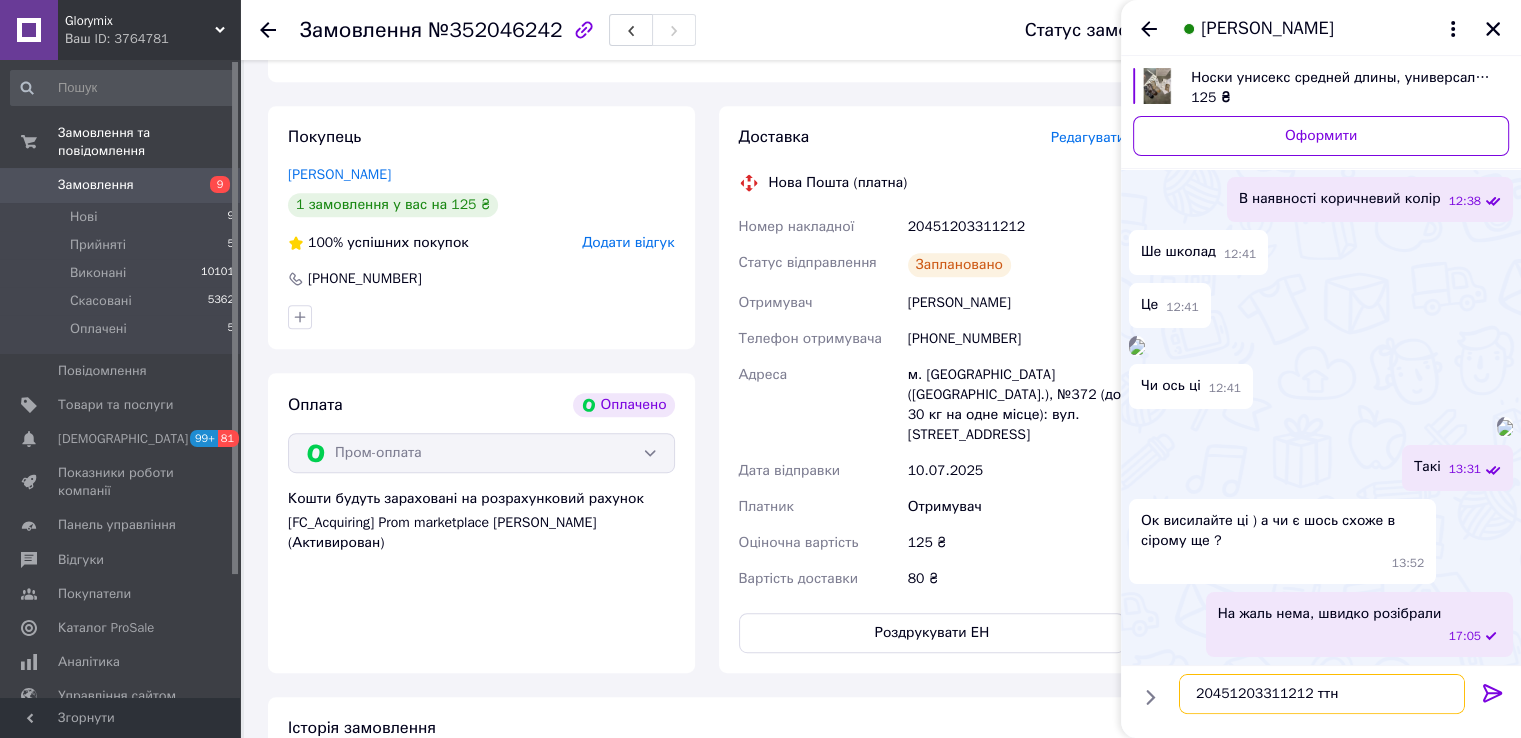 type 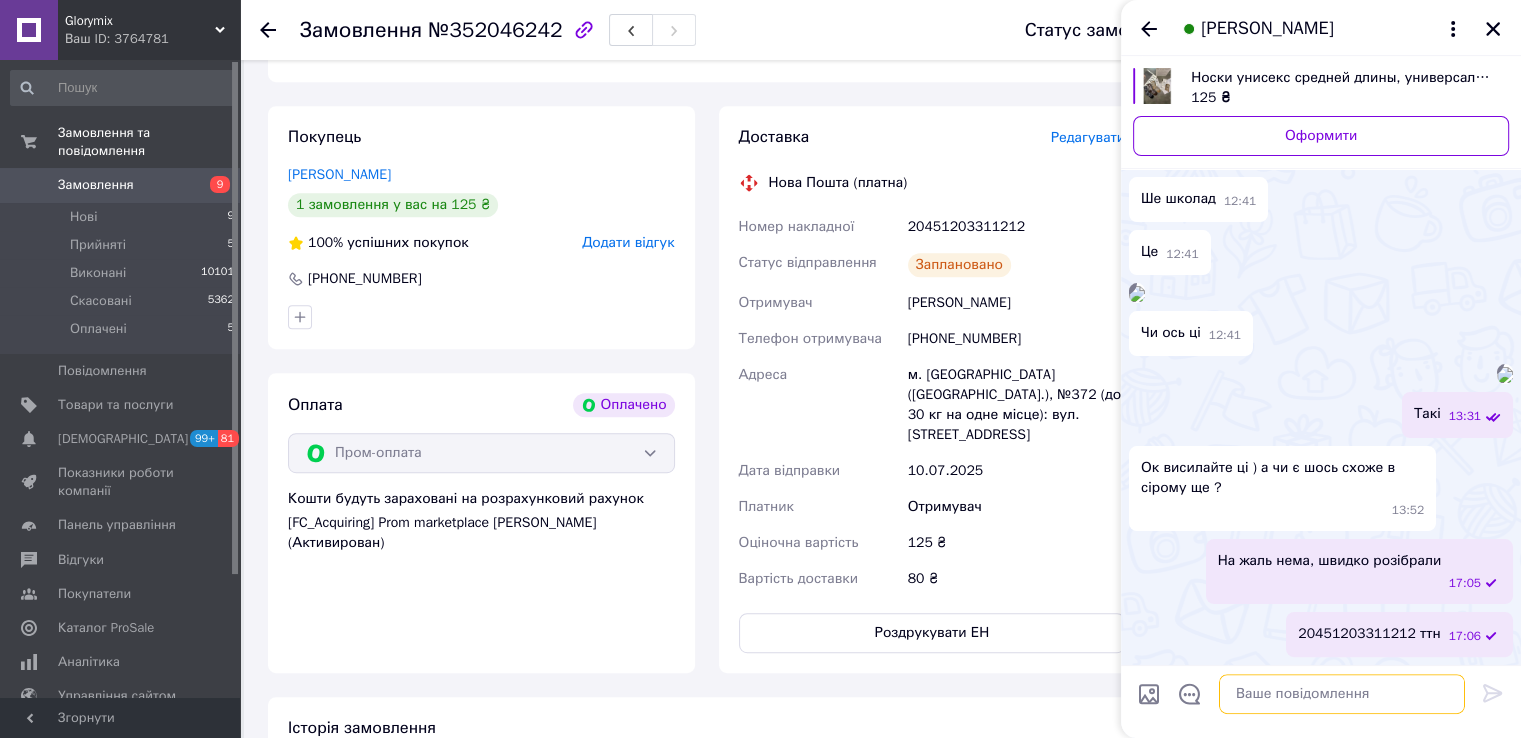 scroll, scrollTop: 172, scrollLeft: 0, axis: vertical 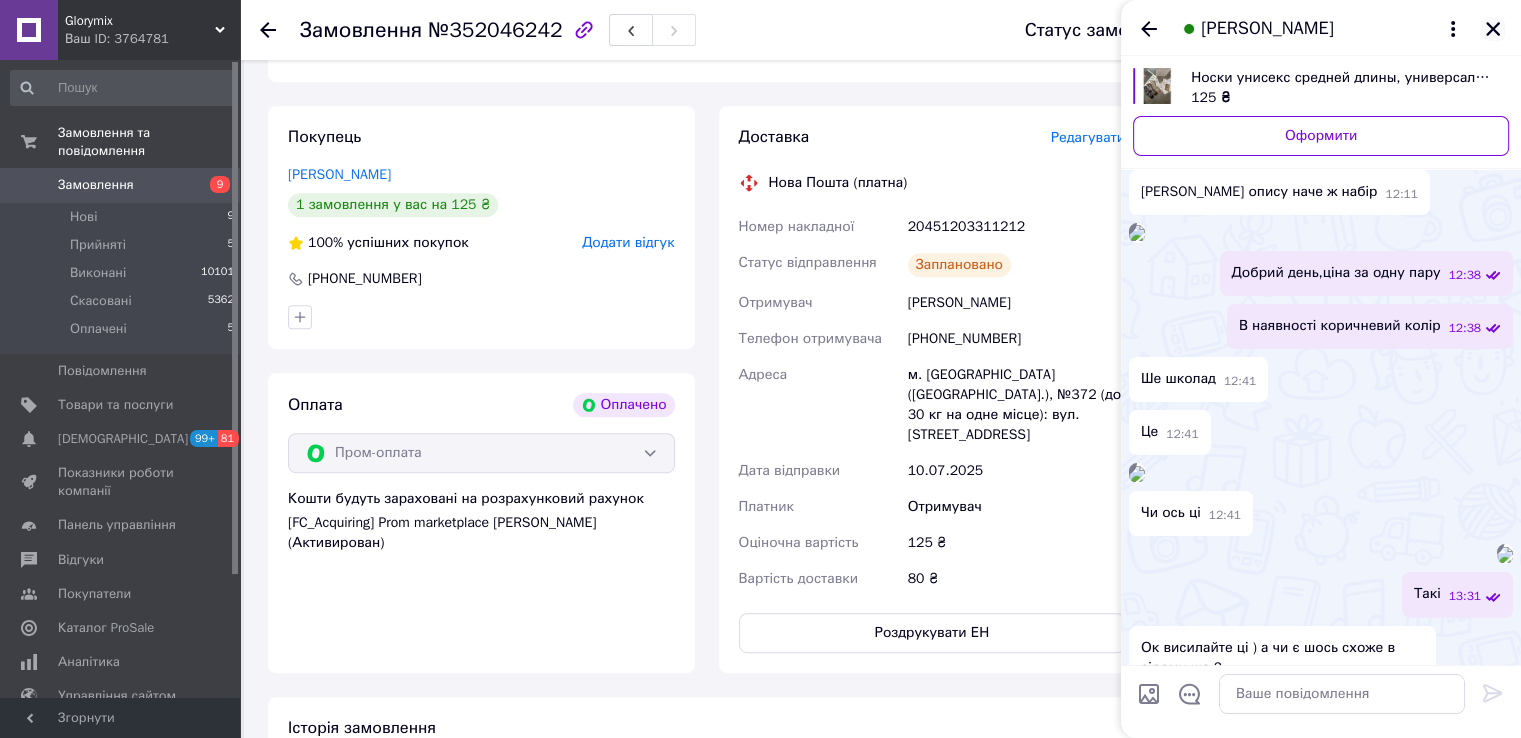 click at bounding box center [1493, 29] 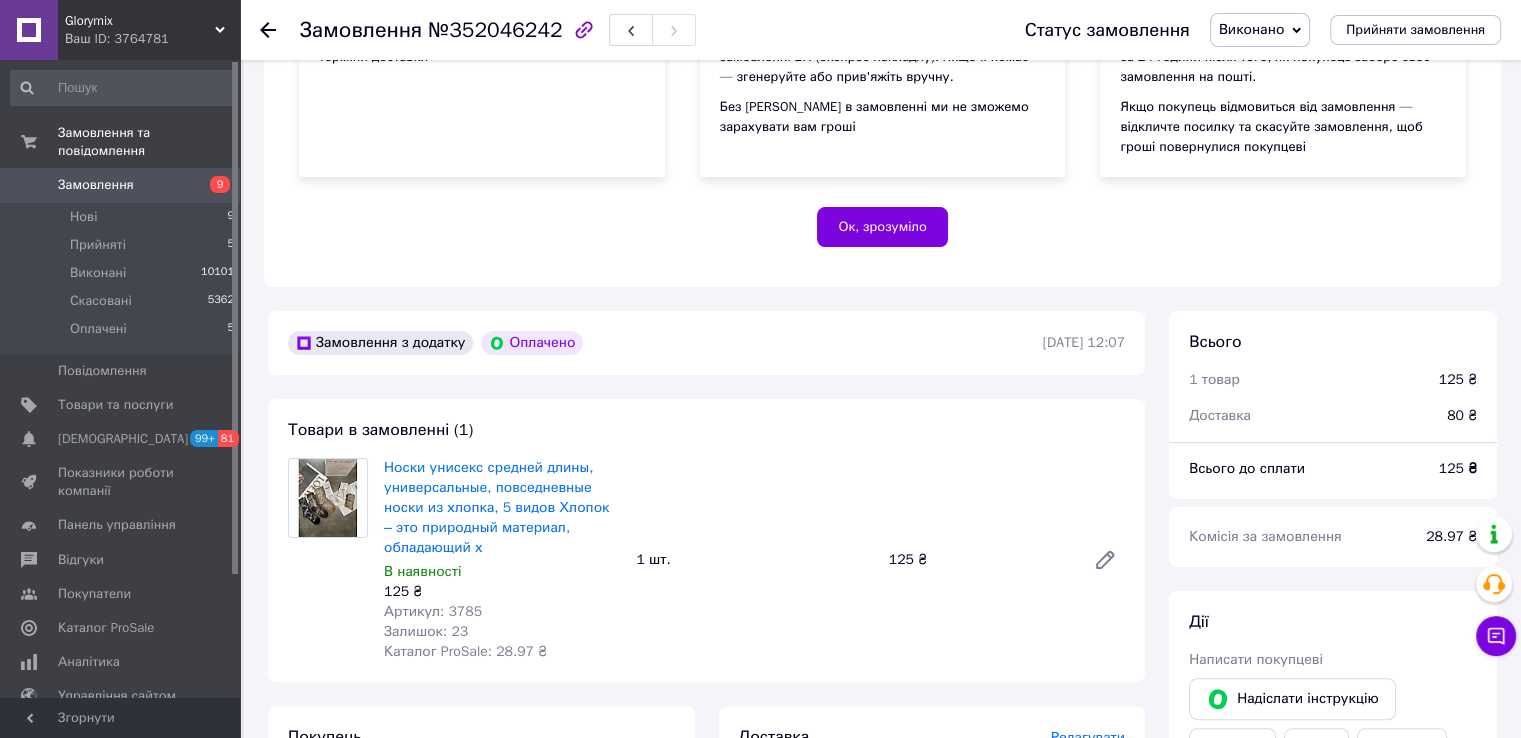 scroll, scrollTop: 0, scrollLeft: 0, axis: both 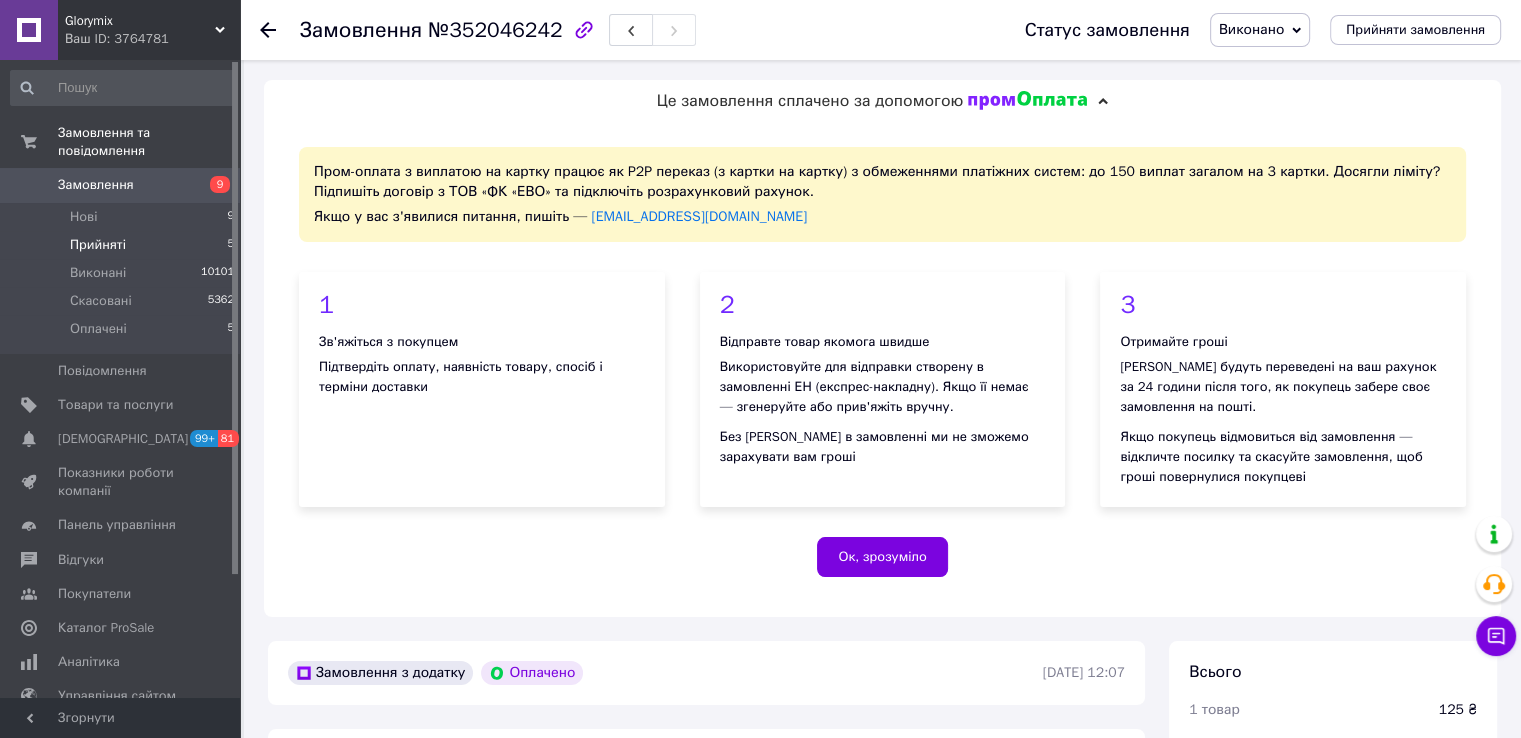 click on "Прийняті 5" at bounding box center (123, 245) 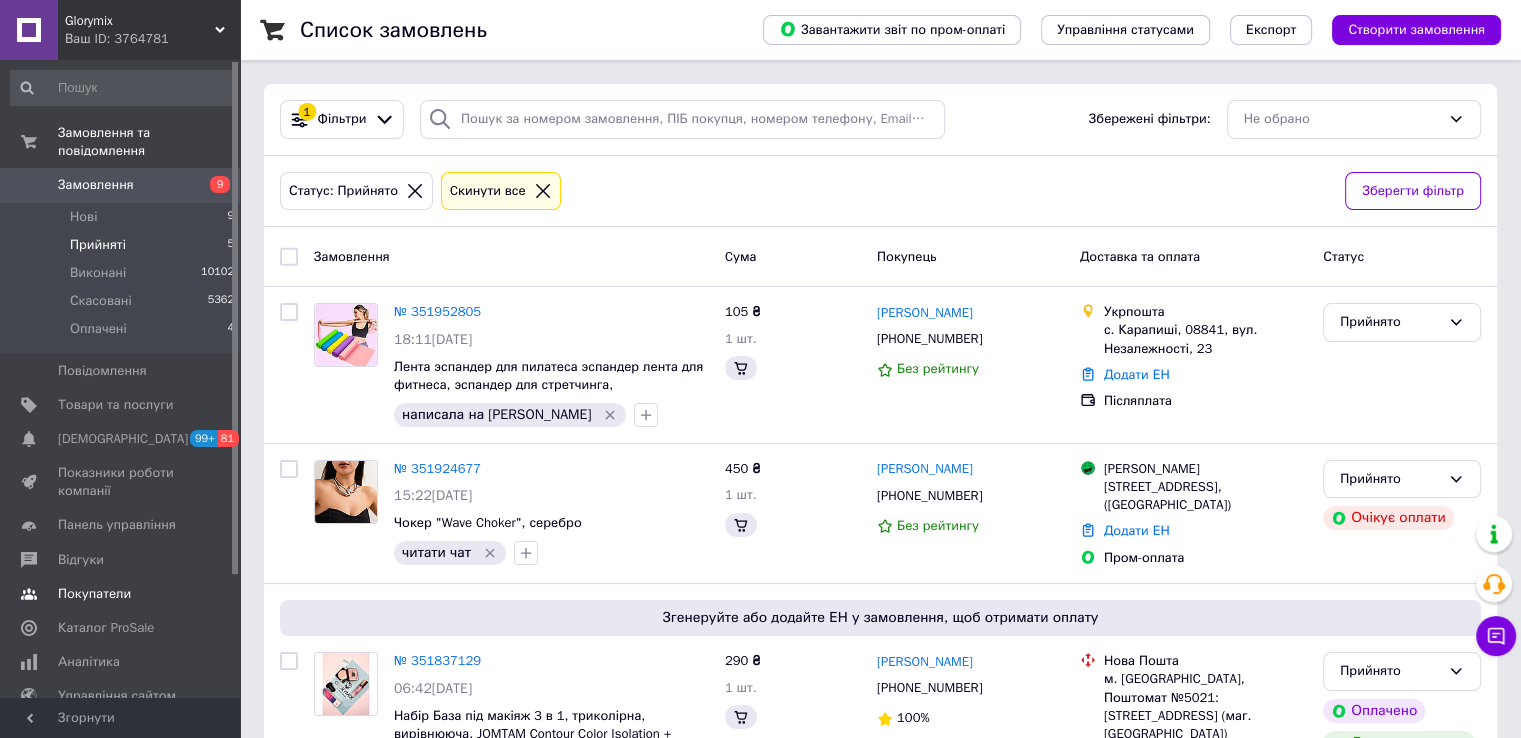 click on "Відгуки" at bounding box center [121, 560] 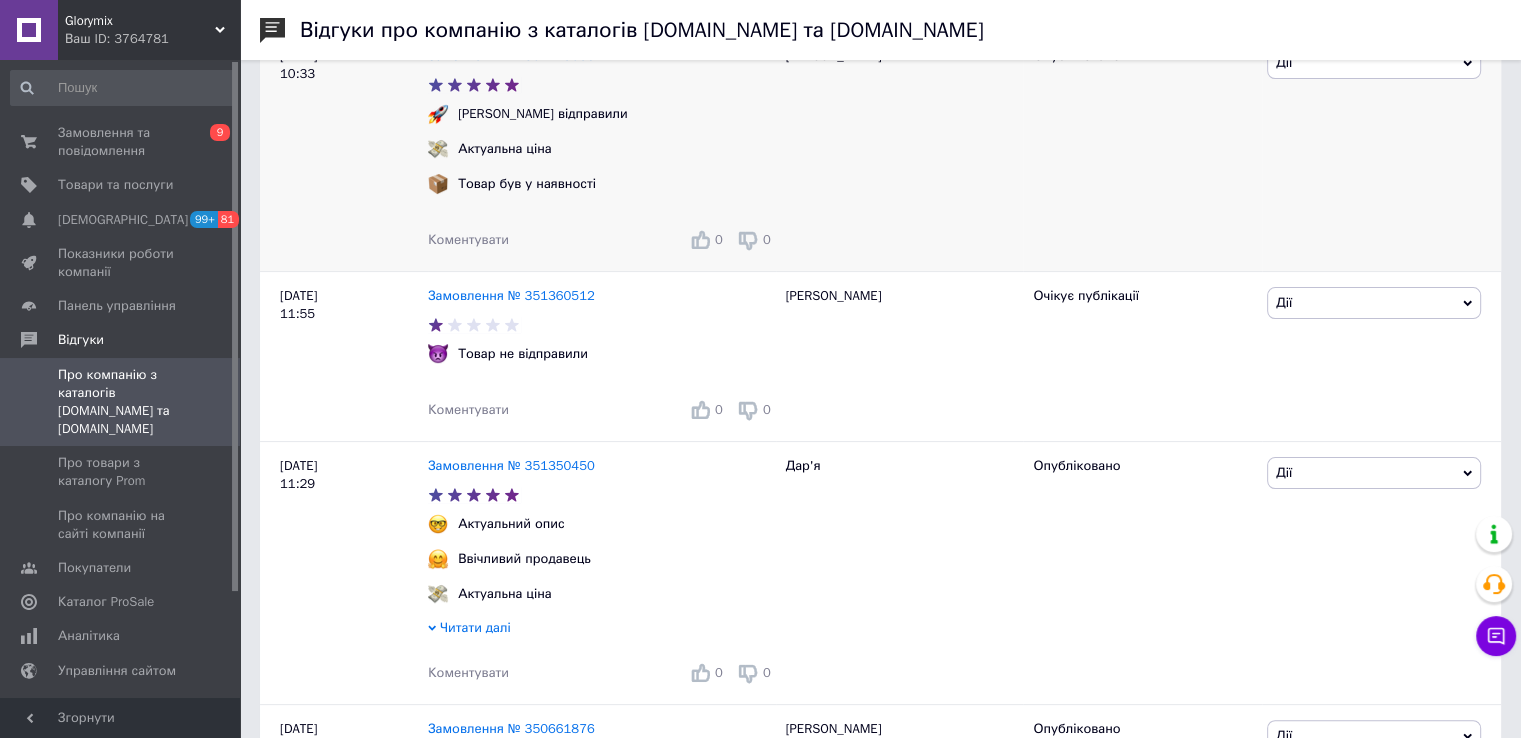 scroll, scrollTop: 0, scrollLeft: 0, axis: both 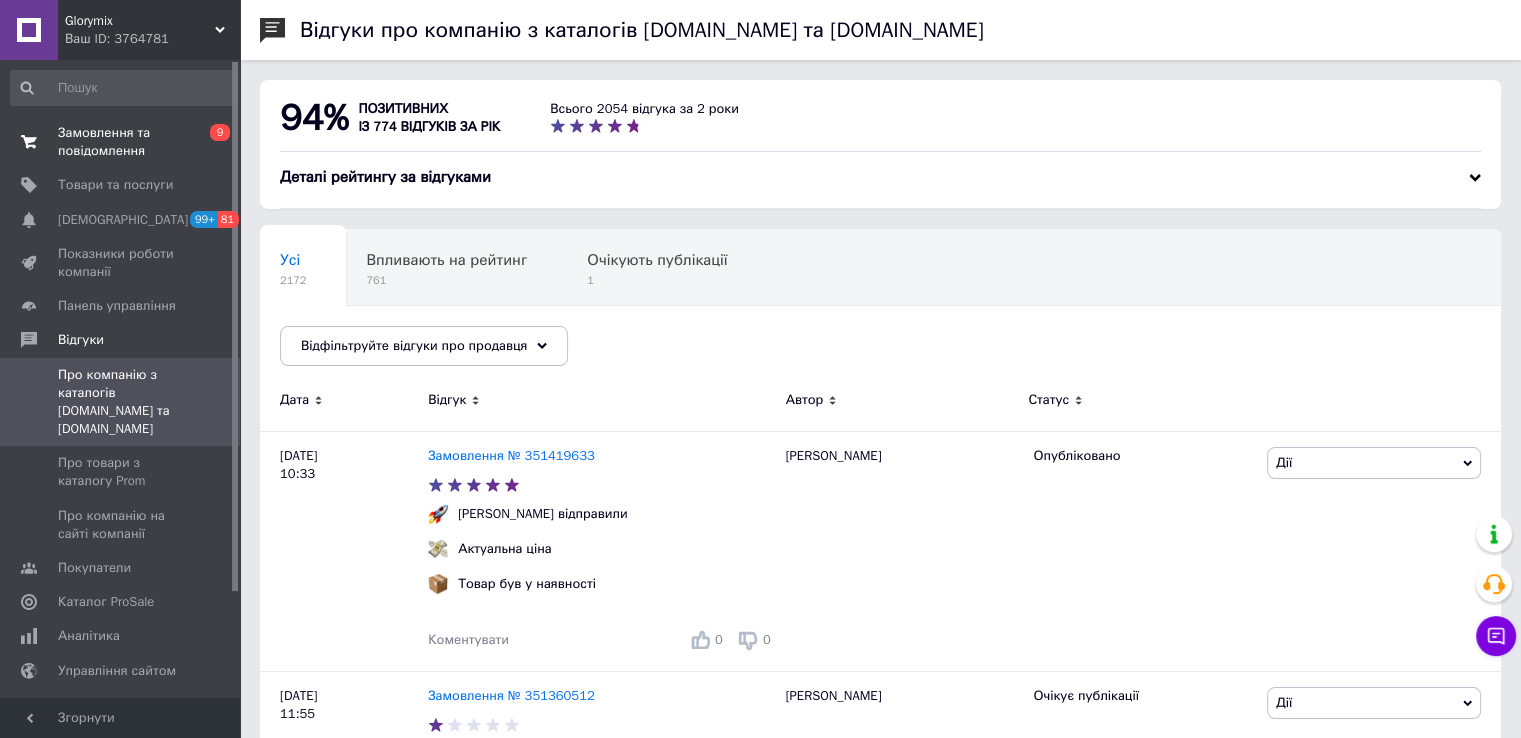 click on "Замовлення та повідомлення" at bounding box center (121, 142) 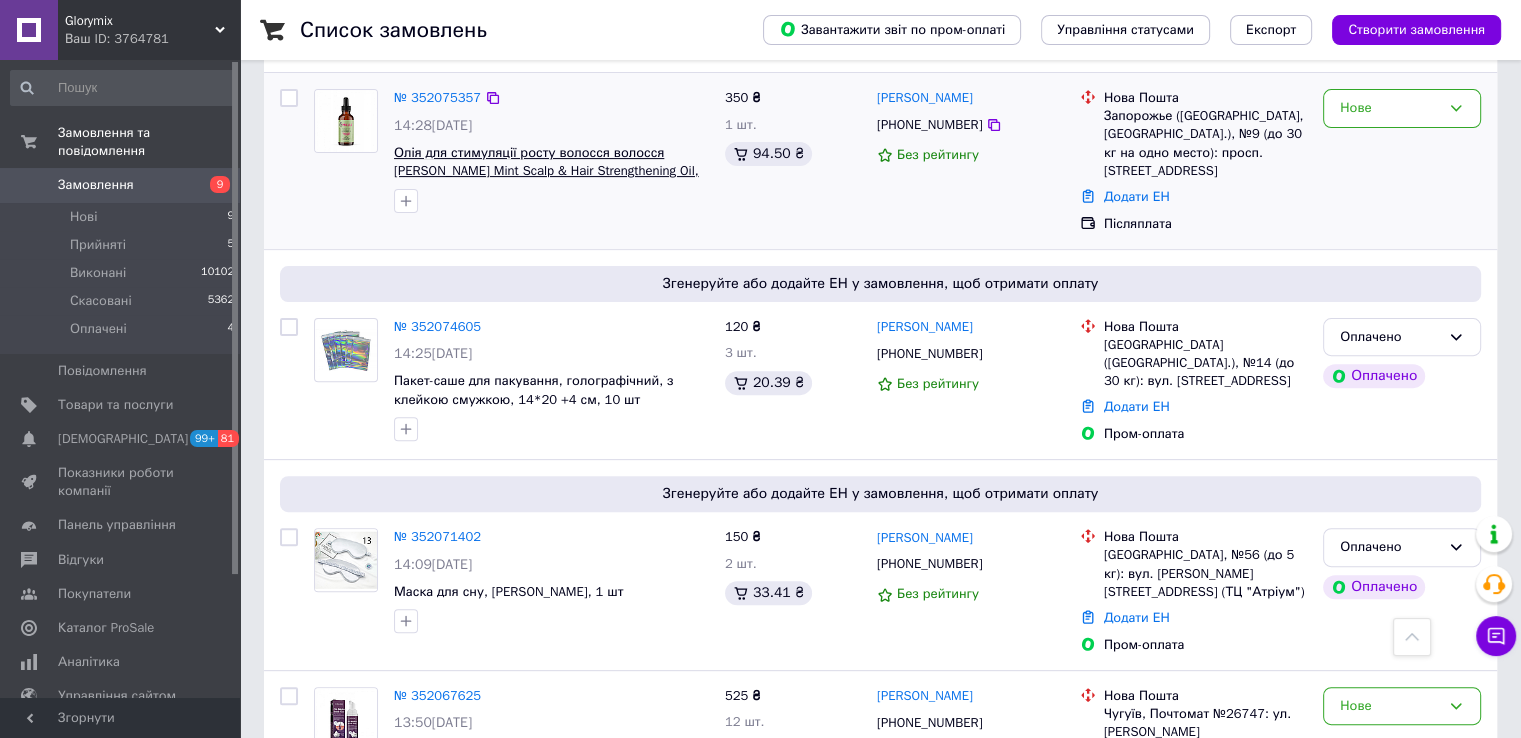 scroll, scrollTop: 900, scrollLeft: 0, axis: vertical 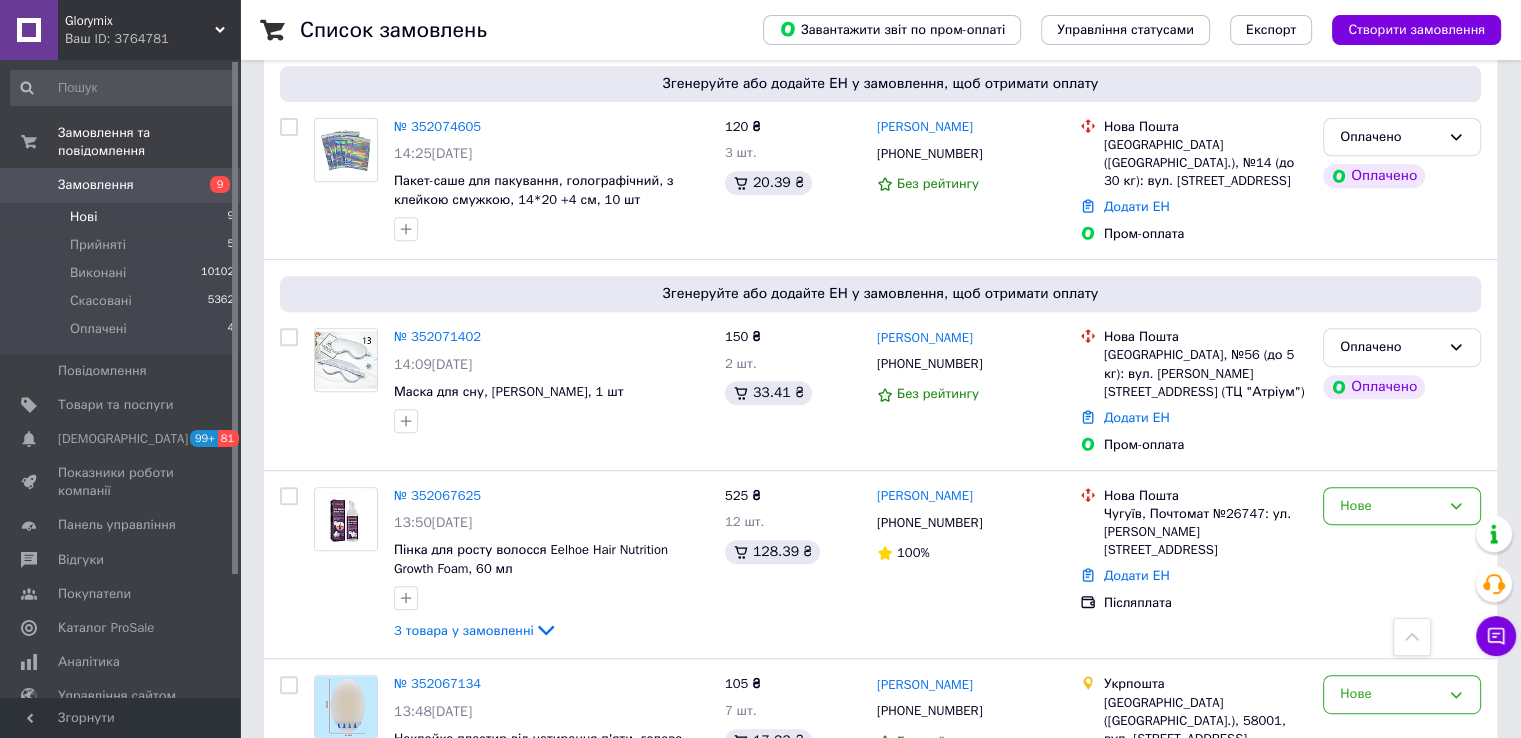 click on "Нові 9" at bounding box center [123, 217] 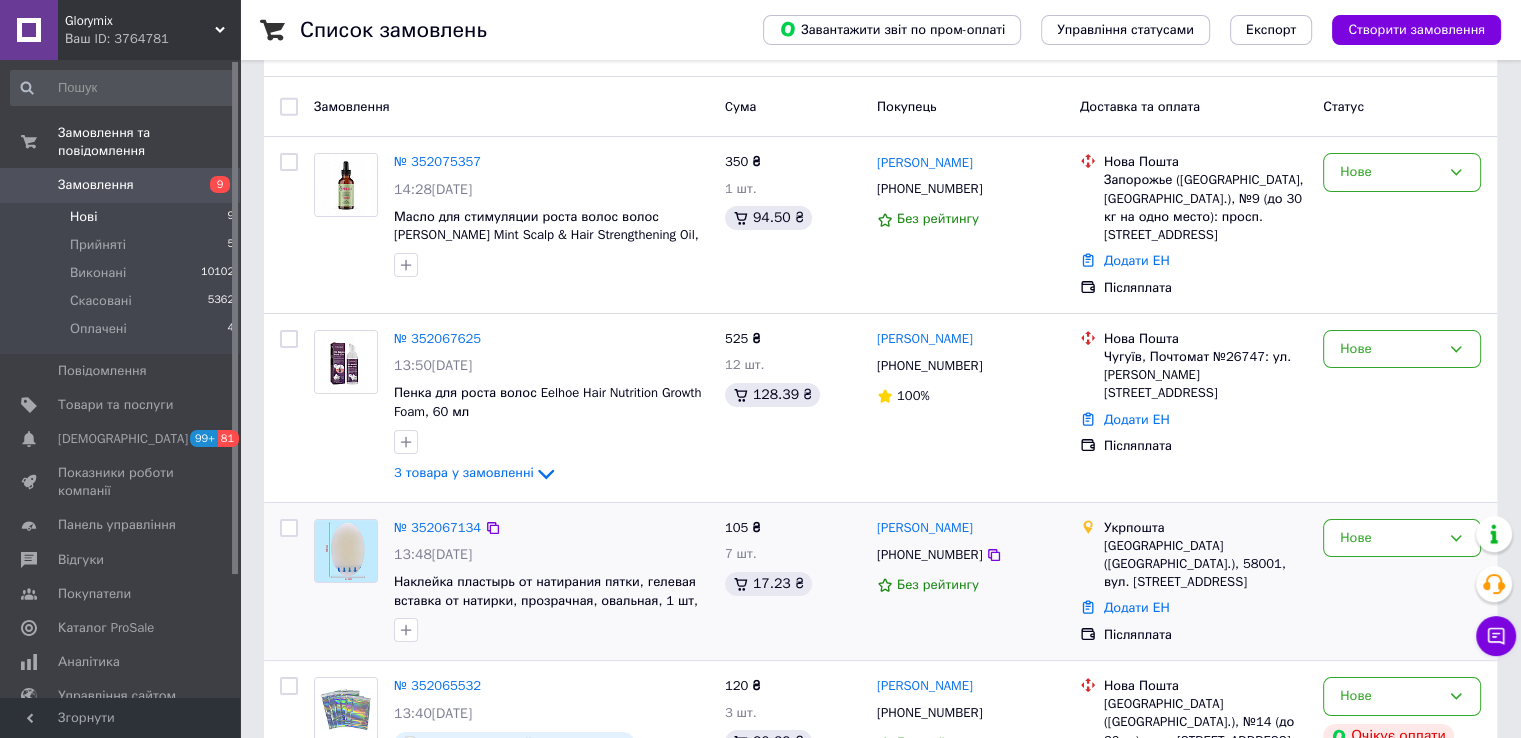 scroll, scrollTop: 0, scrollLeft: 0, axis: both 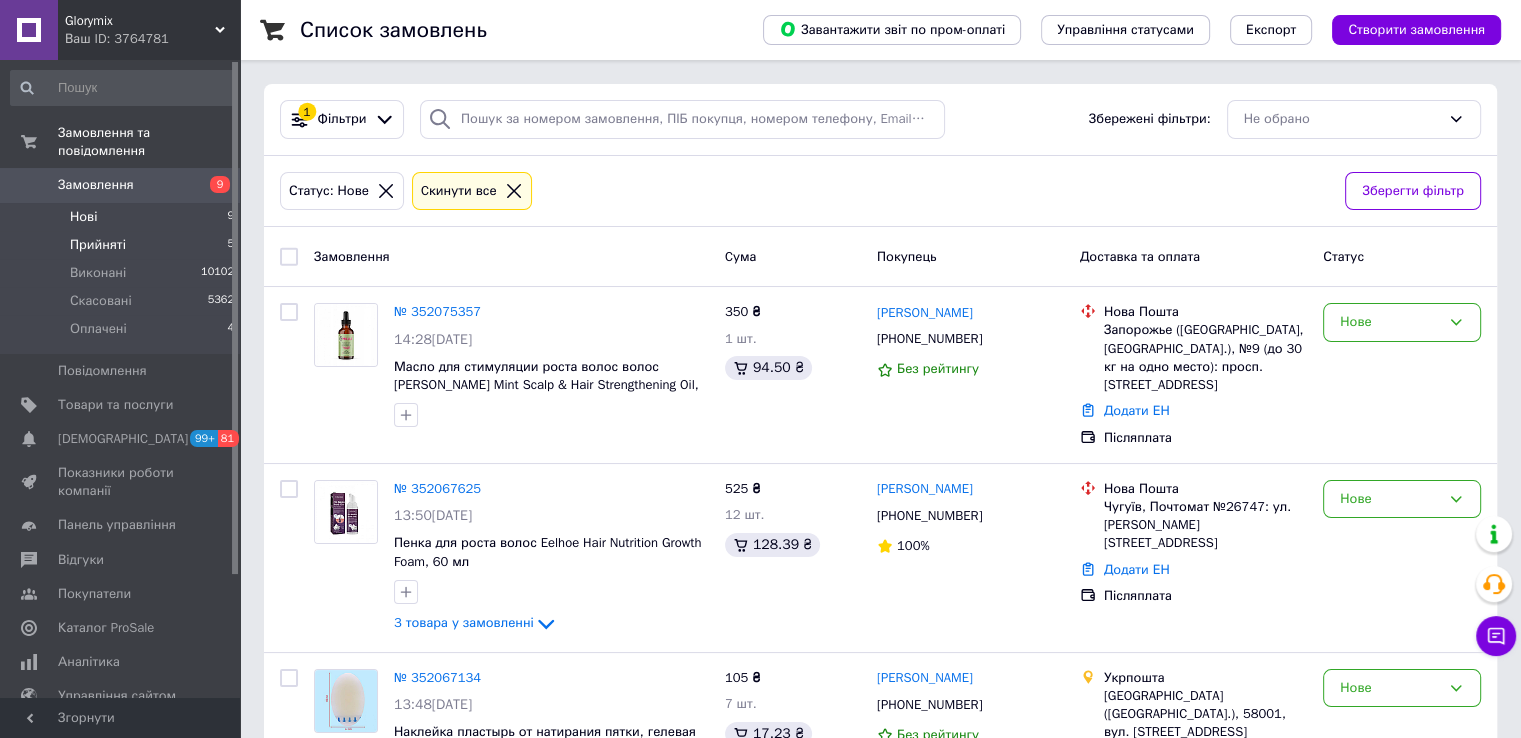 click on "Прийняті 5" at bounding box center (123, 245) 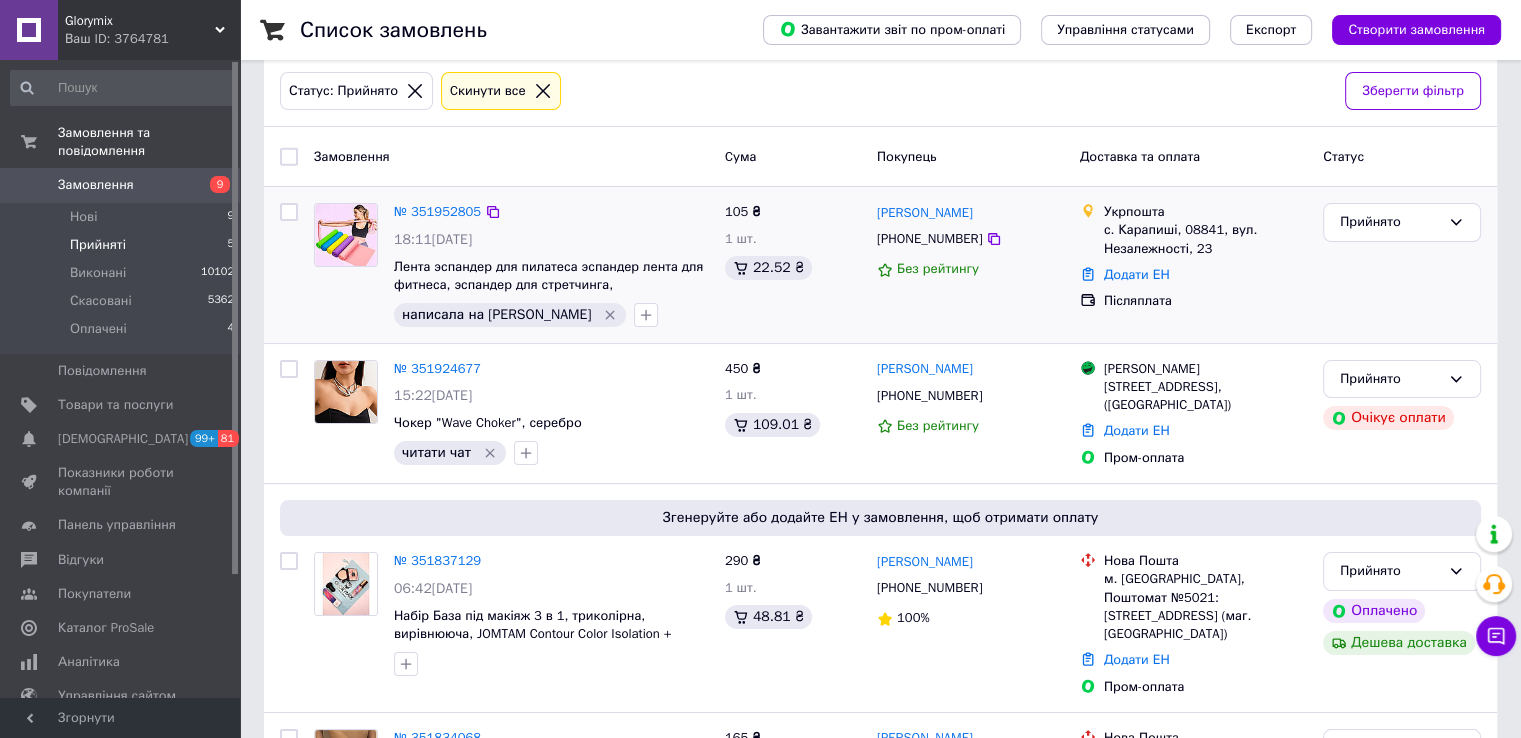 scroll, scrollTop: 200, scrollLeft: 0, axis: vertical 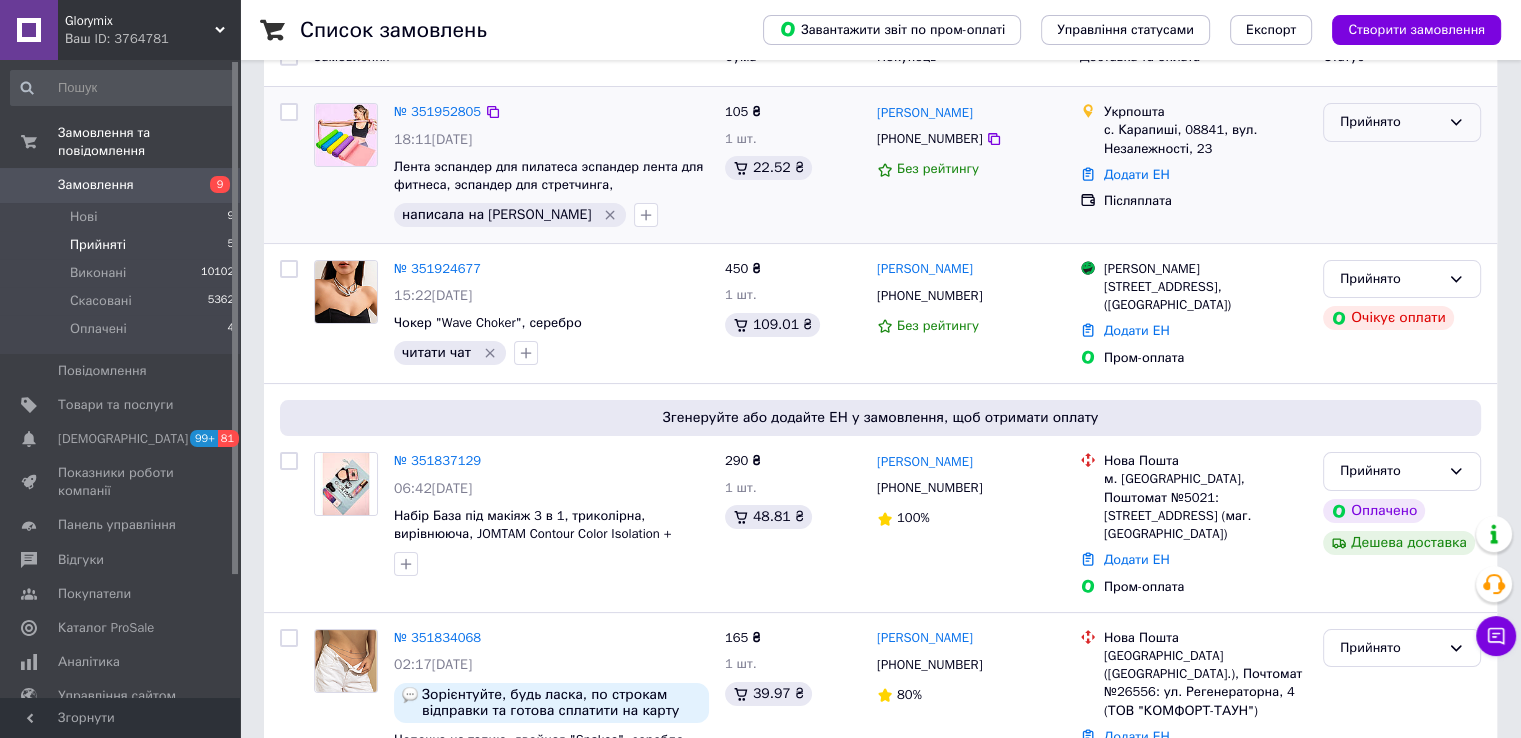 click on "Прийнято" at bounding box center [1390, 122] 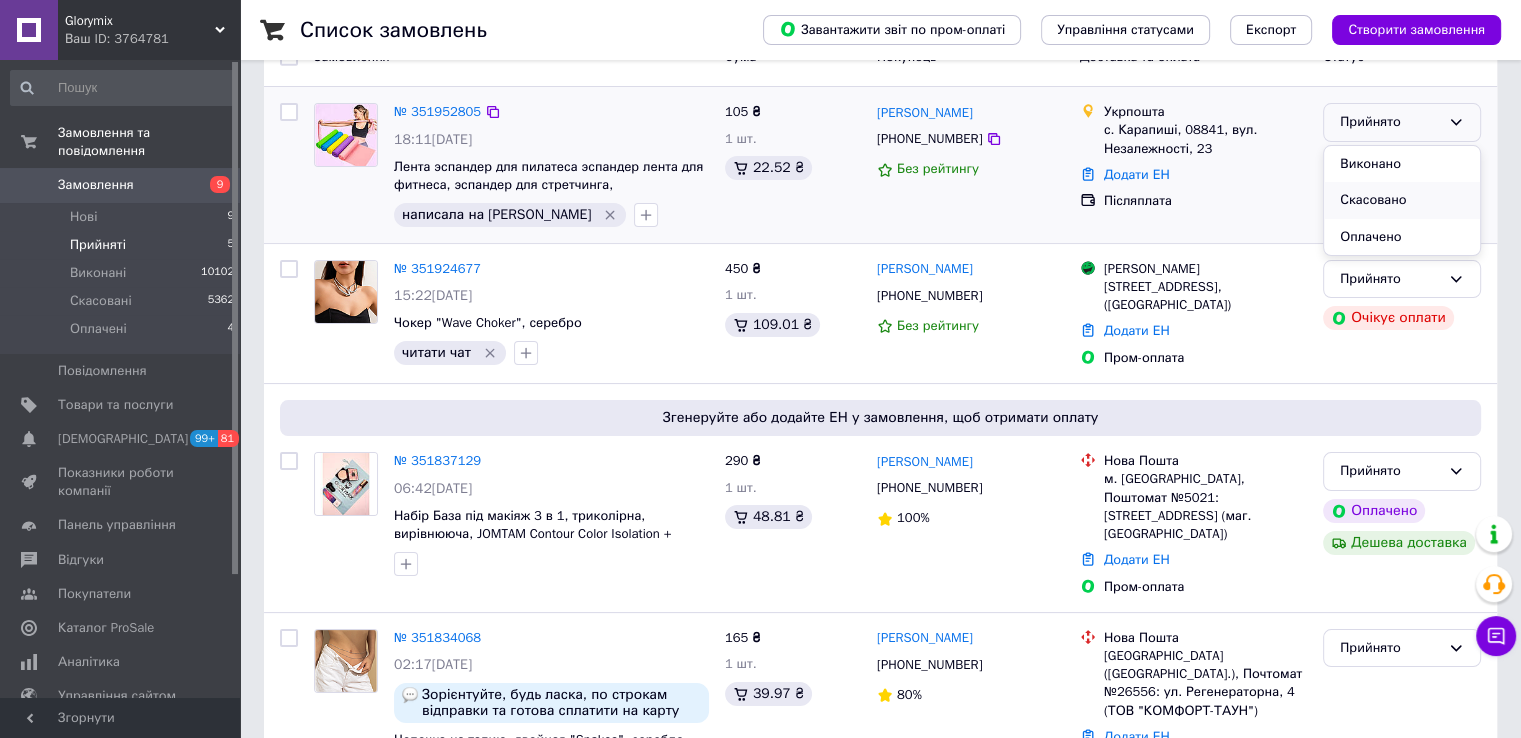 click on "Скасовано" at bounding box center [1402, 200] 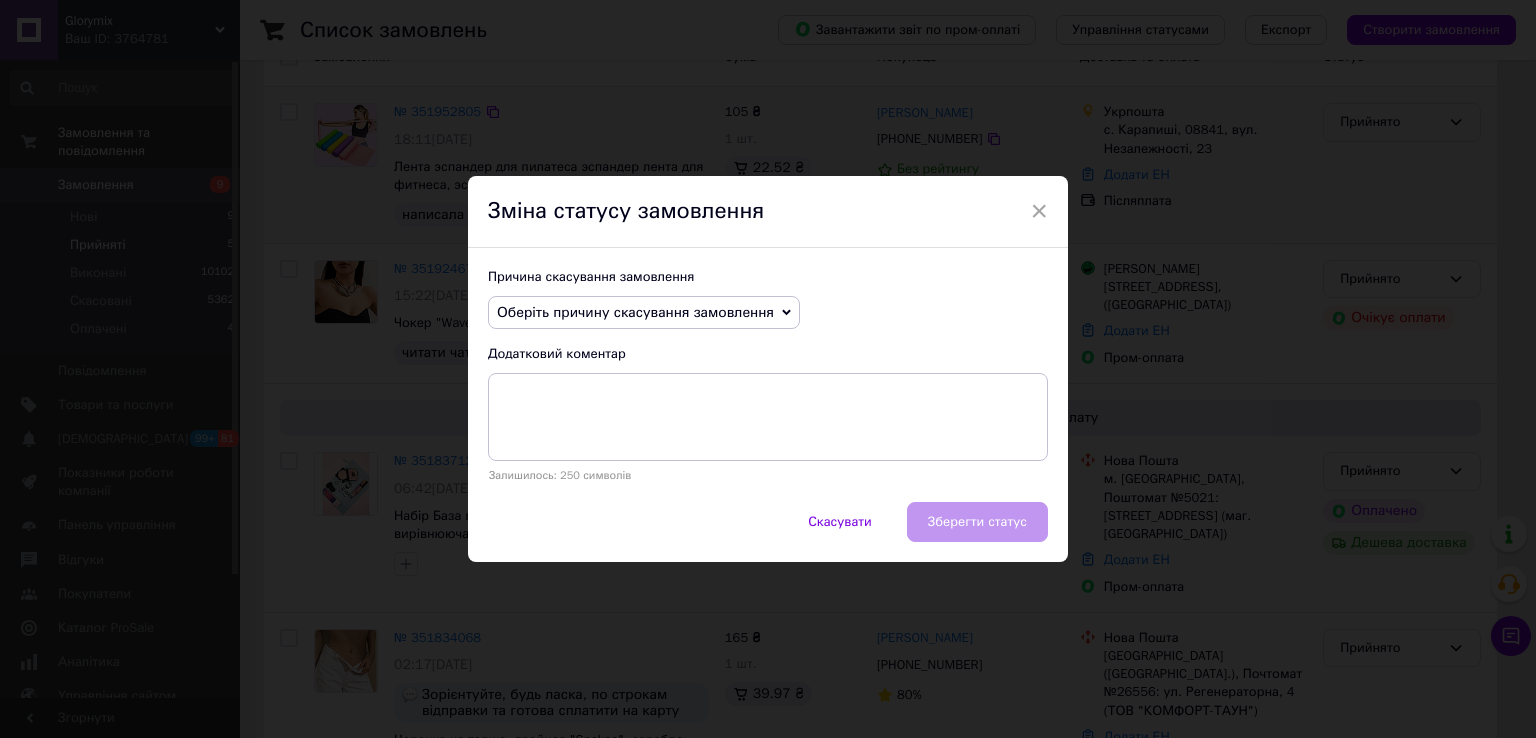click 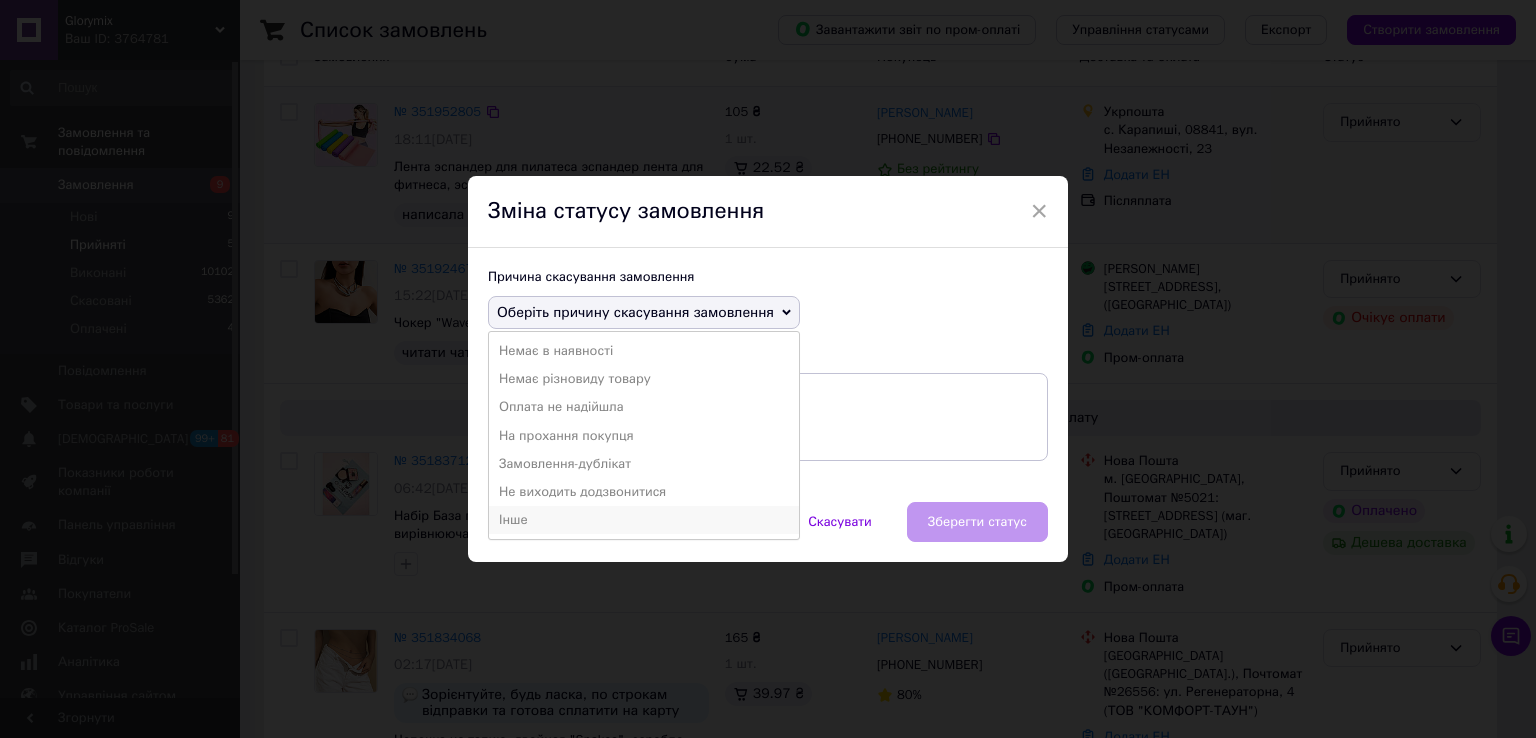 click on "Інше" at bounding box center [644, 520] 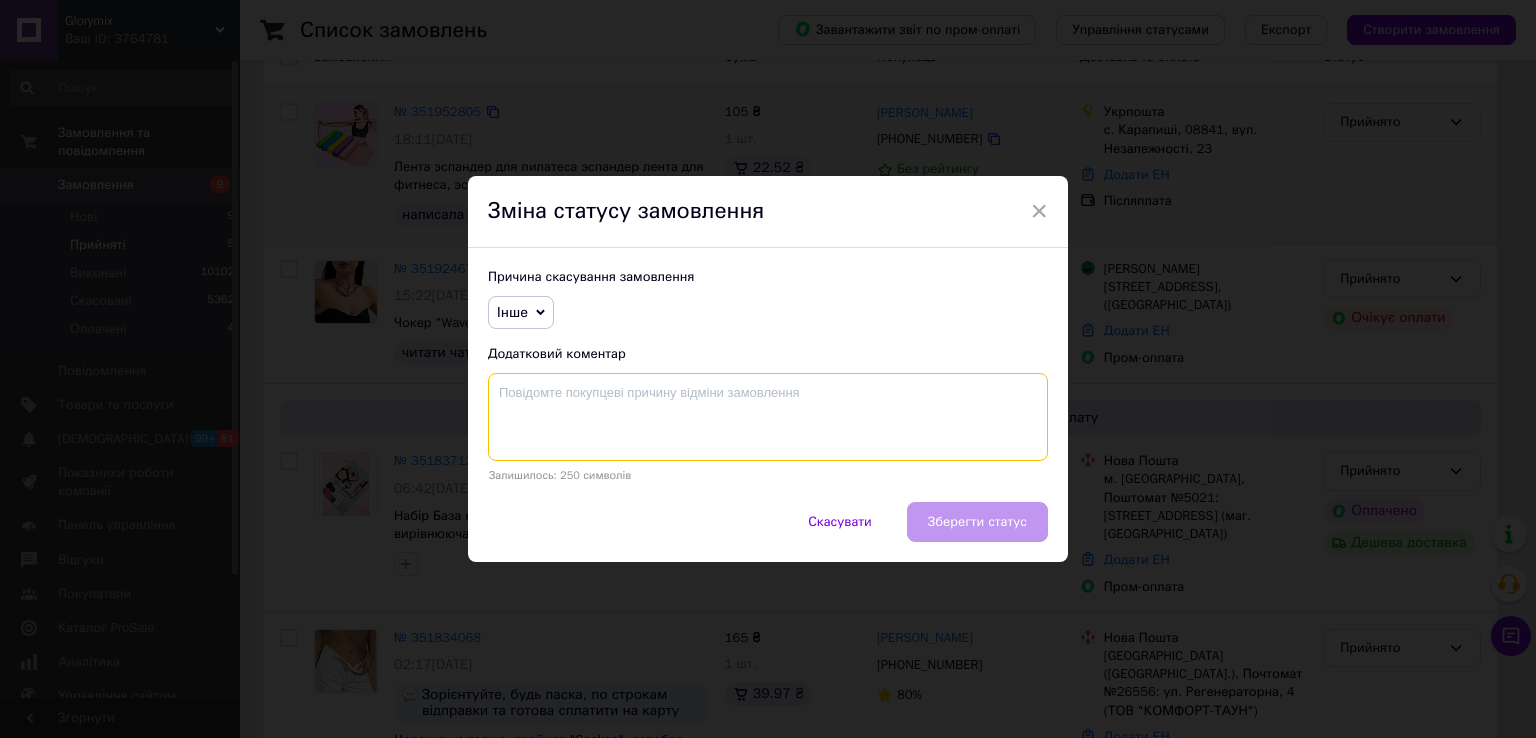 click at bounding box center [768, 417] 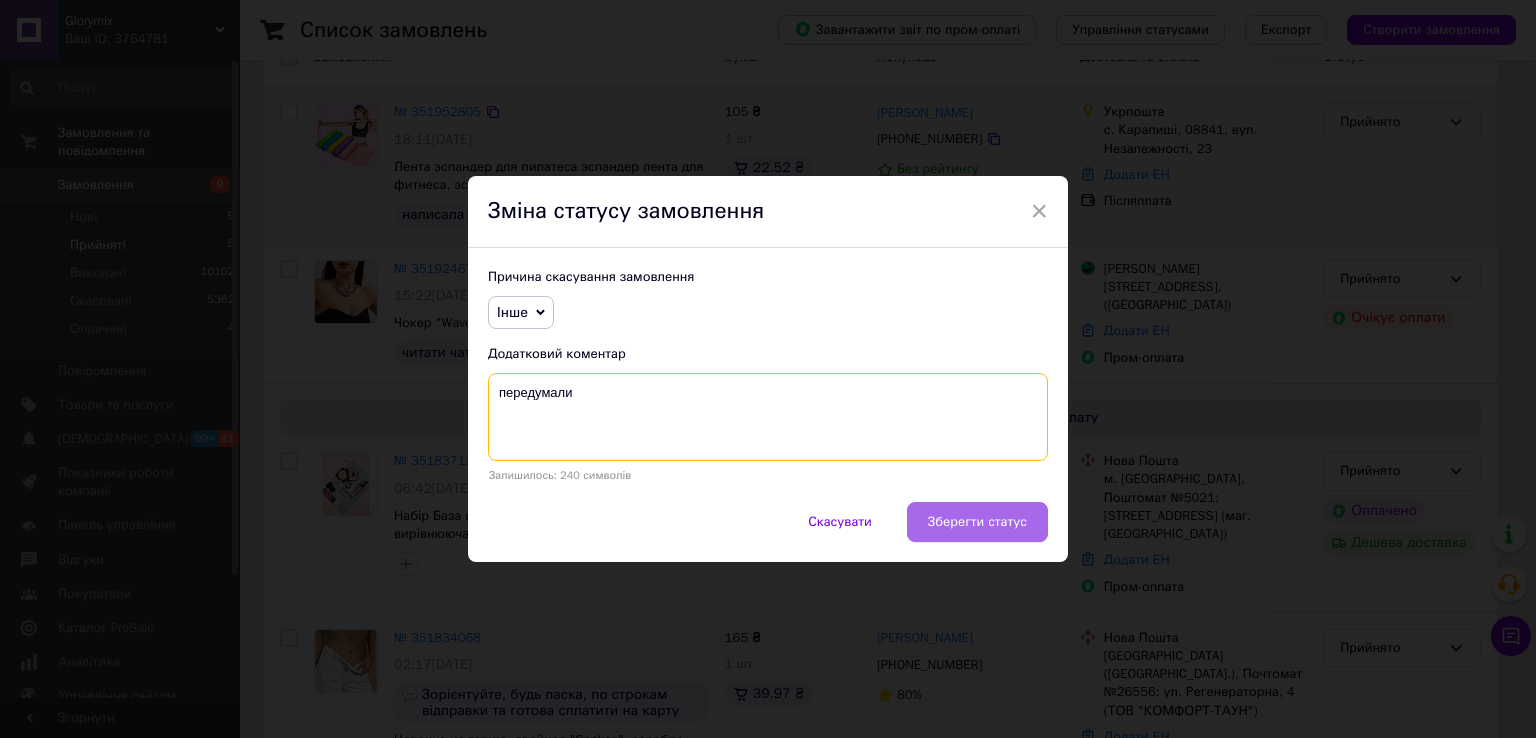 type on "передумали" 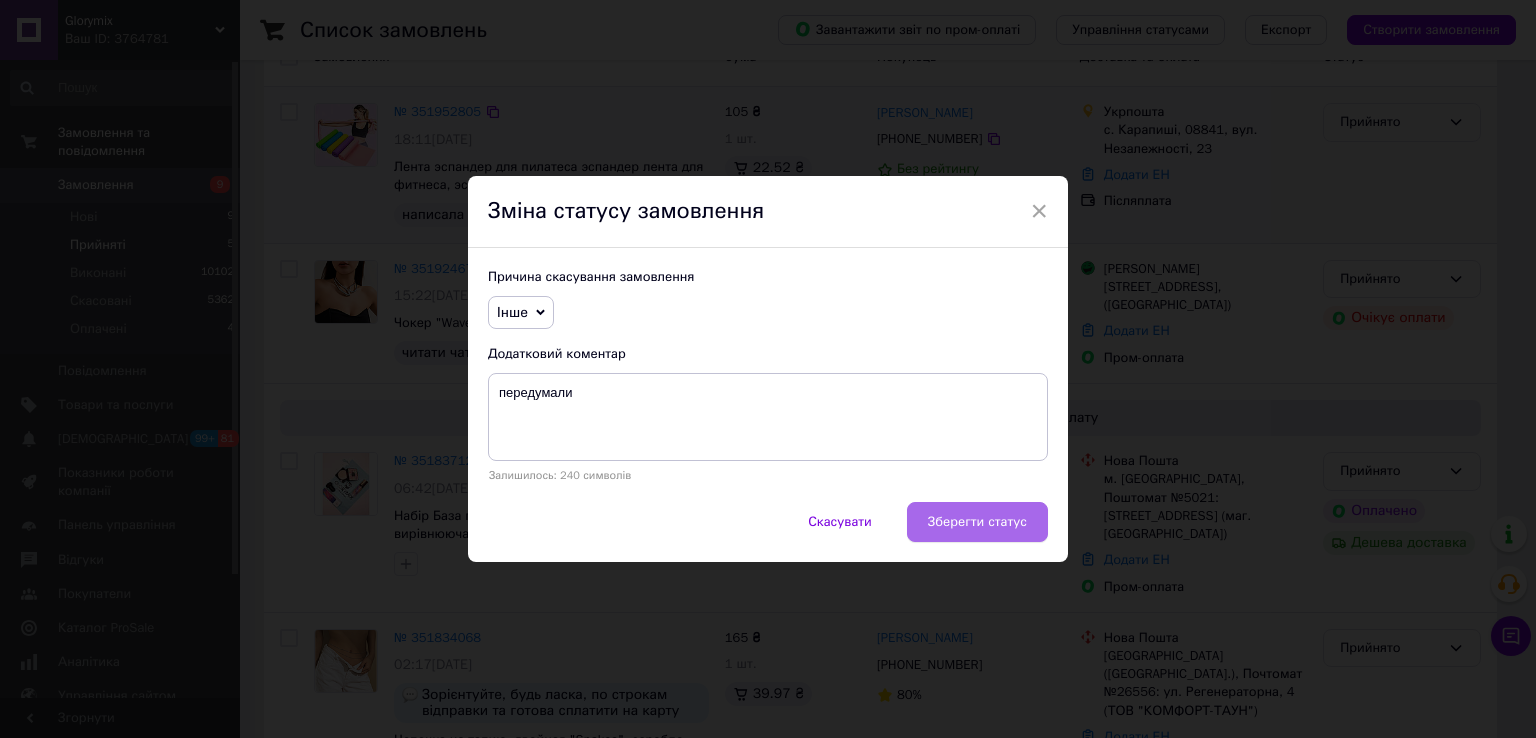 click on "Зберегти статус" at bounding box center (977, 522) 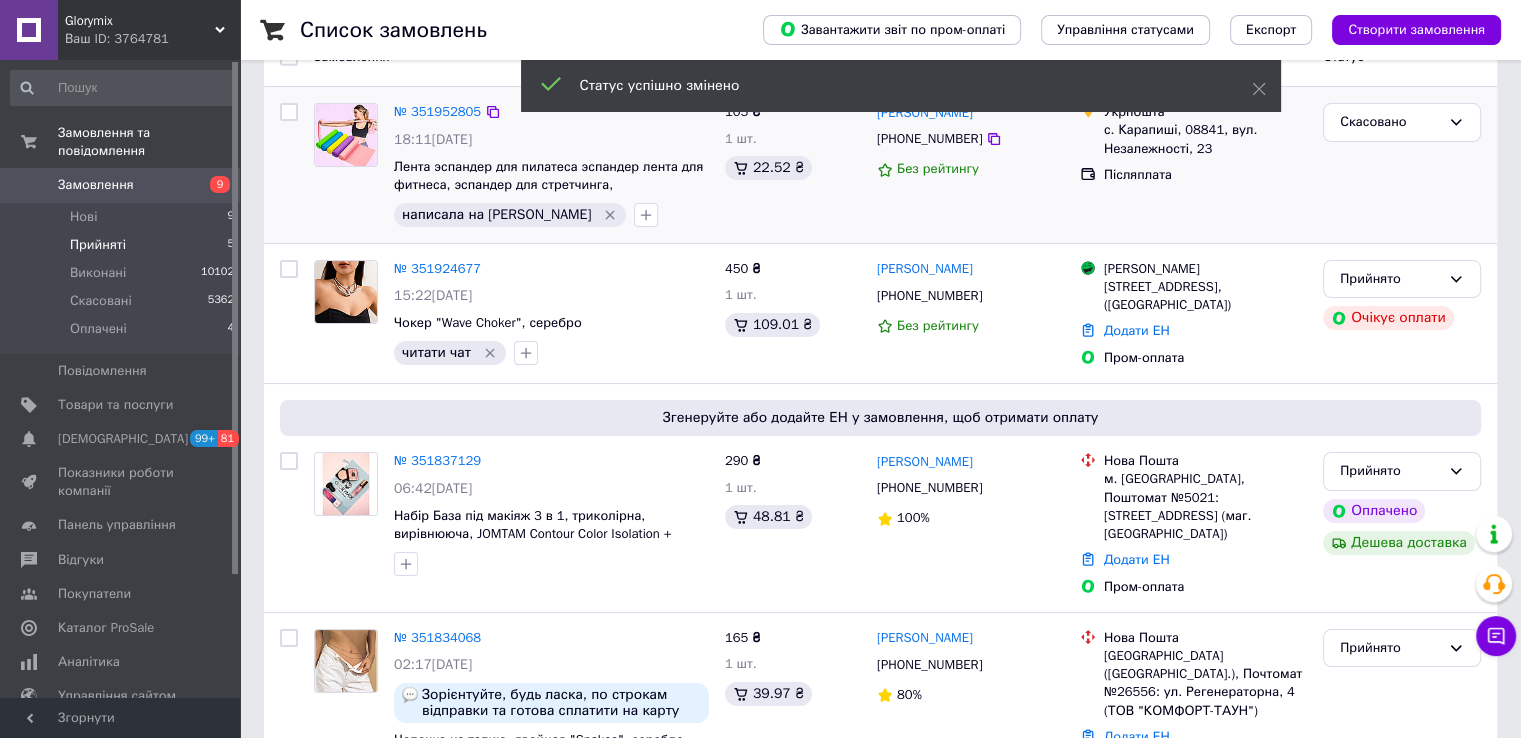 scroll, scrollTop: 451, scrollLeft: 0, axis: vertical 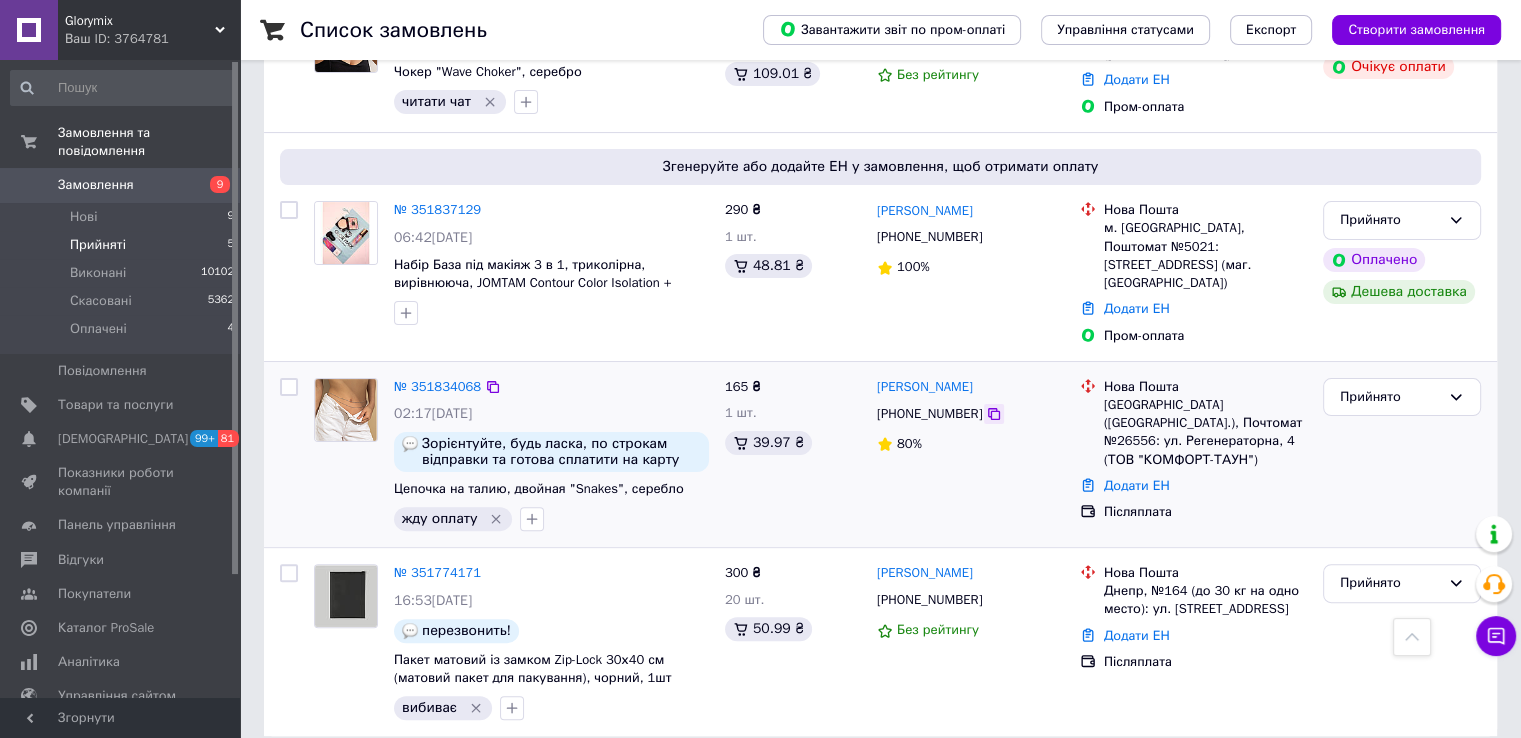 click 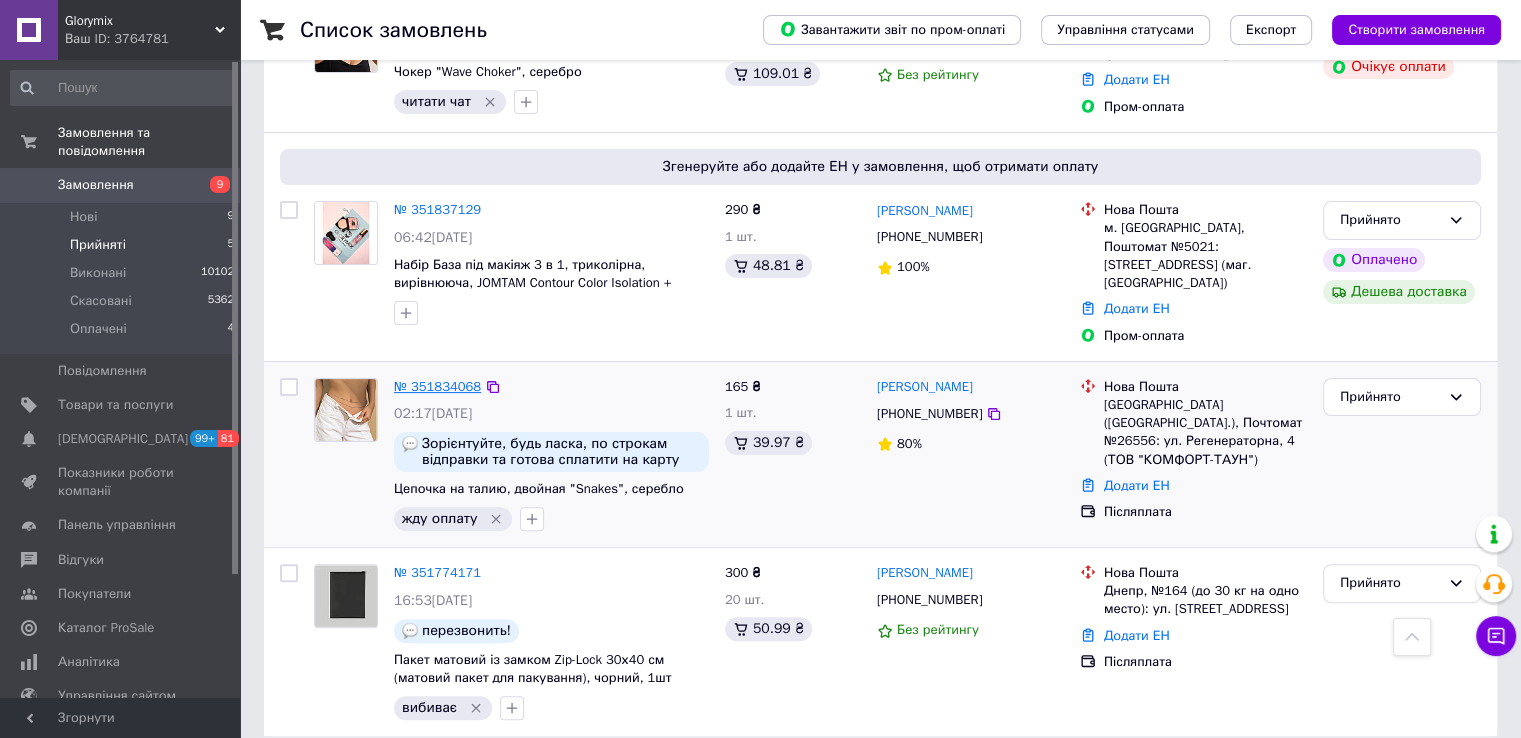 click on "№ 351834068" at bounding box center [437, 386] 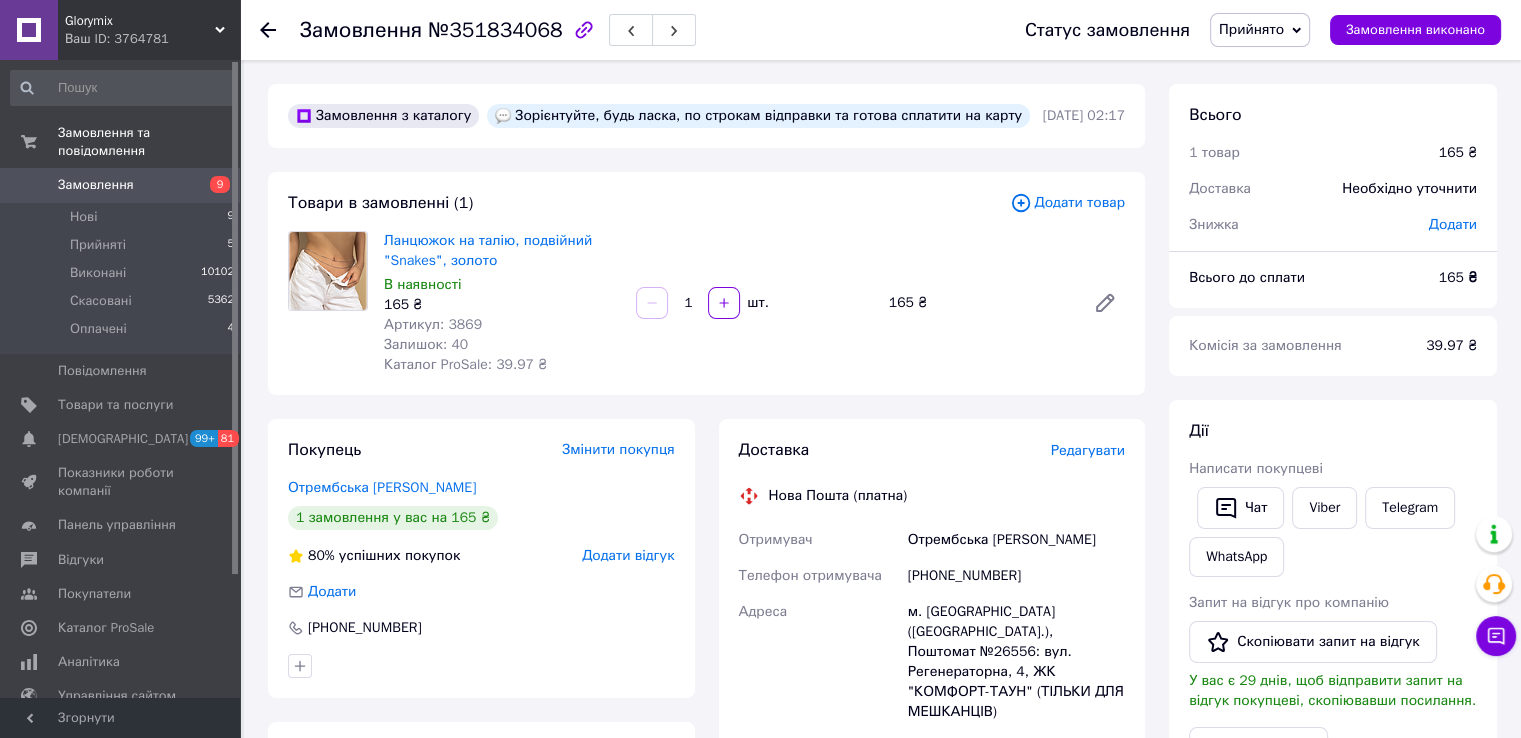 scroll, scrollTop: 400, scrollLeft: 0, axis: vertical 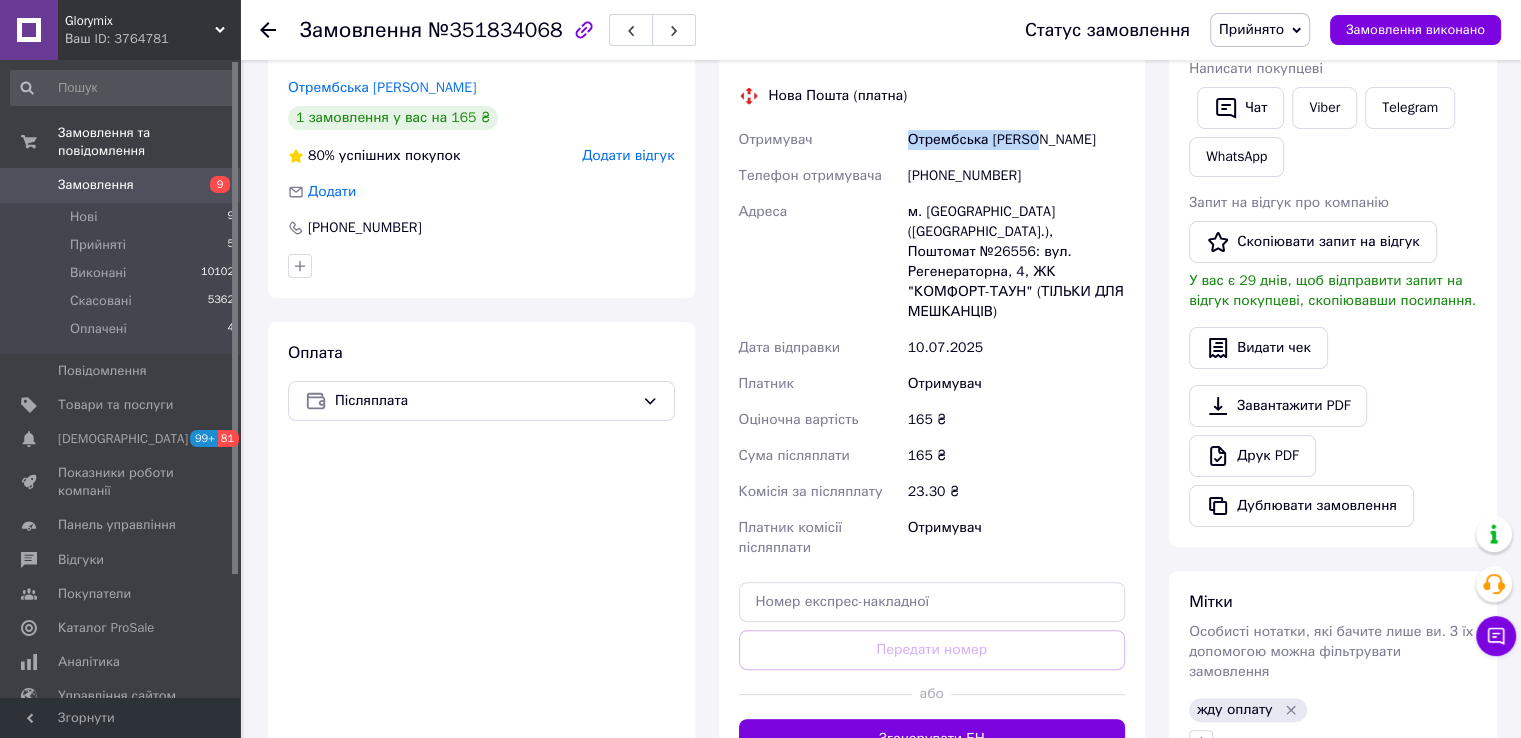 drag, startPoint x: 892, startPoint y: 147, endPoint x: 1036, endPoint y: 143, distance: 144.05554 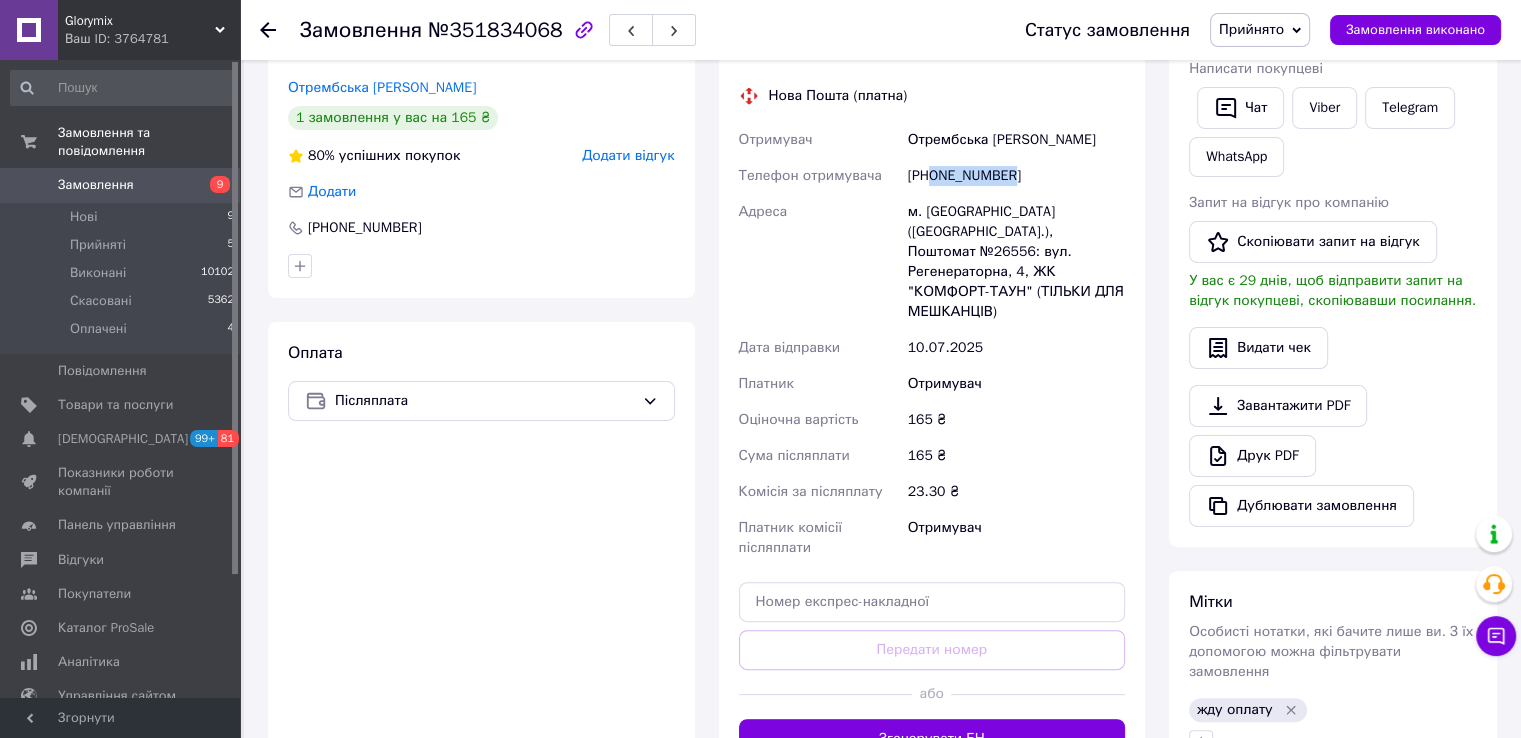 drag, startPoint x: 935, startPoint y: 181, endPoint x: 1007, endPoint y: 185, distance: 72.11102 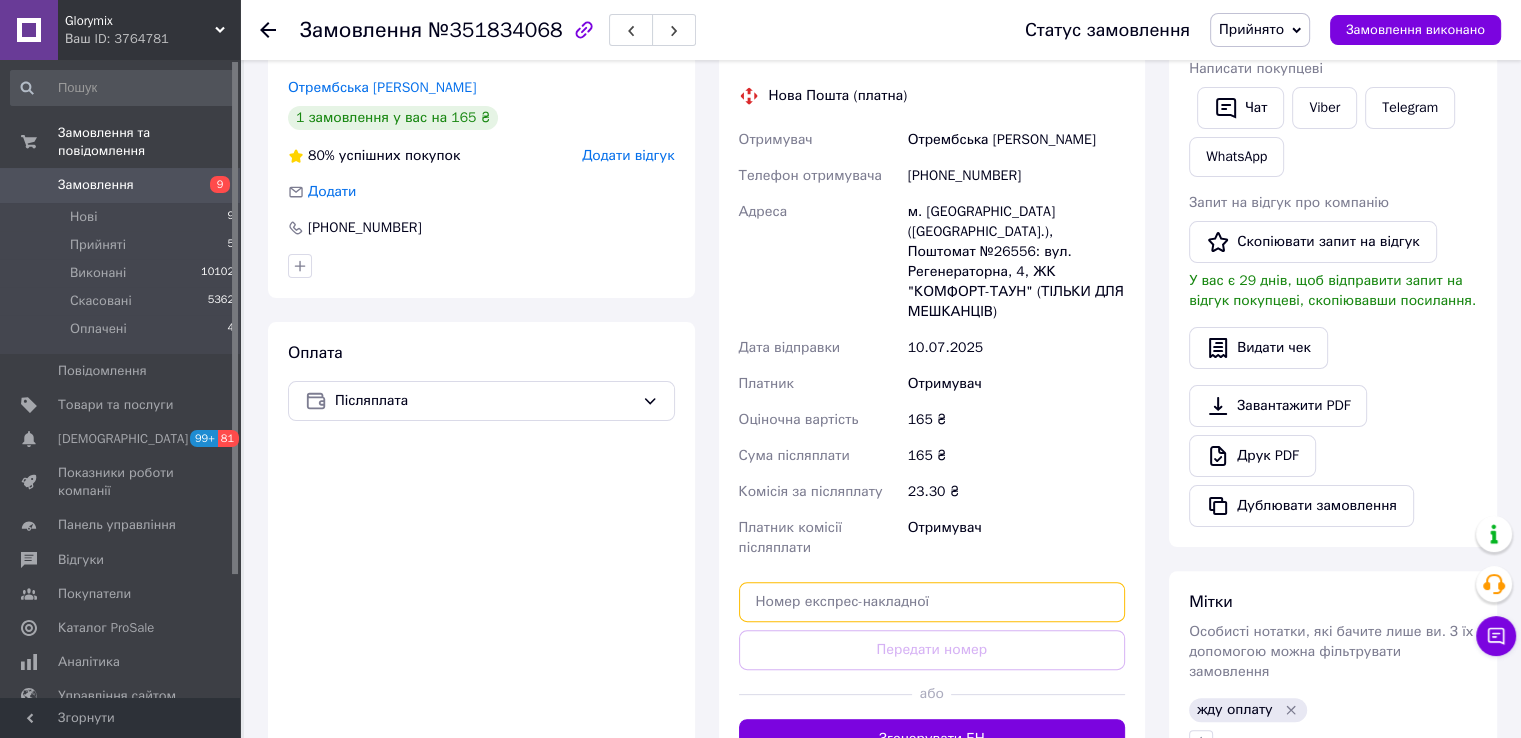 paste on "20451203321190" 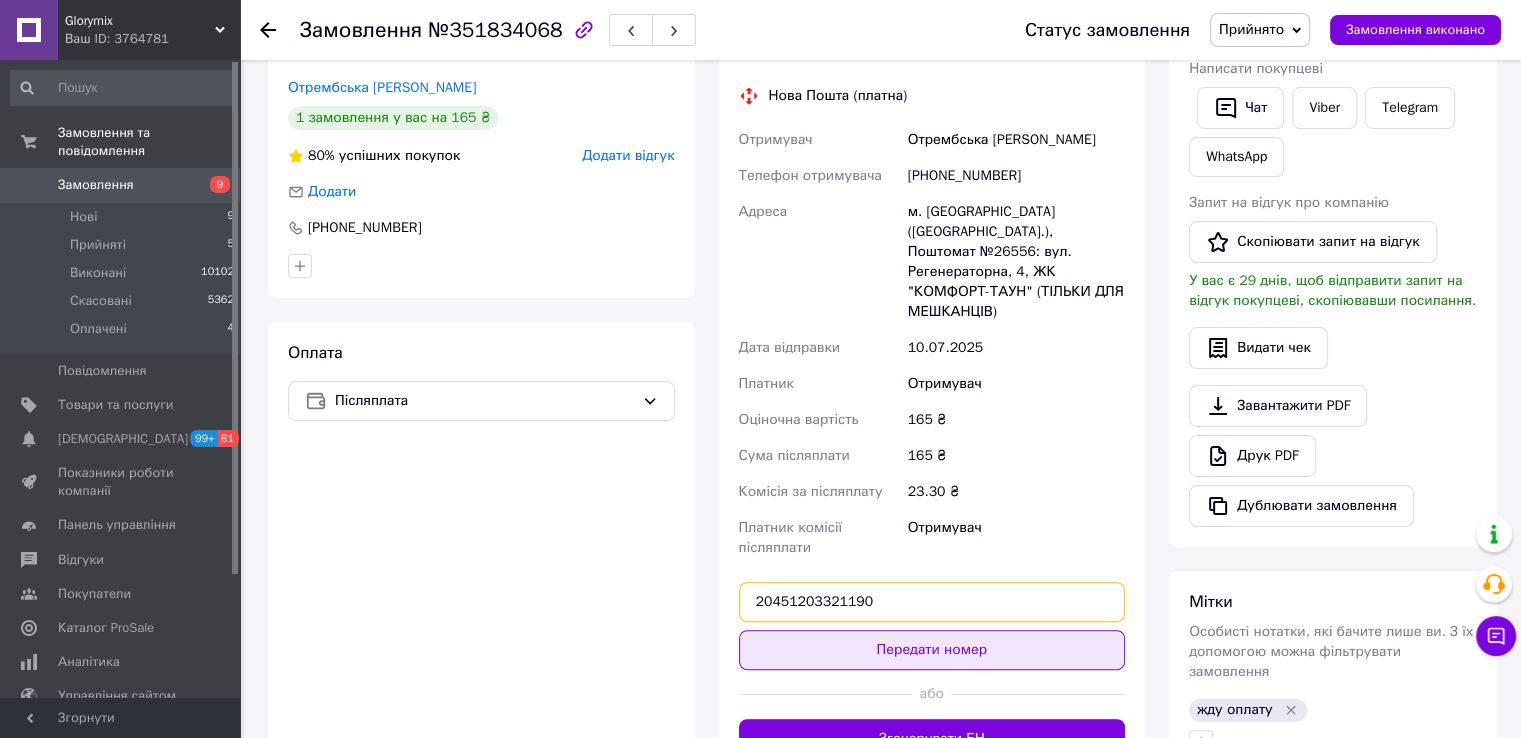 type on "20451203321190" 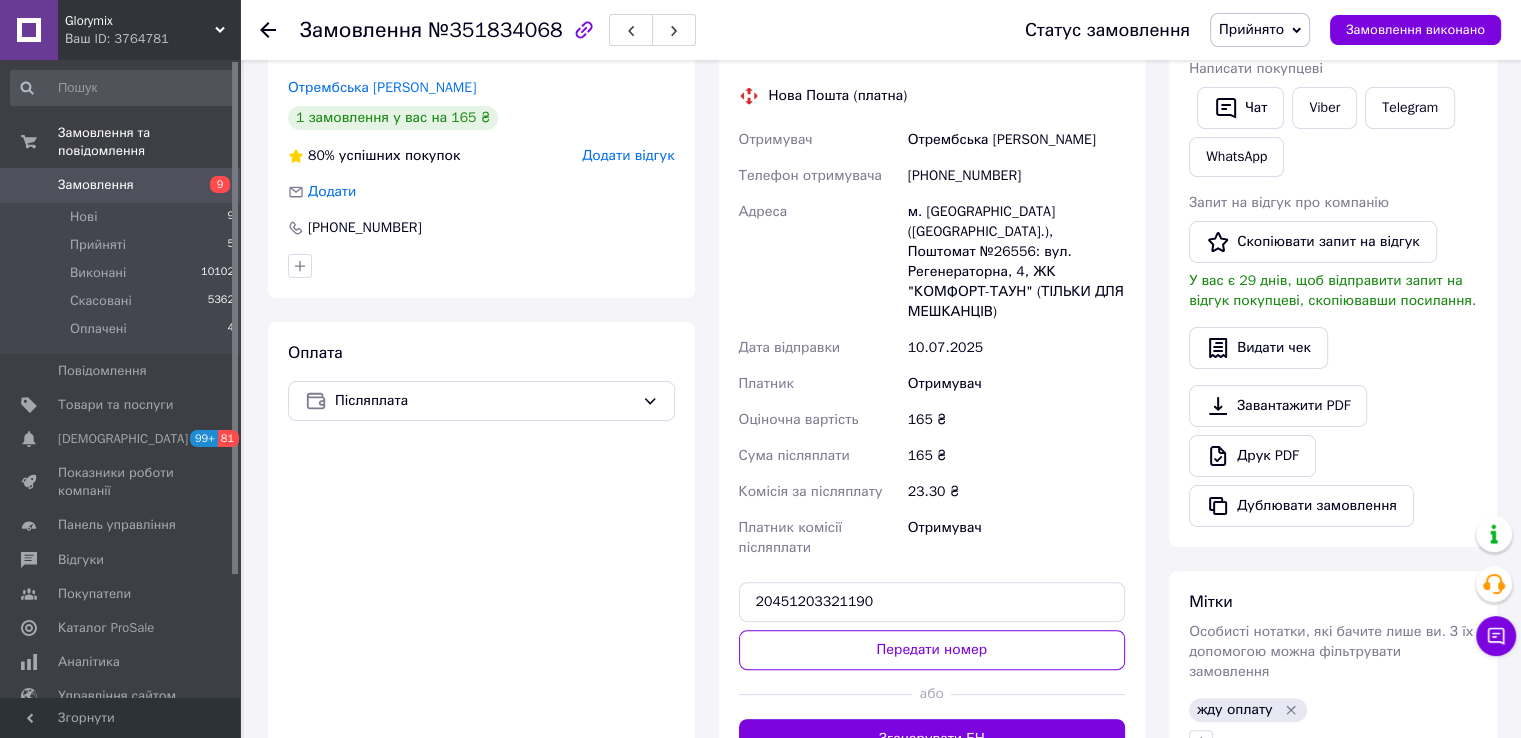 click on "Передати номер" at bounding box center [932, 650] 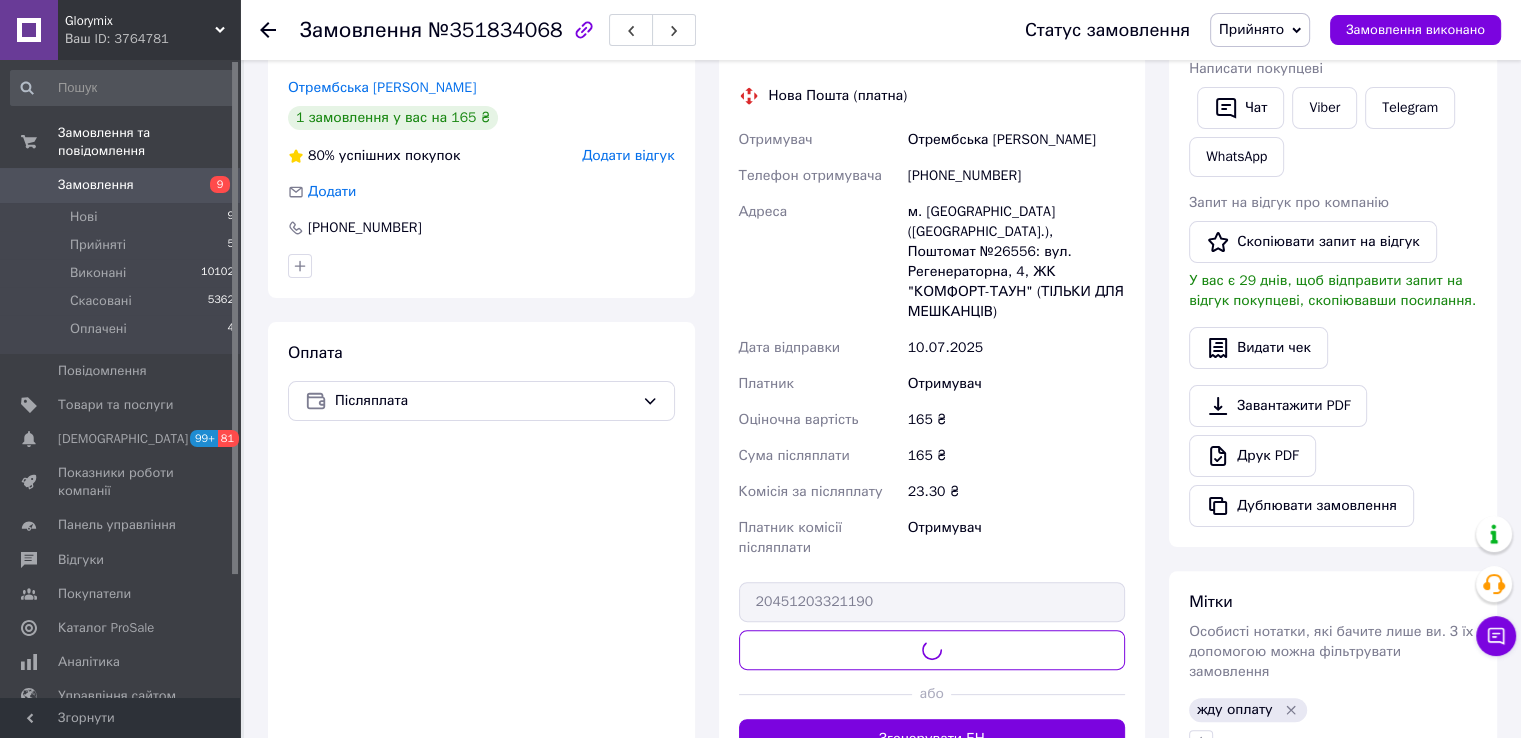 click 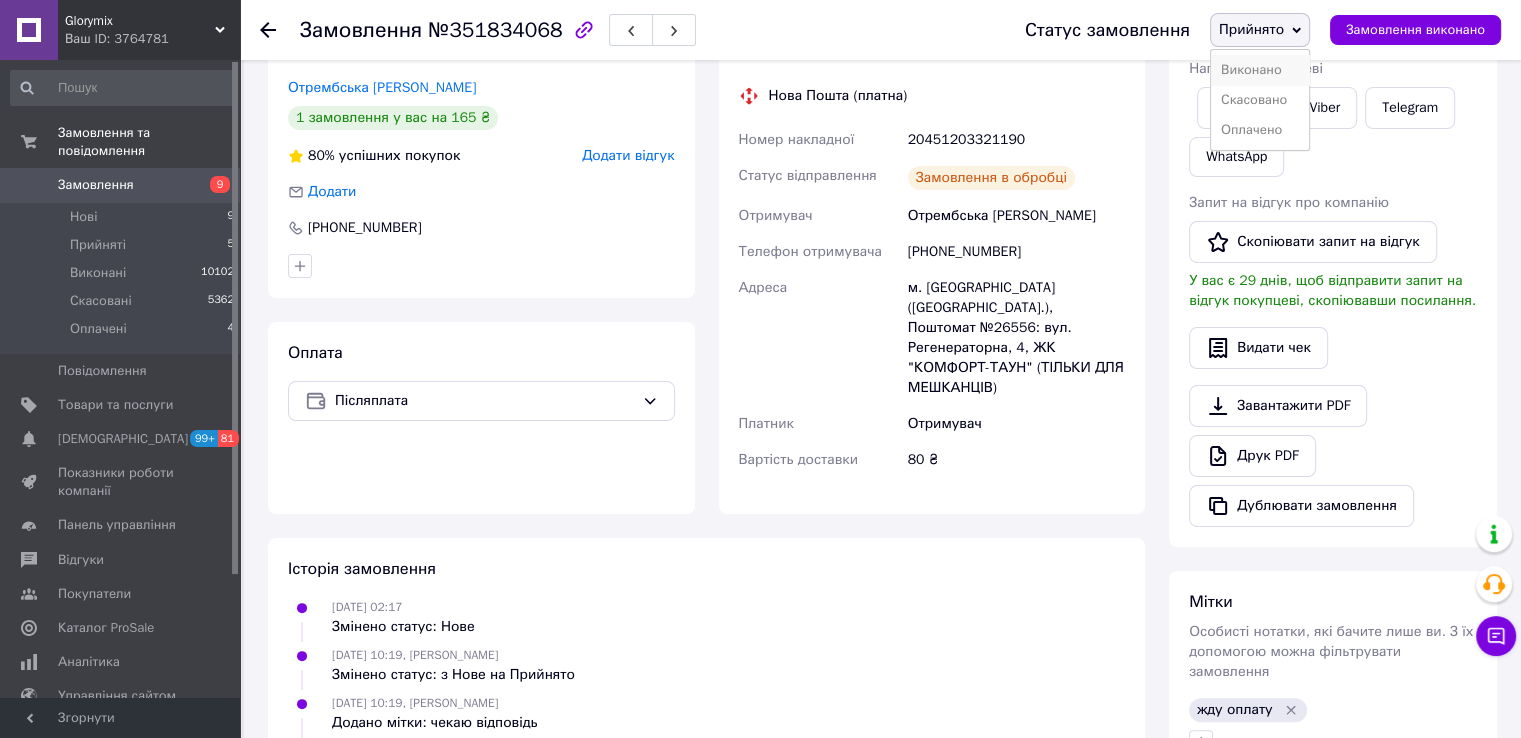 click on "Виконано" at bounding box center (1260, 70) 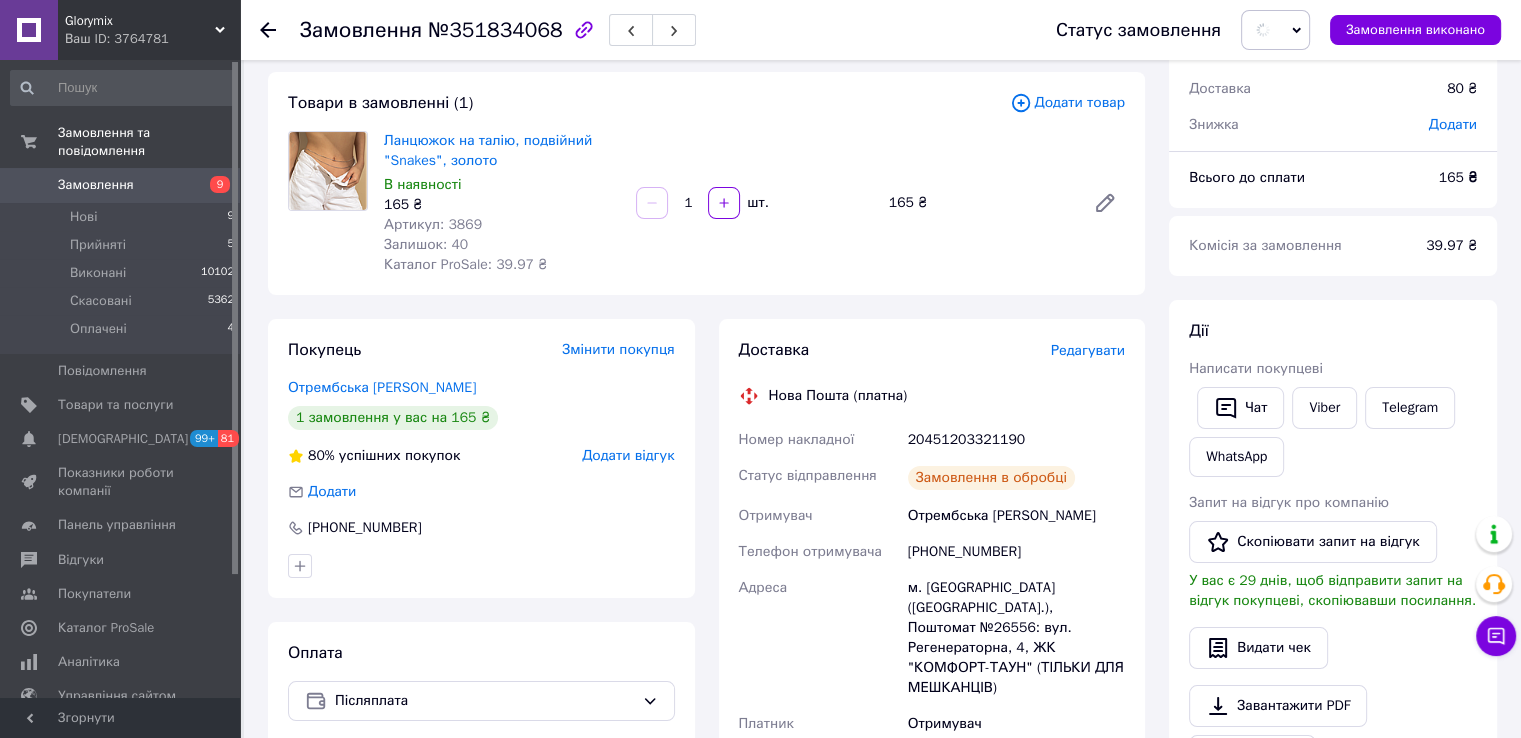 scroll, scrollTop: 0, scrollLeft: 0, axis: both 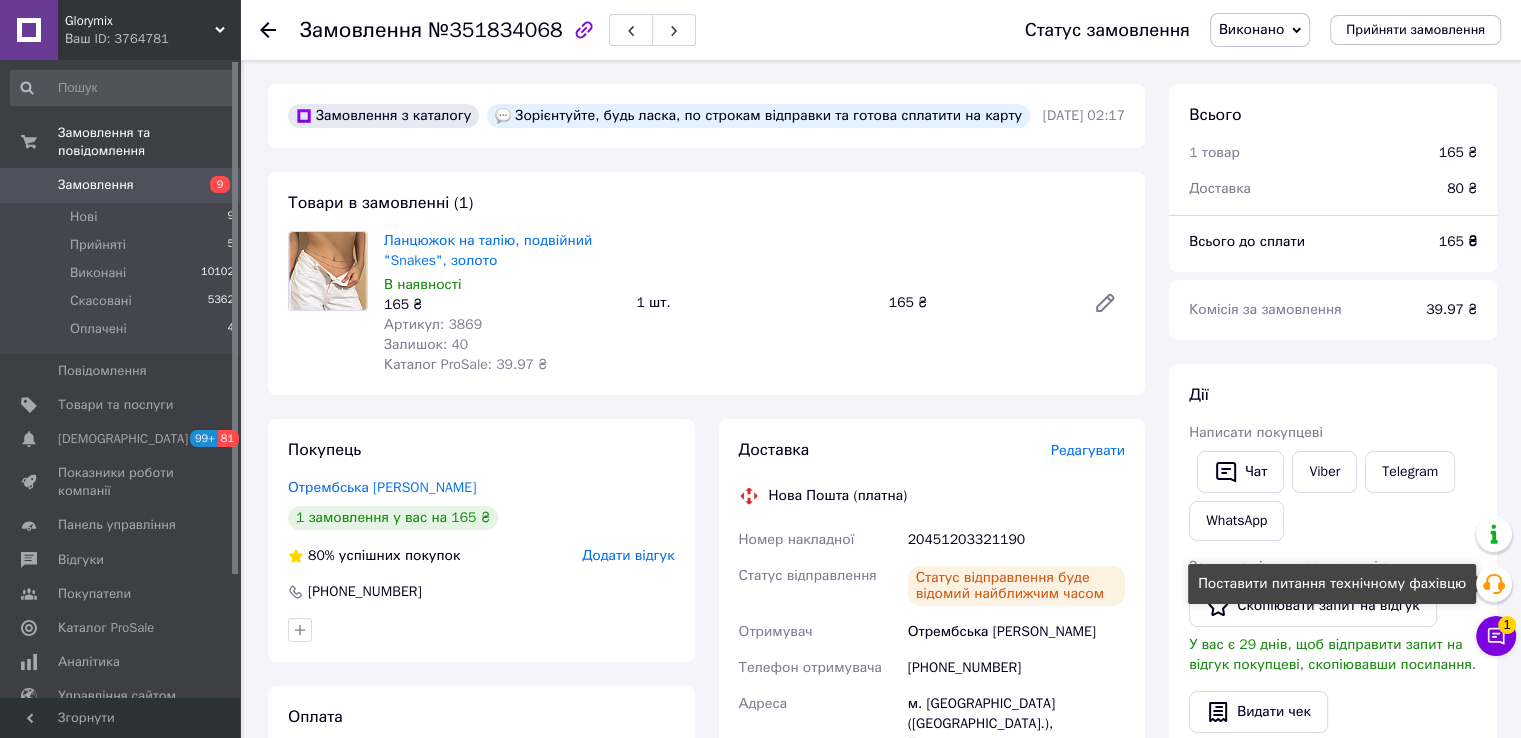 click 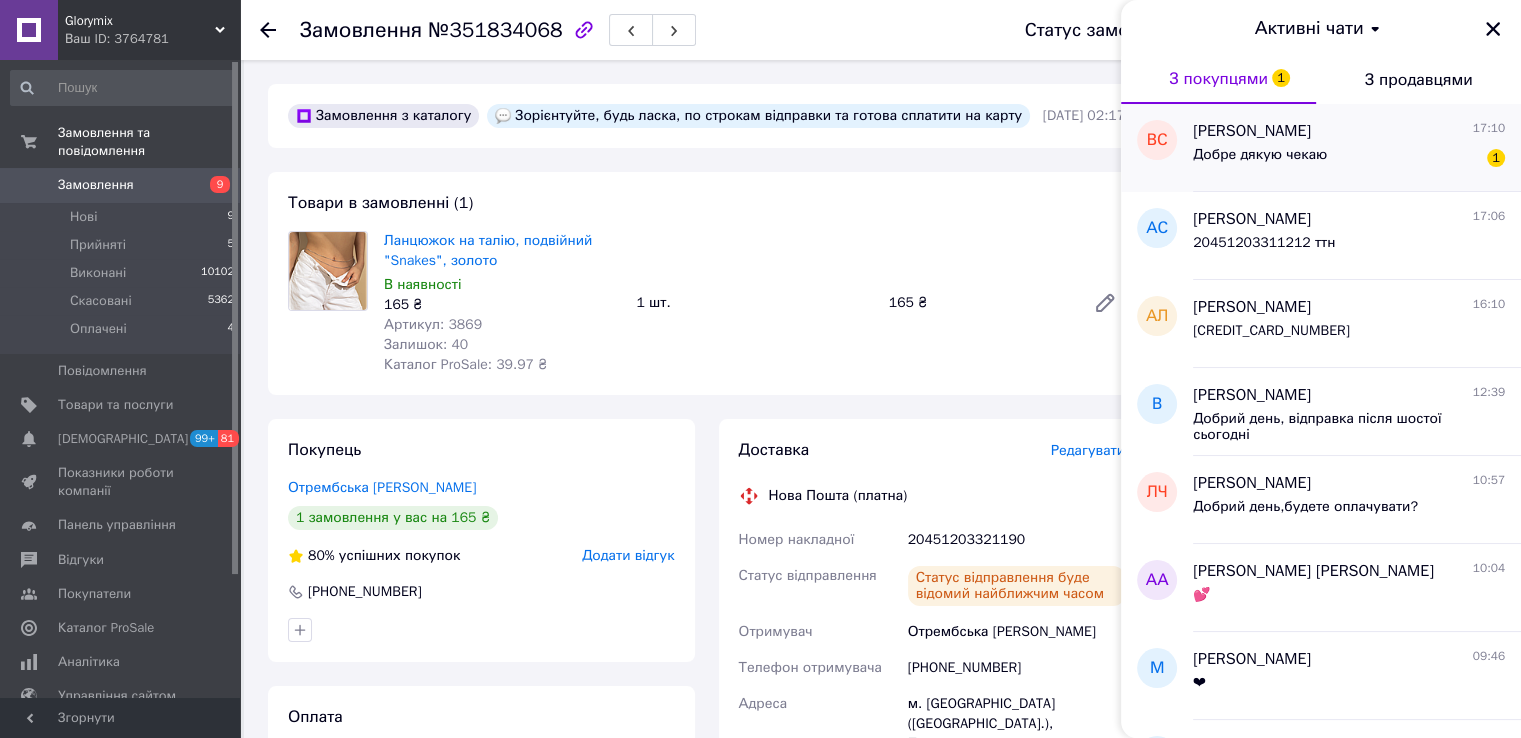 click on "Добре дякую чекаю" at bounding box center (1260, 155) 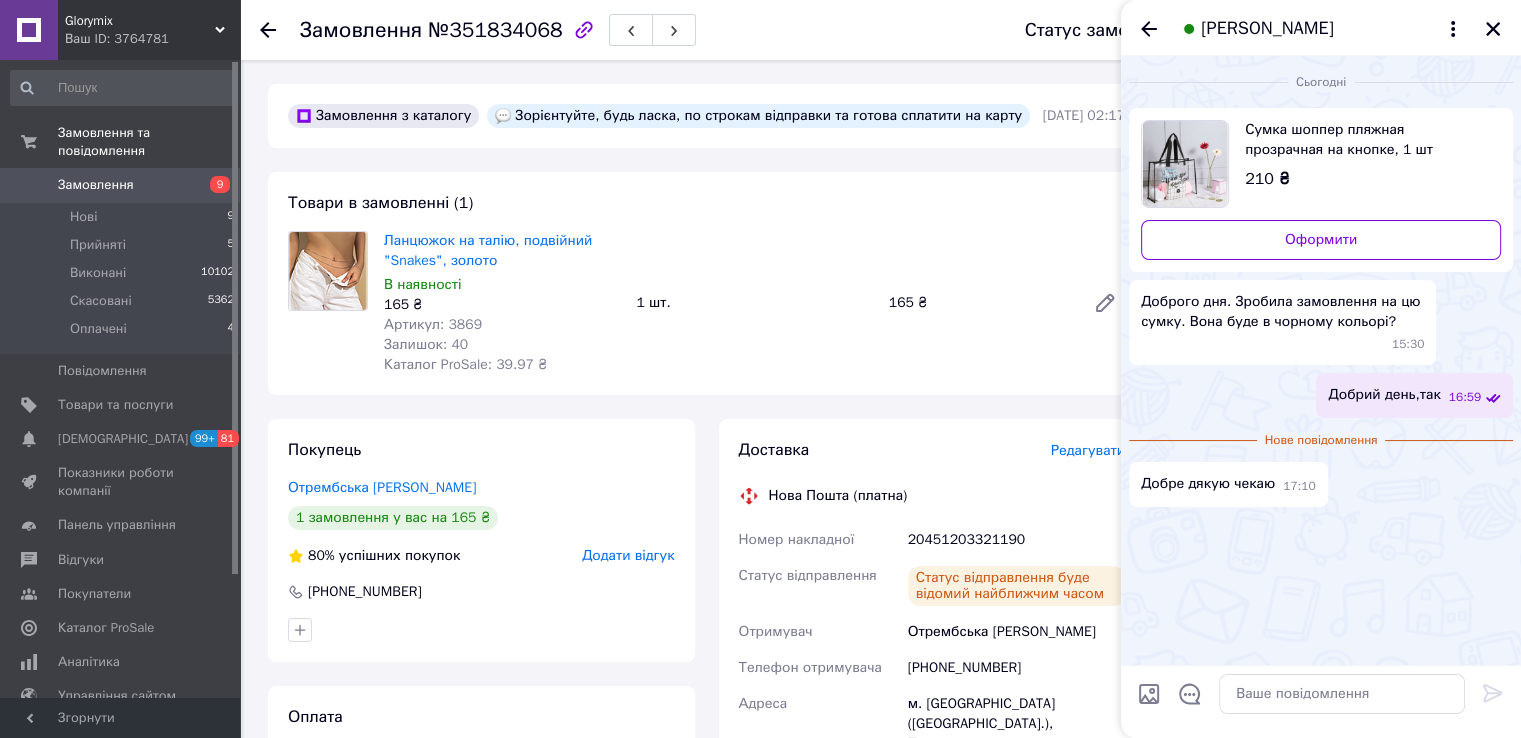 scroll, scrollTop: 400, scrollLeft: 0, axis: vertical 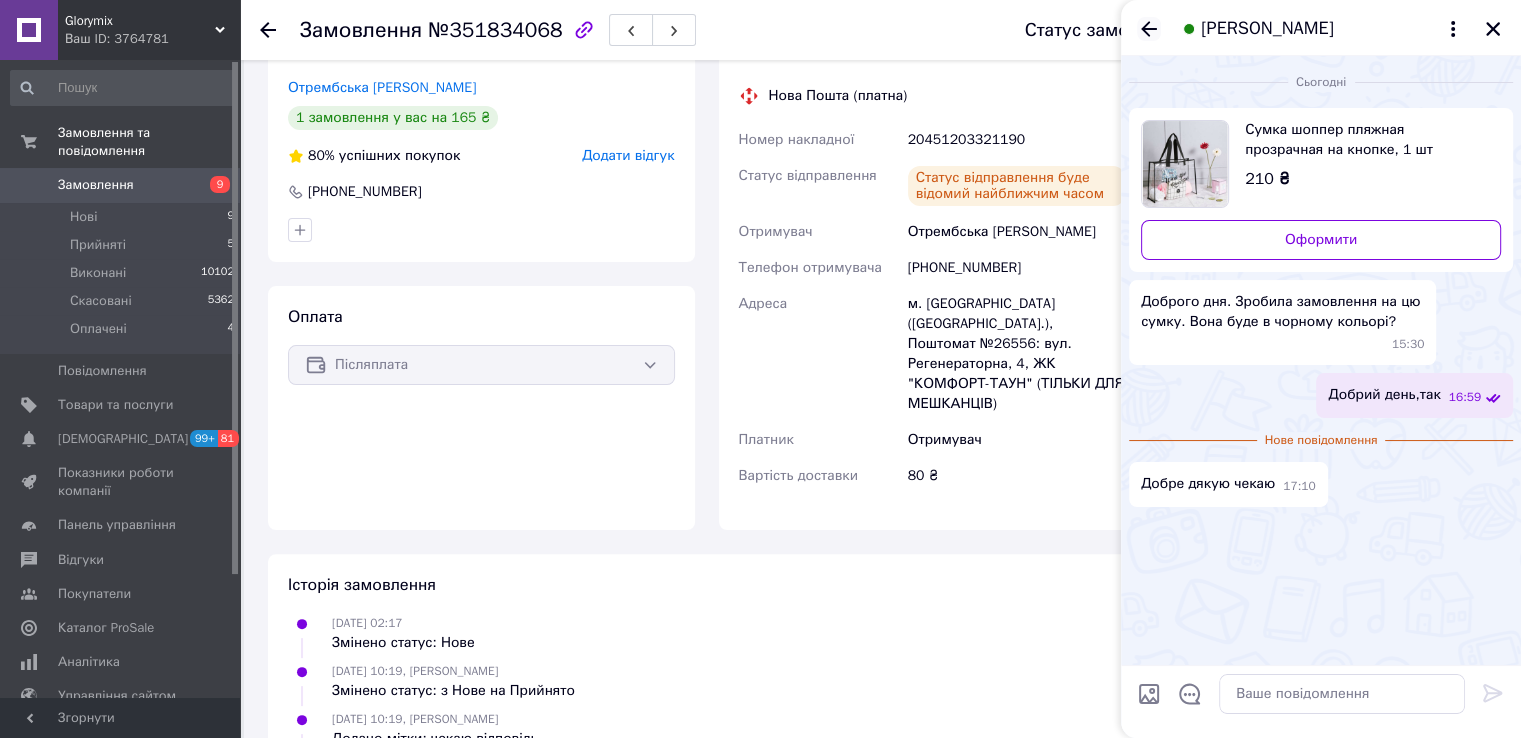 click 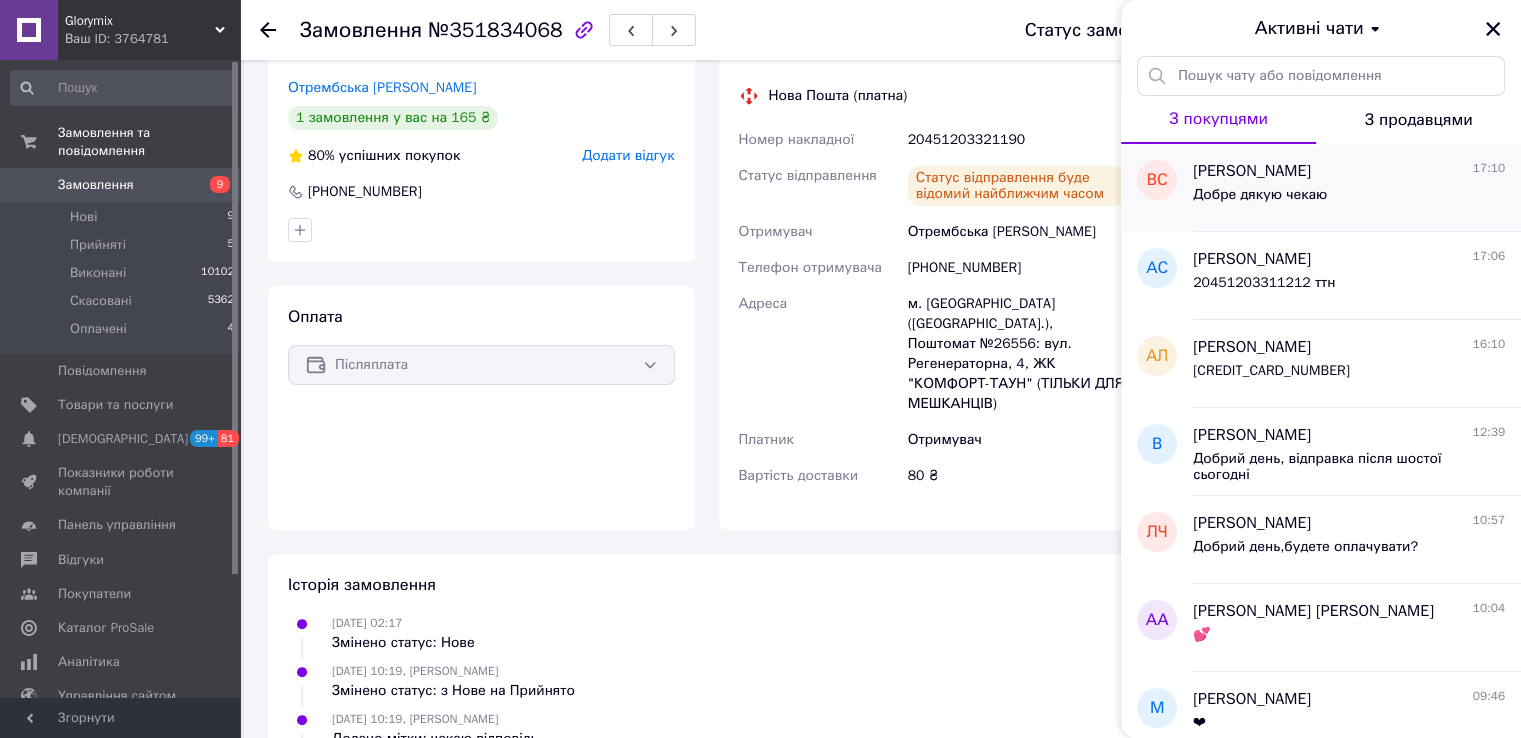 click on "Добре дякую чекаю" at bounding box center [1349, 199] 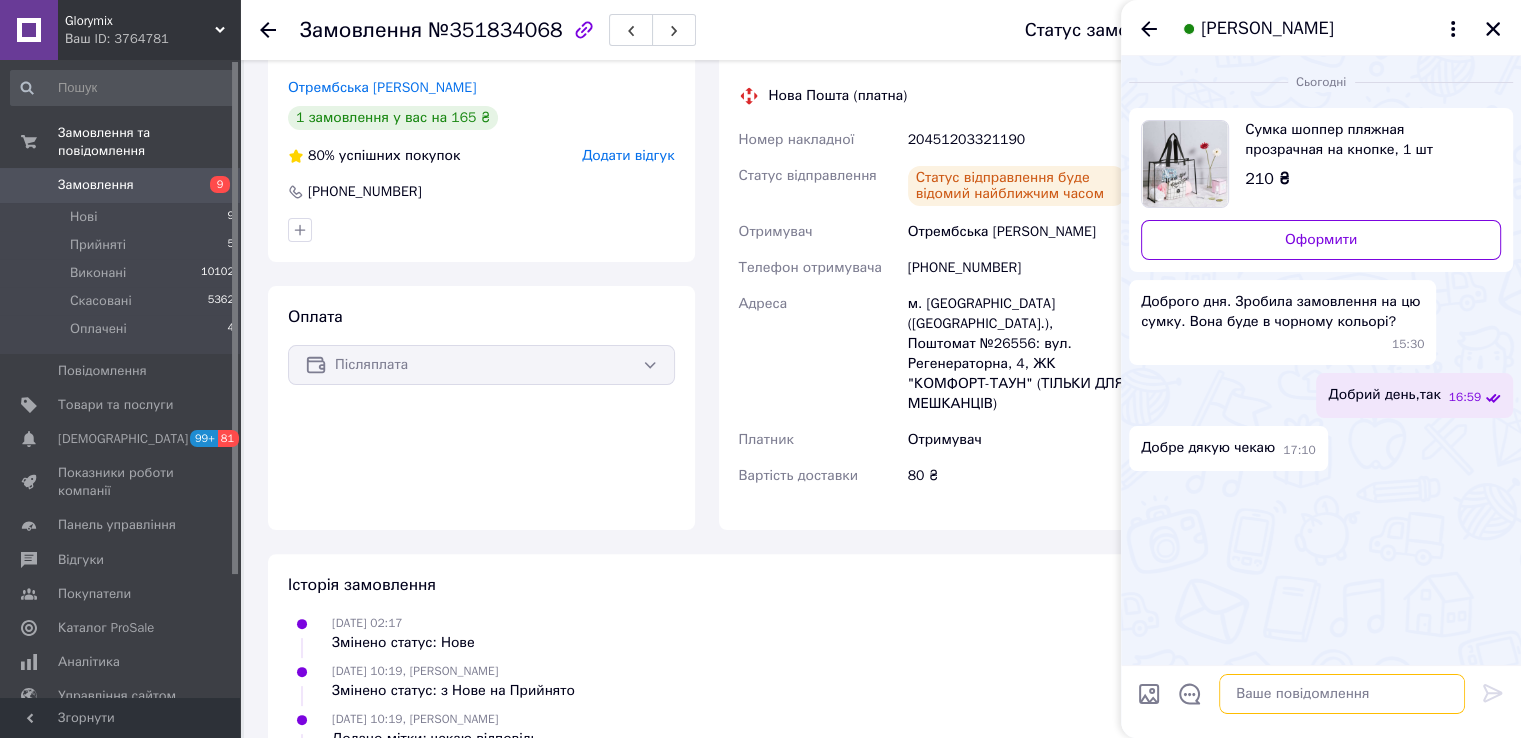 click at bounding box center [1342, 694] 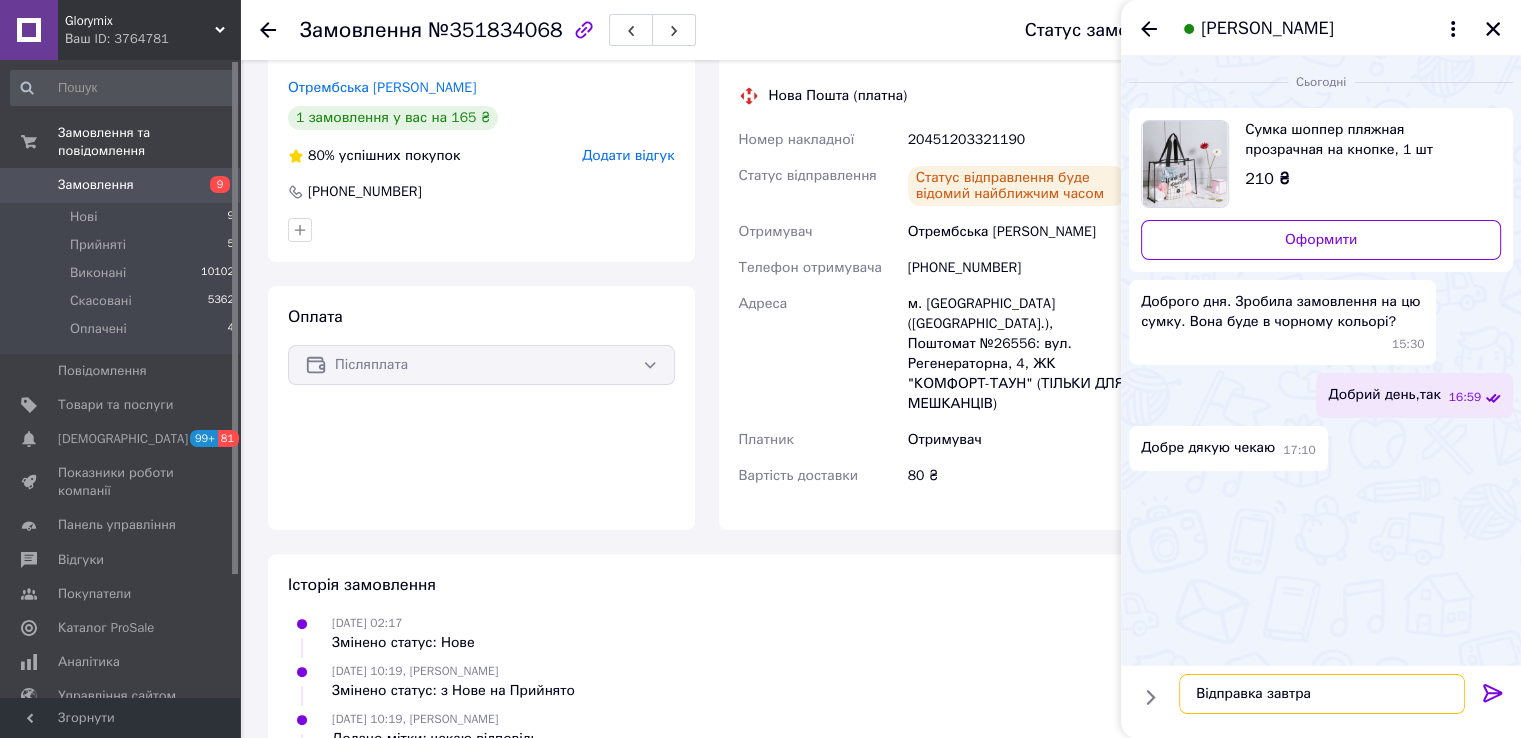 type on "Відправка завтра" 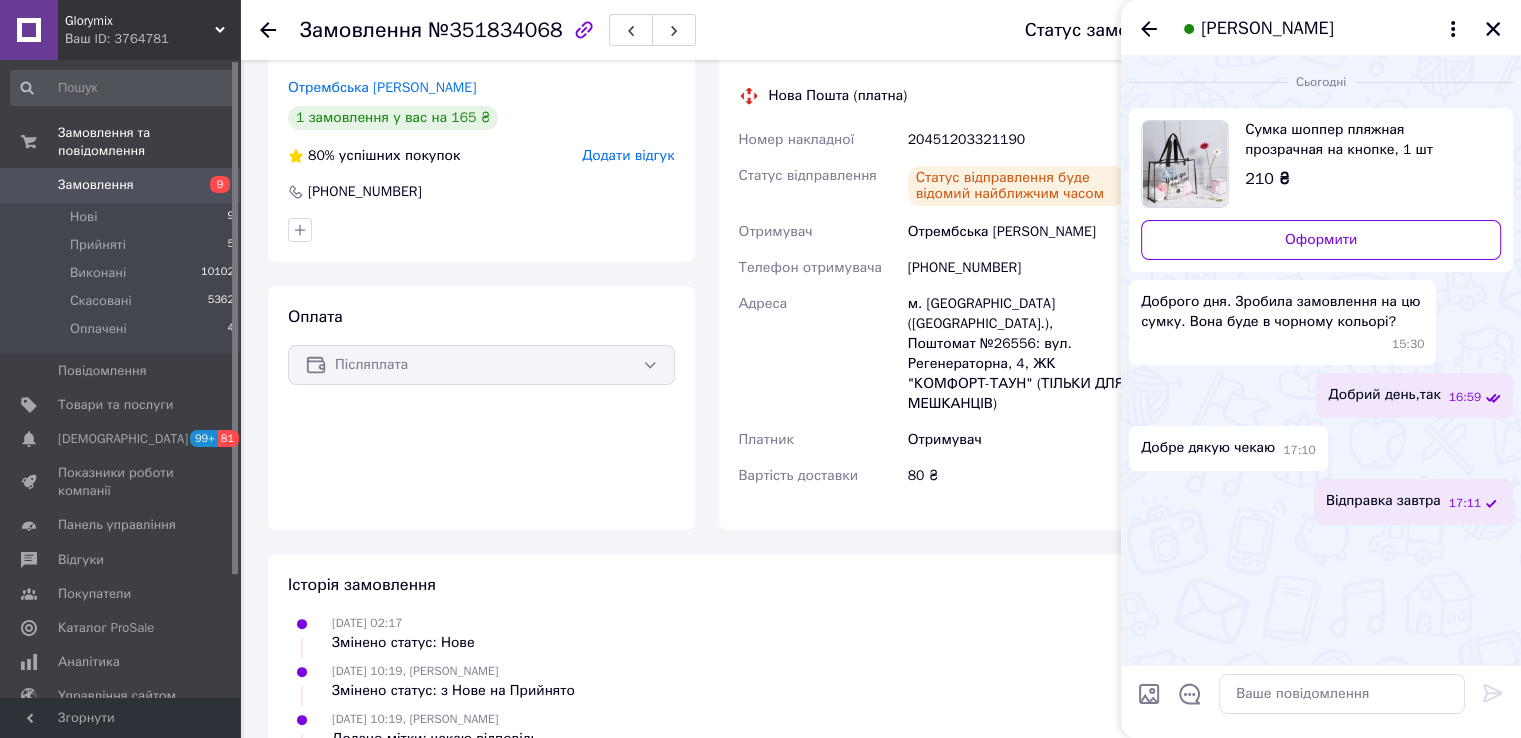 click 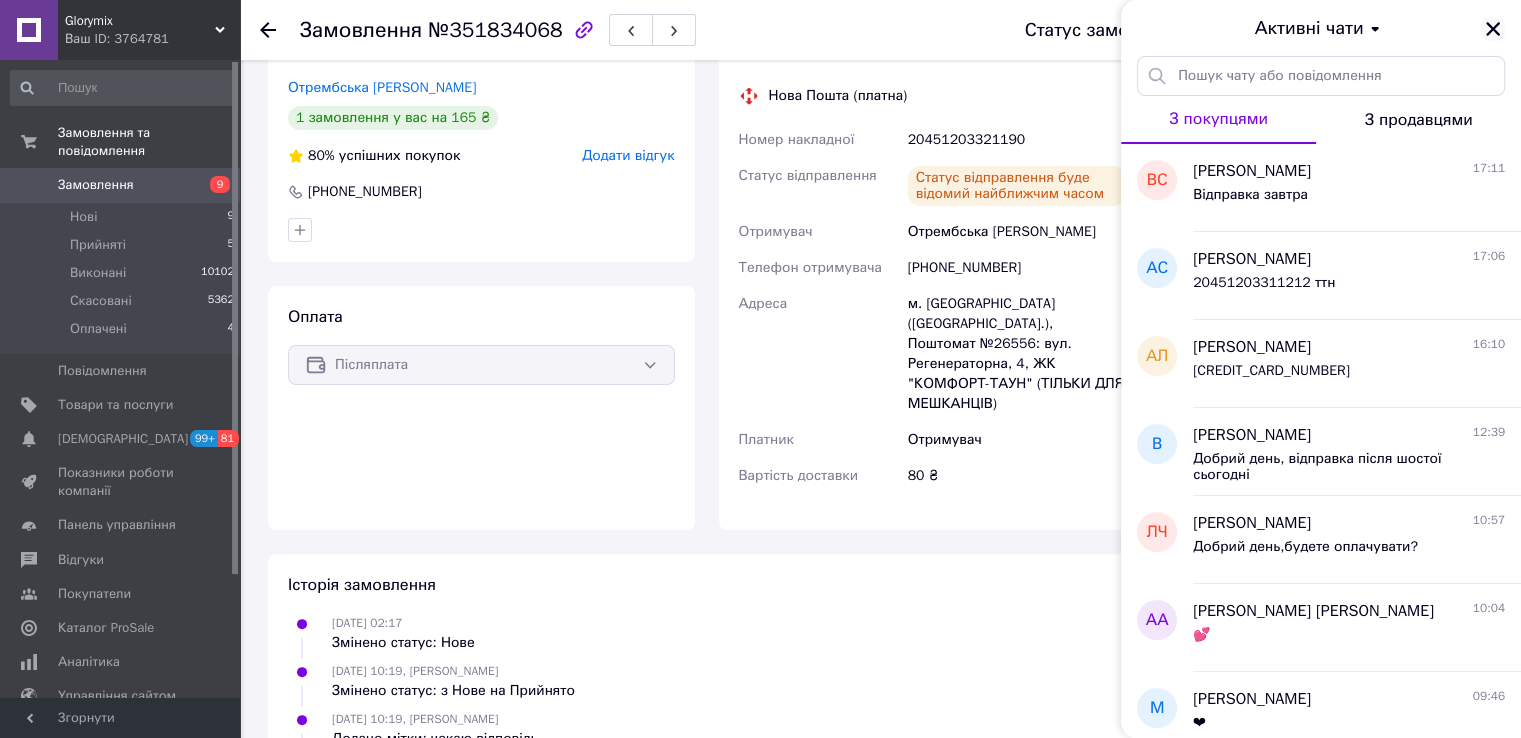 click 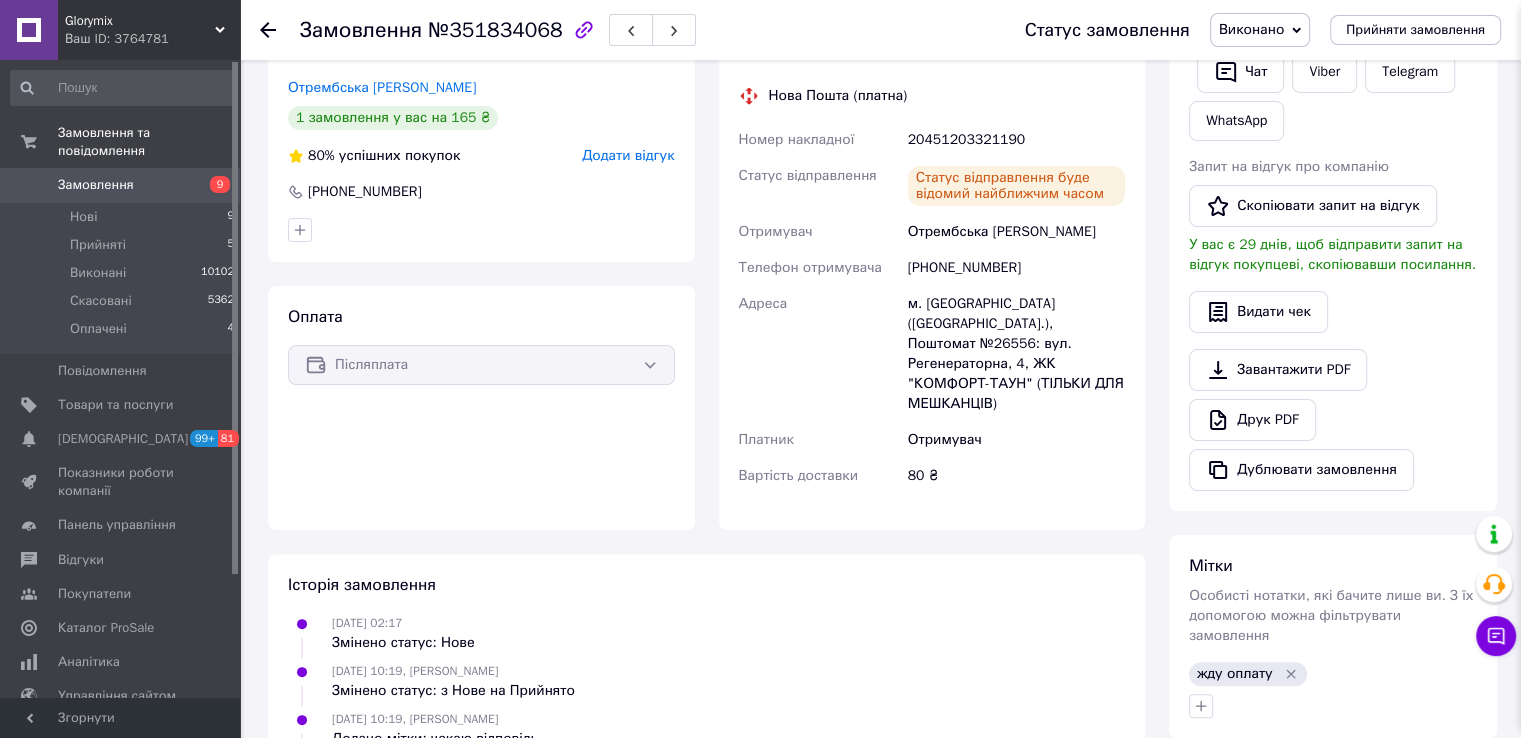 scroll, scrollTop: 0, scrollLeft: 0, axis: both 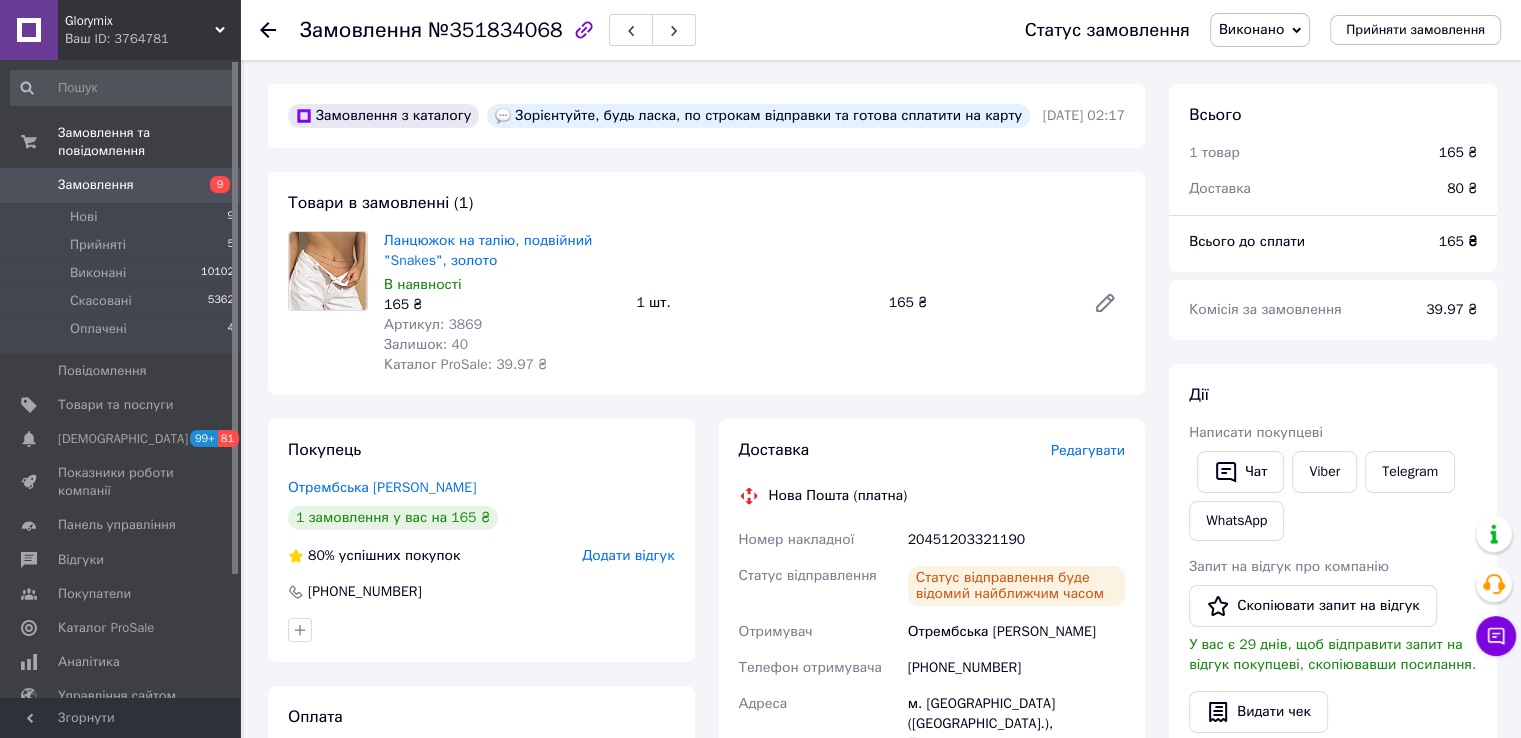 click 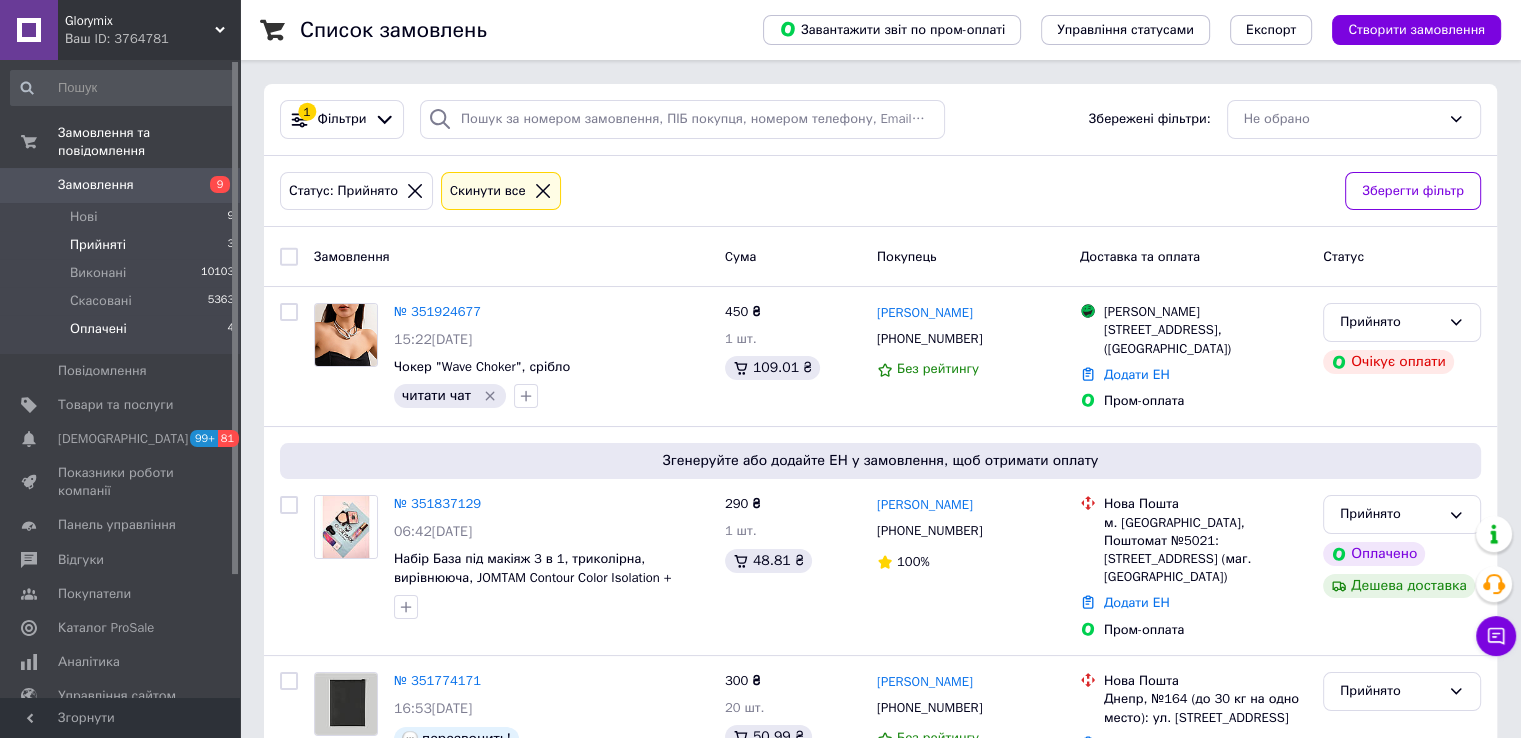 click on "Оплачені 4" at bounding box center (123, 334) 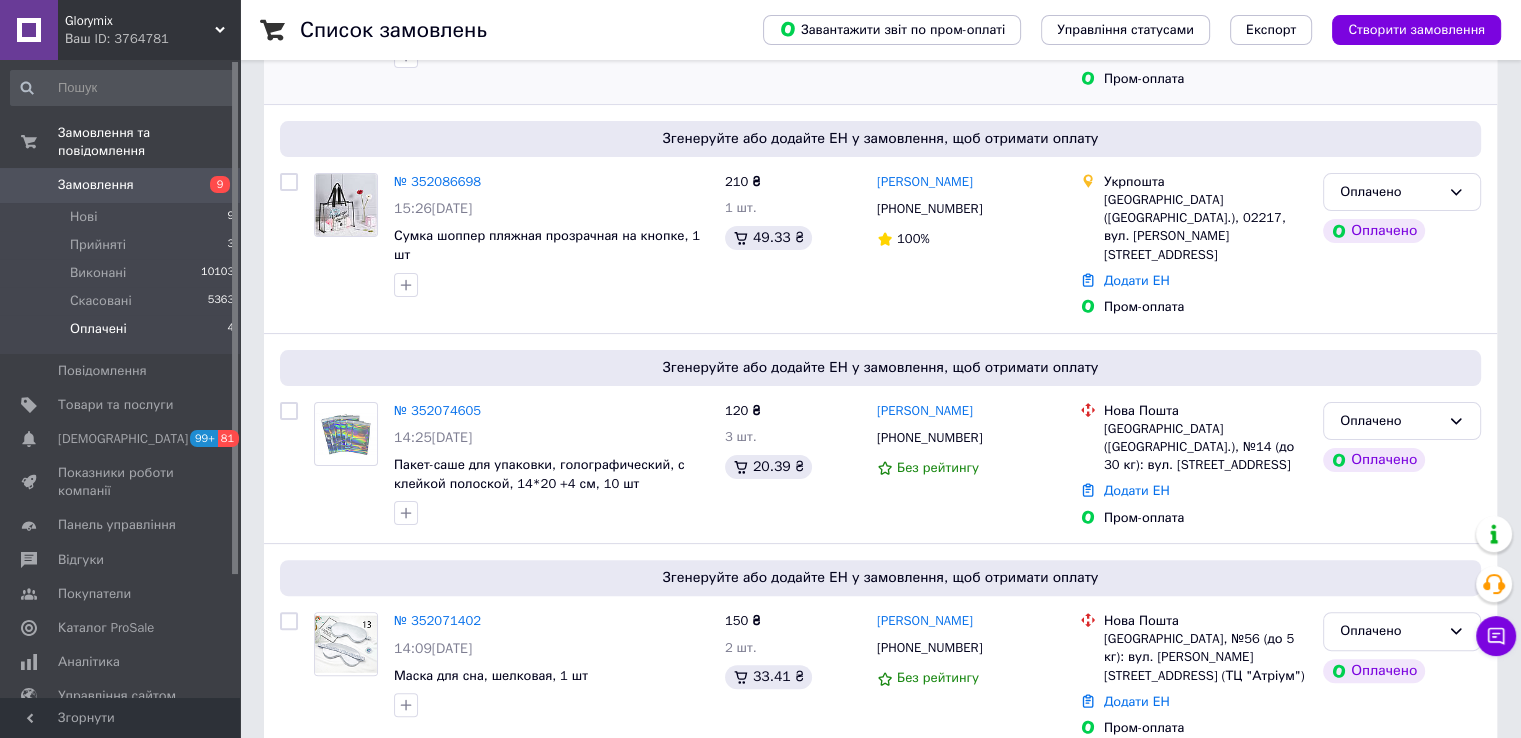 scroll, scrollTop: 0, scrollLeft: 0, axis: both 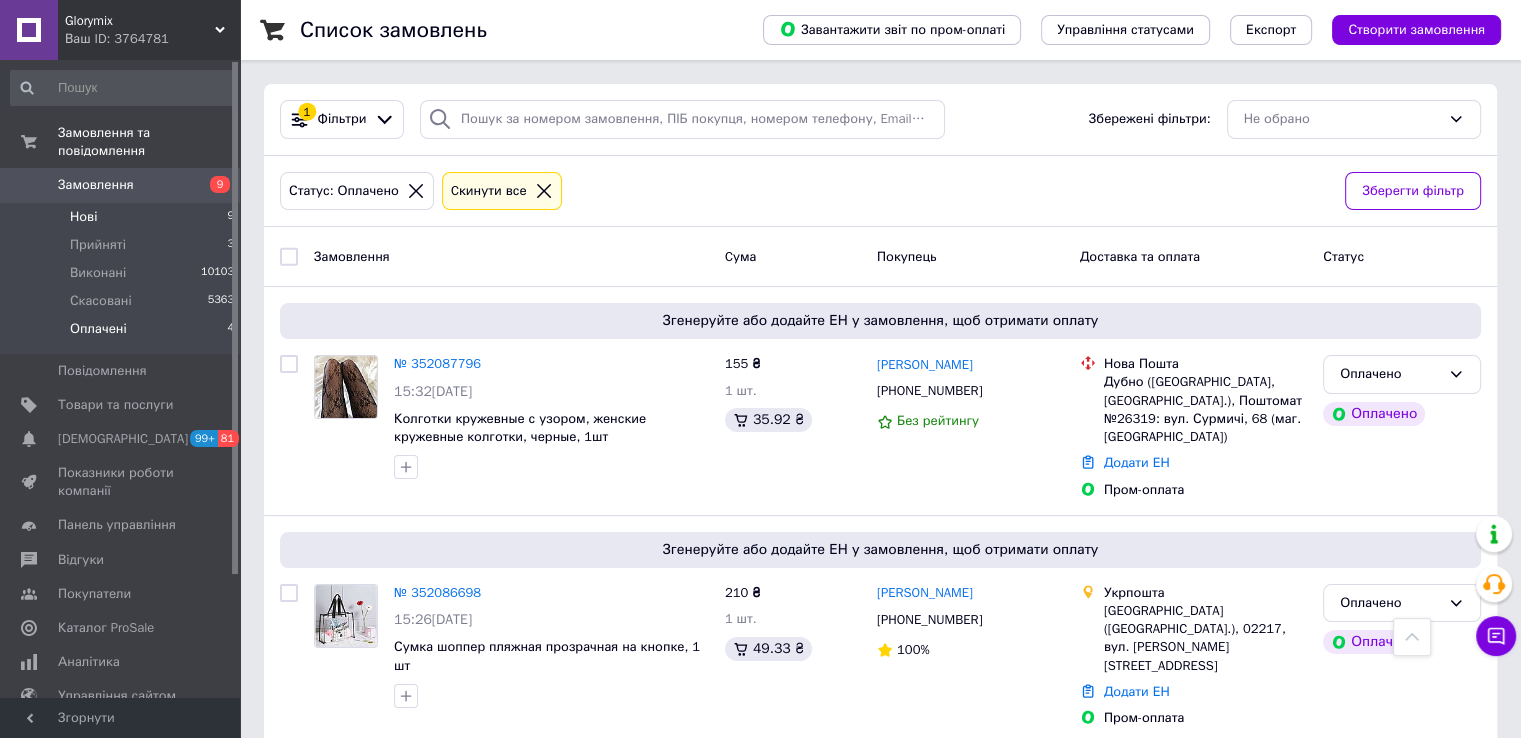 click on "Нові 9" at bounding box center [123, 217] 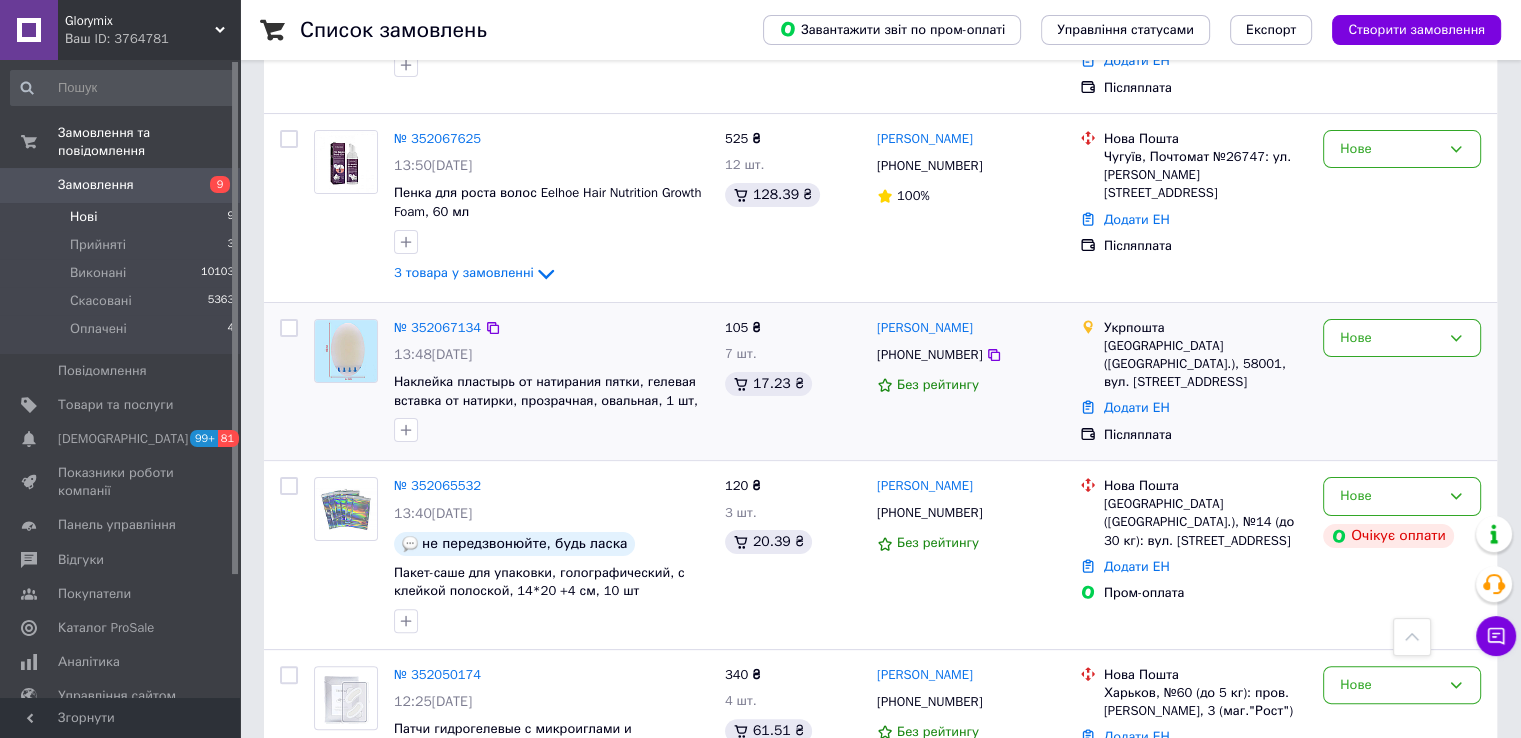 scroll, scrollTop: 0, scrollLeft: 0, axis: both 